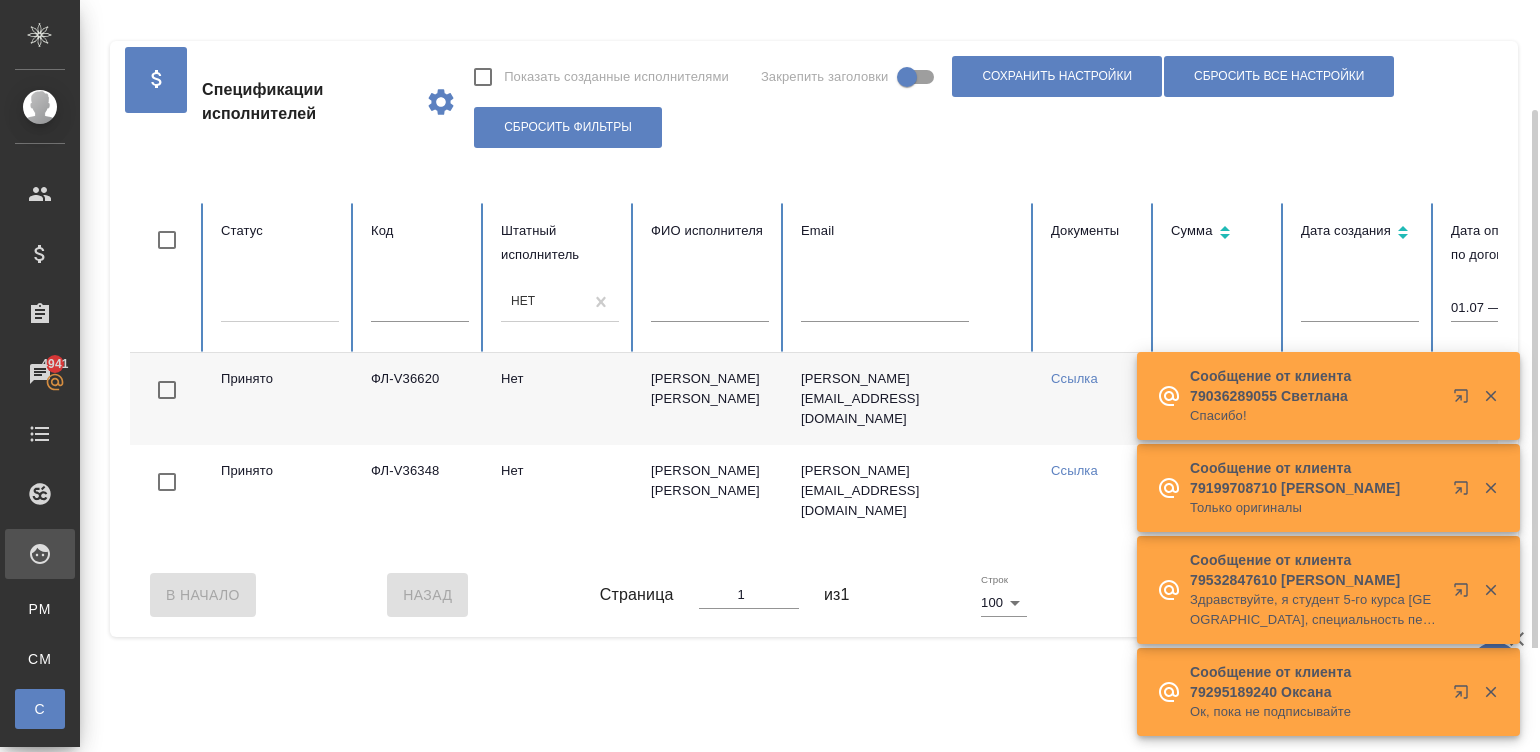 scroll, scrollTop: 0, scrollLeft: 0, axis: both 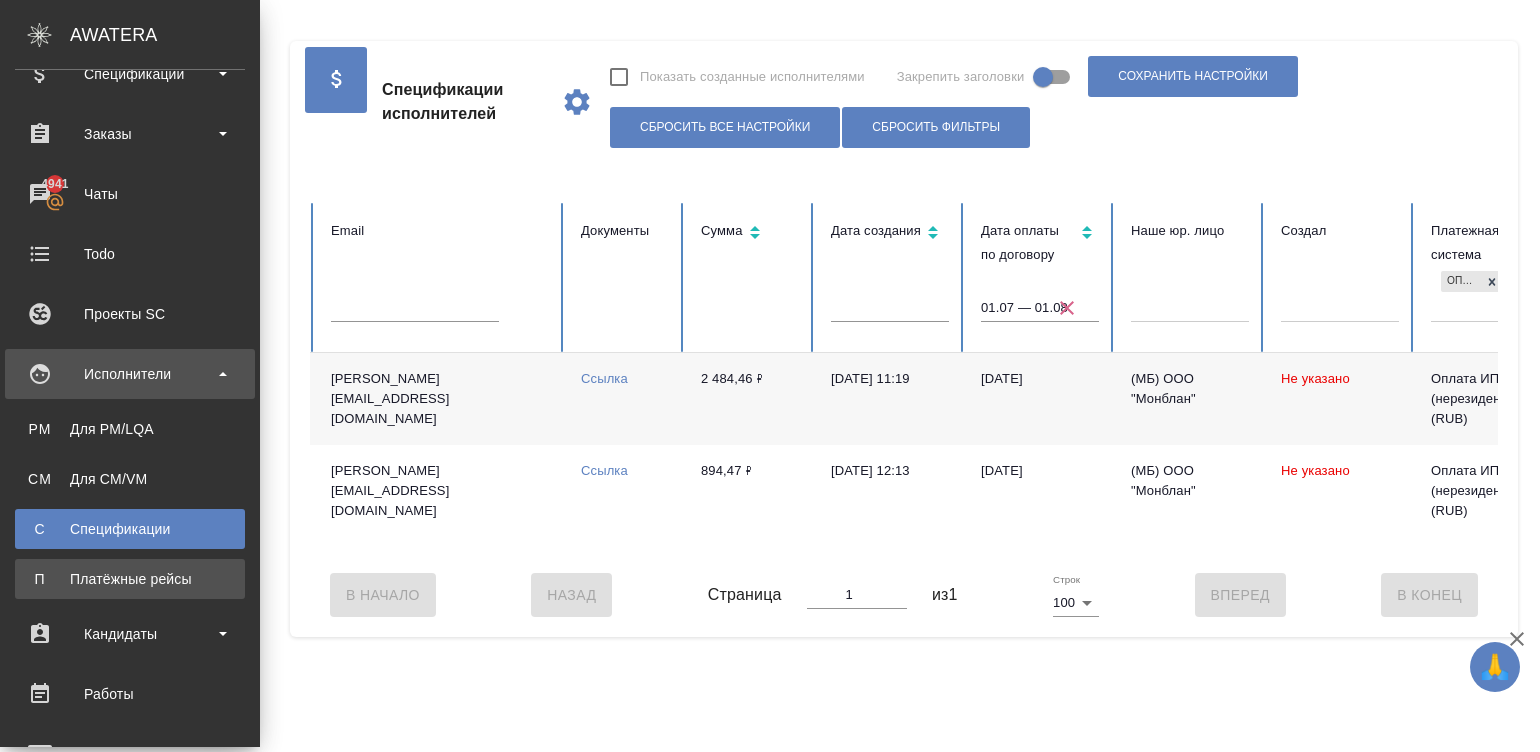 click on "П Платёжные рейсы" at bounding box center [130, 579] 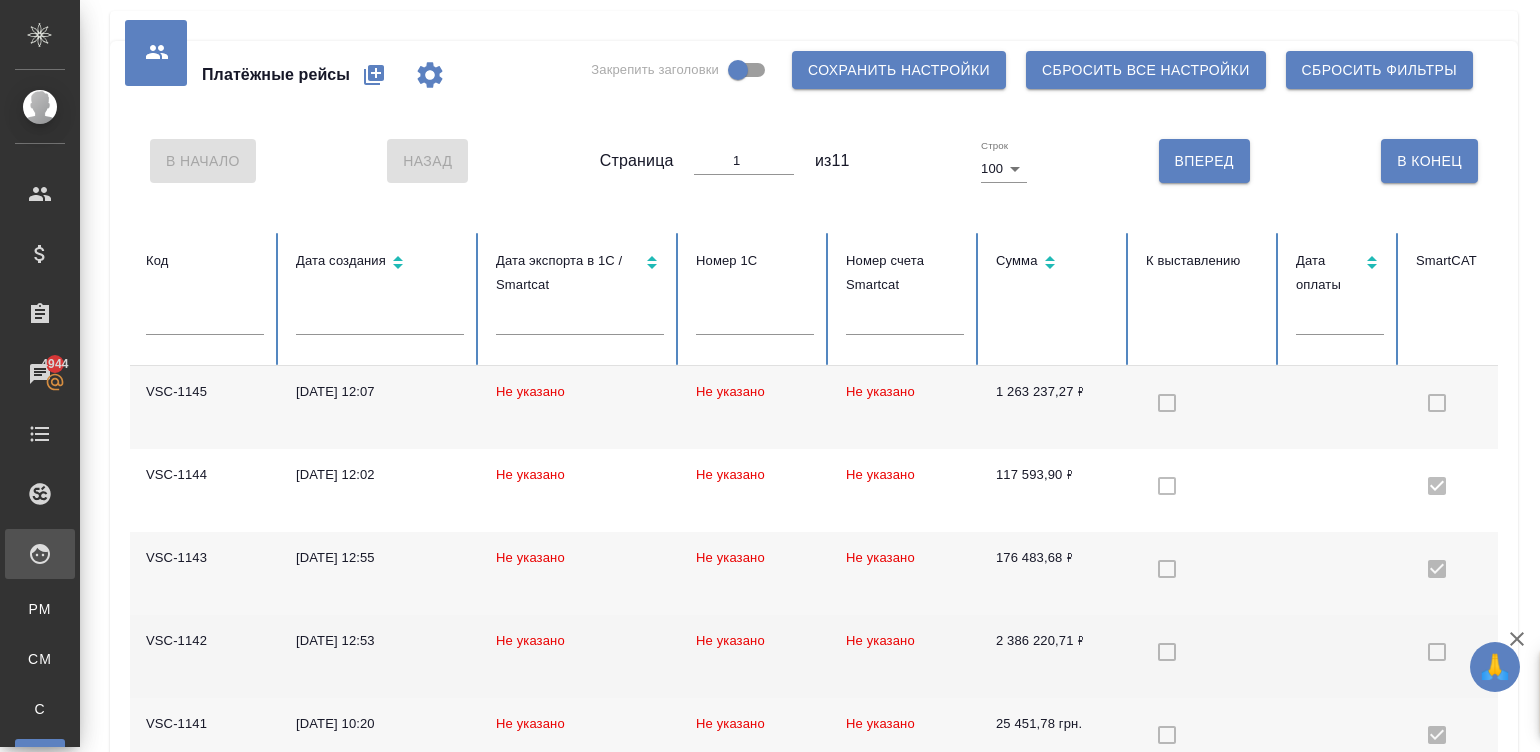 click on "2 386 220,71 ₽" at bounding box center (1055, 656) 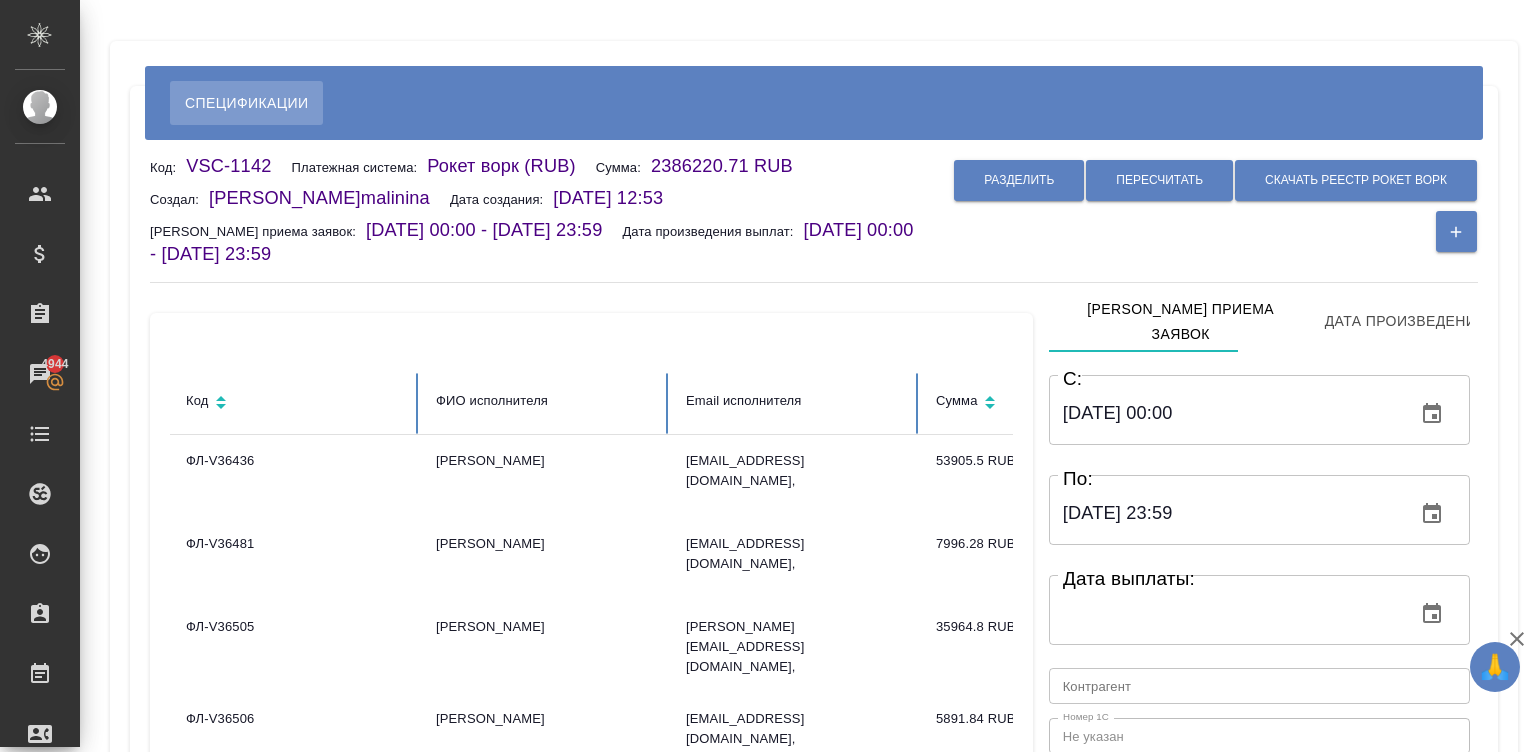 scroll, scrollTop: 0, scrollLeft: 0, axis: both 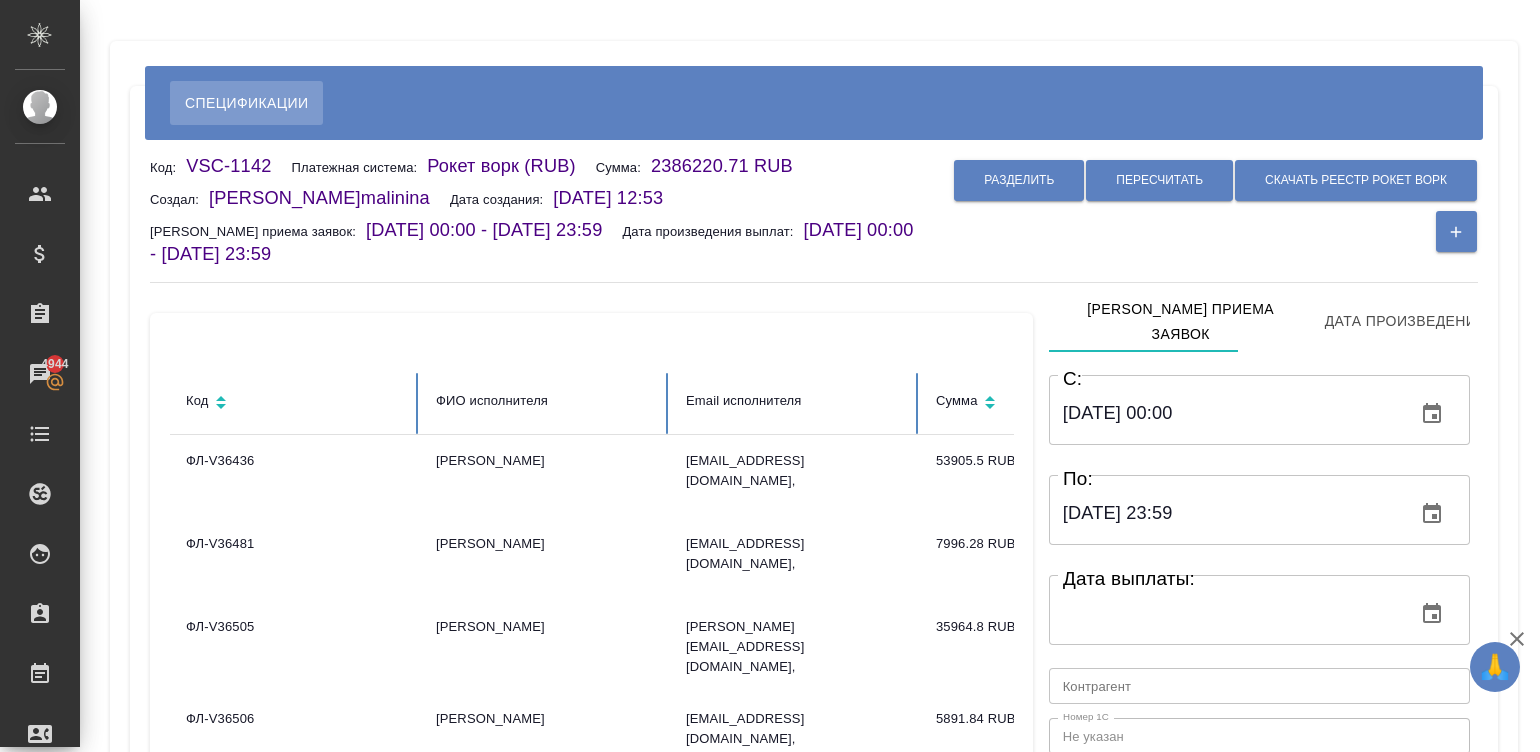 click on "Код ФИО исполнителя Email исполнителя Сумма ФЛ-V36436 Васютченко Александр Иванович a.vasiutchenko@awatera.com,  53905.5 RUB ФЛ-V36481 Крицкая  Кристина k.kritskaya@awatera.com,  7996.28 RUB ФЛ-V36505 Попова Галина galina.popova@awatera.com,  35964.8 RUB ФЛ-V36506 Богомазов  Максим m.bogomazov@awatera.com,  5891.84 RUB ФЛ-V36517 Сархатов Руслан  r.sarkhatov@awatera.com,  39150 RUB ФЛ-V36518 Зоря Татьяна Николаевна t.zoria@awatera.com,  71219.83 RUB ФЛ-V36519 Полушина Алёна Николаевна a.polushina@awatera.com,  58022.64 RUB ФЛ-V36520 Ван Байхан wbhivan@gmail.com,  100000 RUB ФЛ-V36521 Ван Байхан wbhivan@gmail.com,  100000 RUB ФЛ-V36522 Ван Байхан wbhivan@gmail.com,  100007.52 RUB ФЛ-V36523 Ван Байхан wbhivan@gmail.com,  83951.7 RUB ФЛ-V36524 Любицкая  Ольга 21125.34 RUB ФЛ-V36526" at bounding box center (814, 1462) 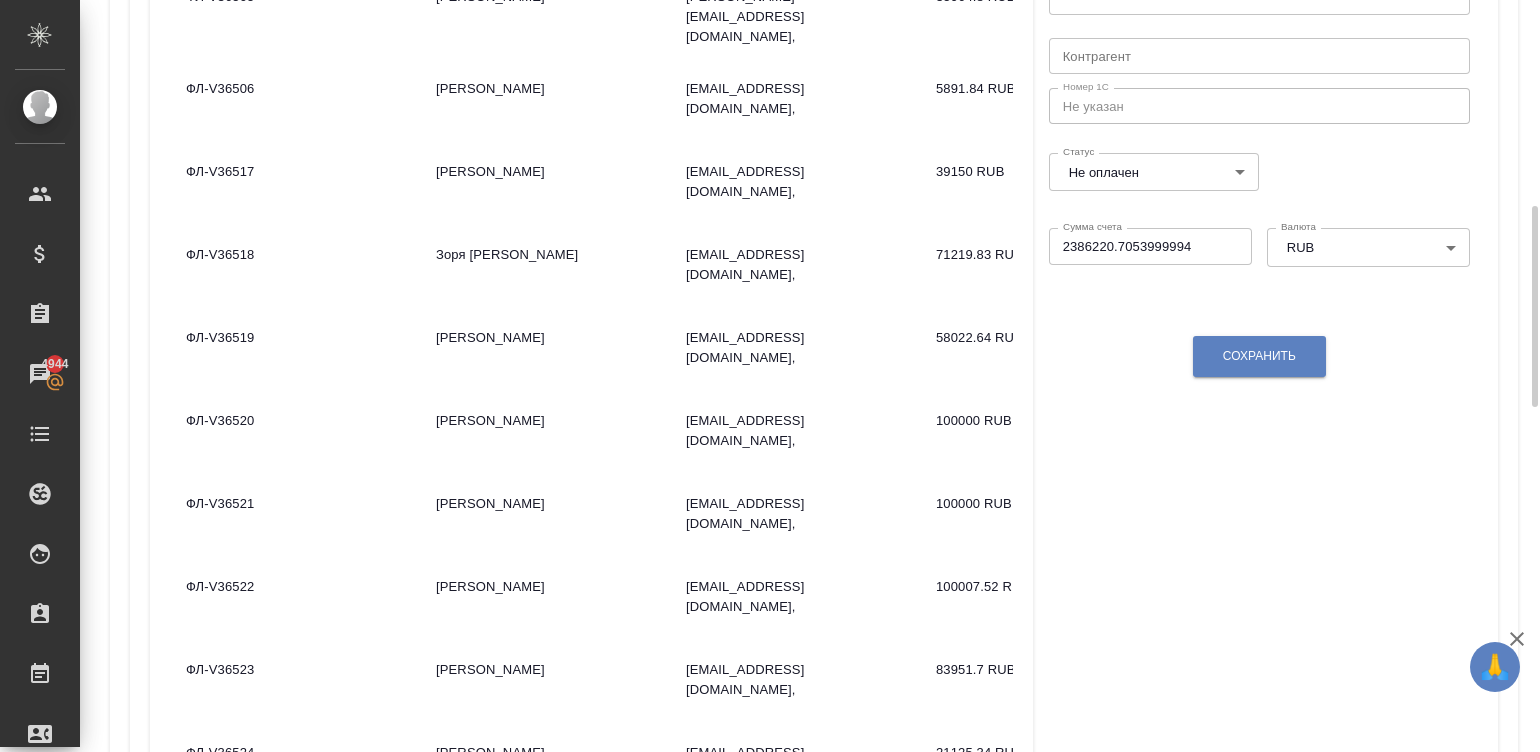 scroll, scrollTop: 660, scrollLeft: 0, axis: vertical 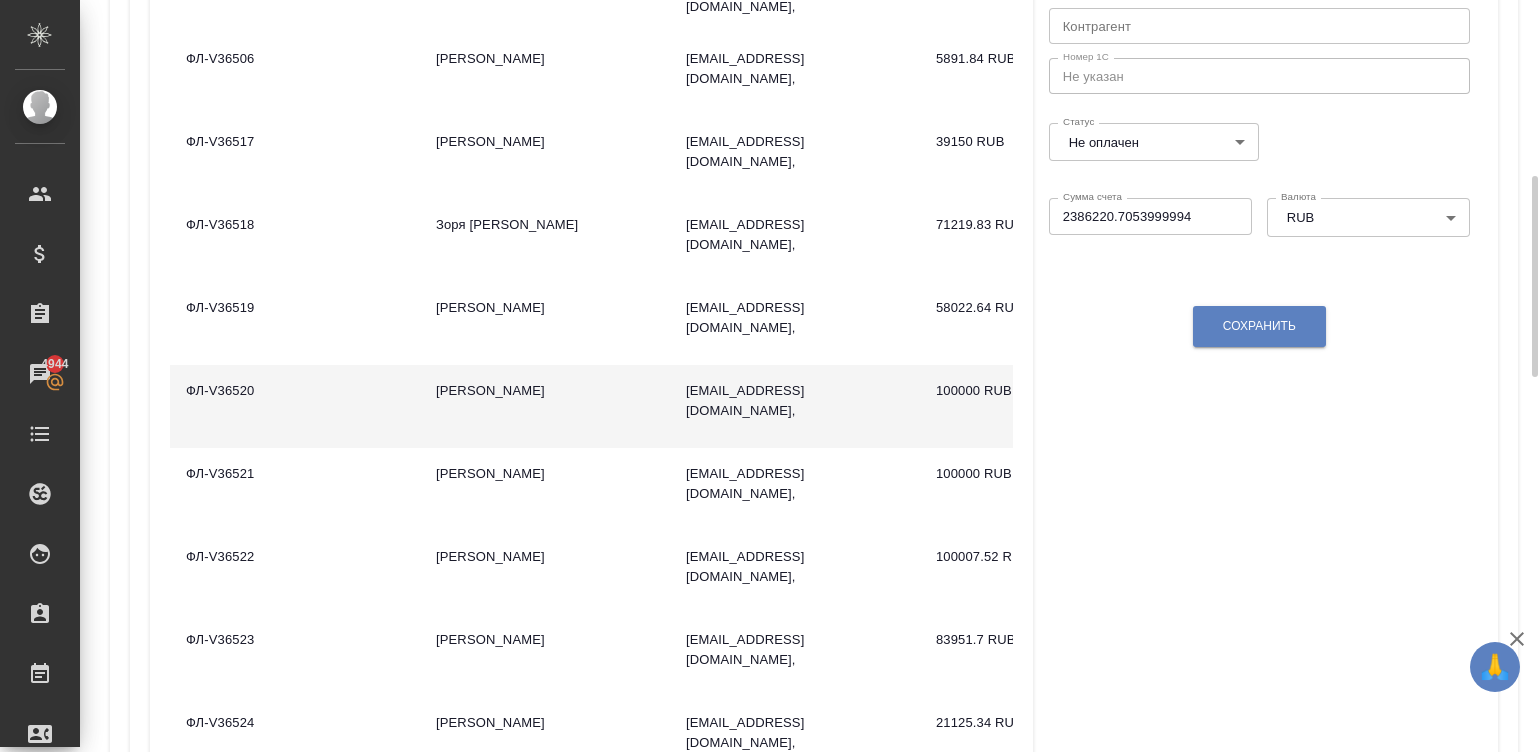 click on "[PERSON_NAME]" at bounding box center [545, 406] 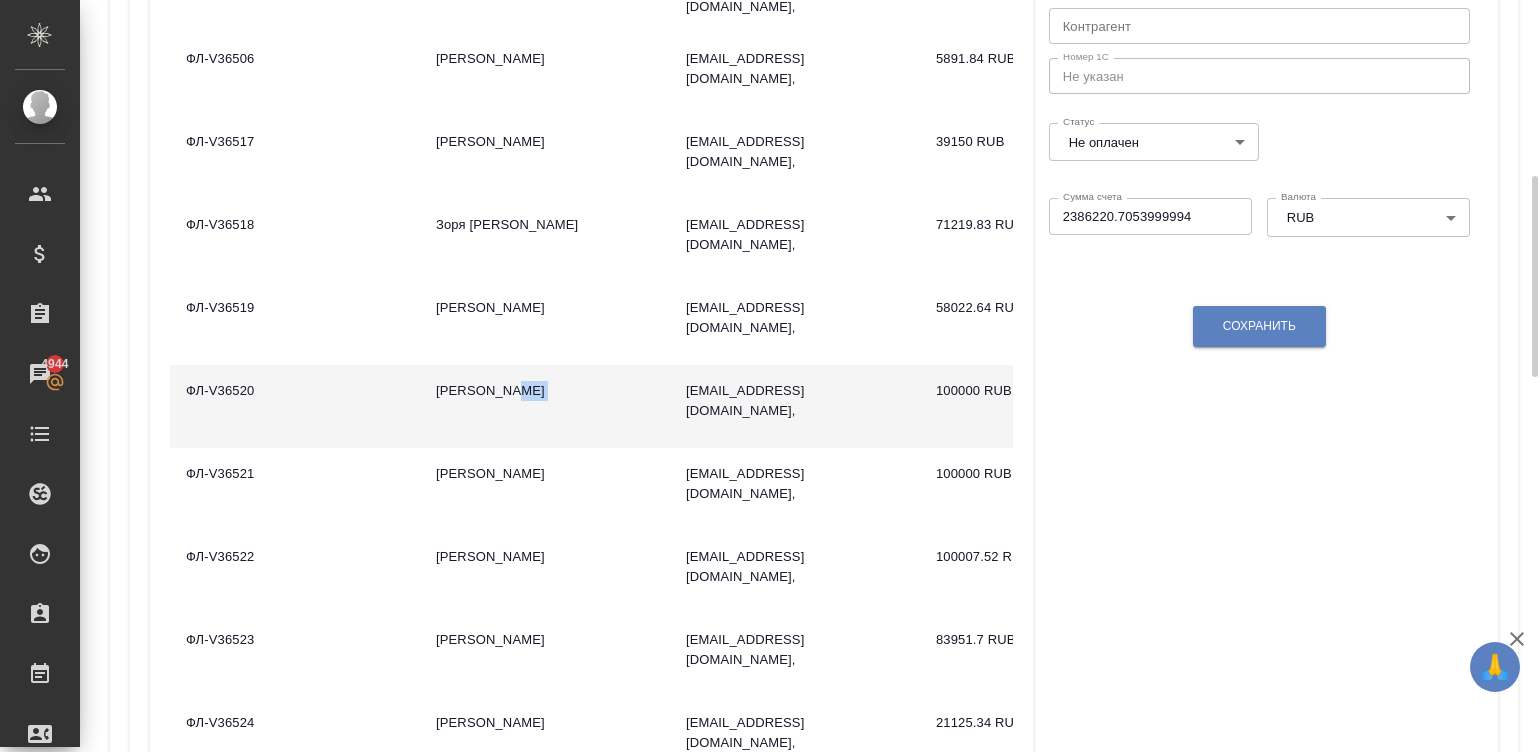 click on "[PERSON_NAME]" at bounding box center [545, 406] 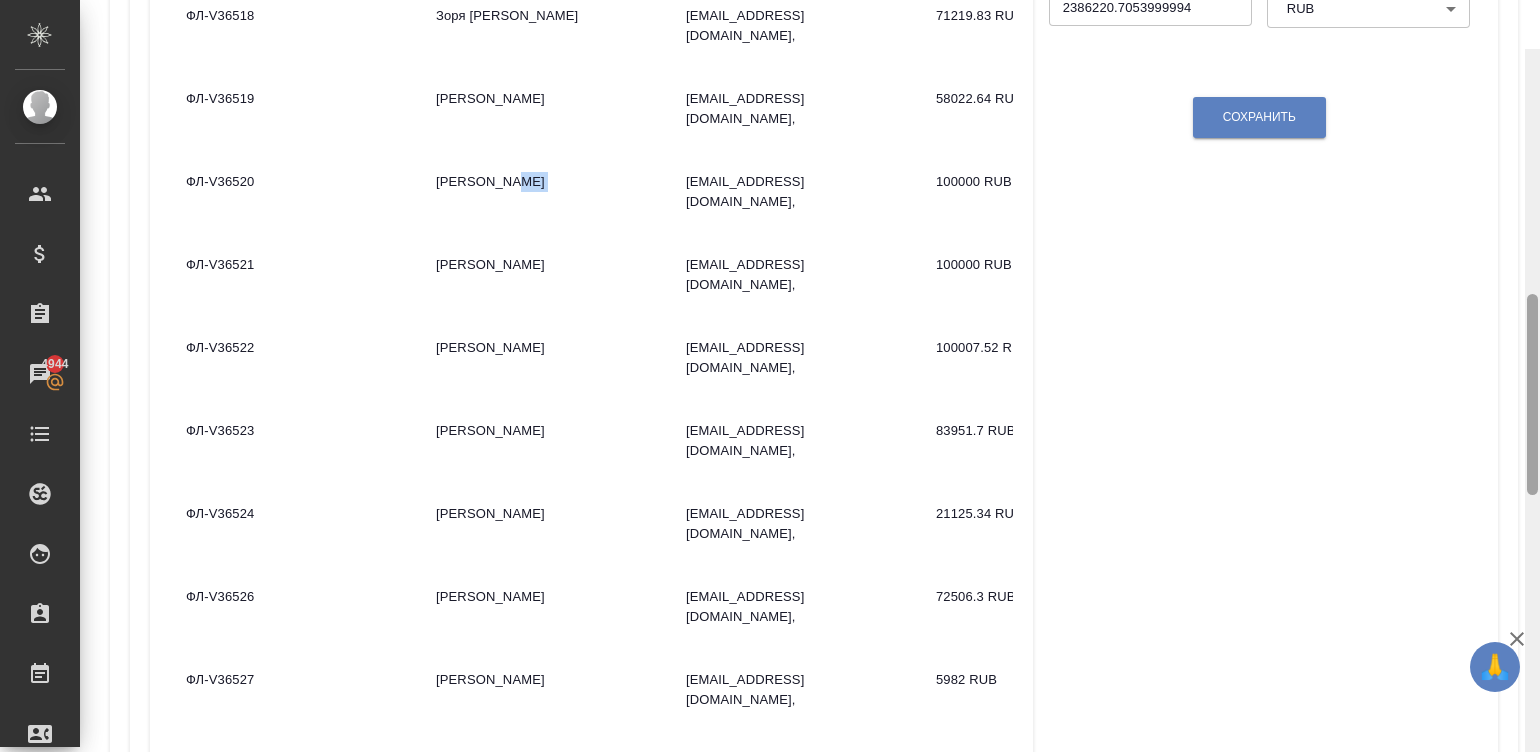 scroll, scrollTop: 918, scrollLeft: 0, axis: vertical 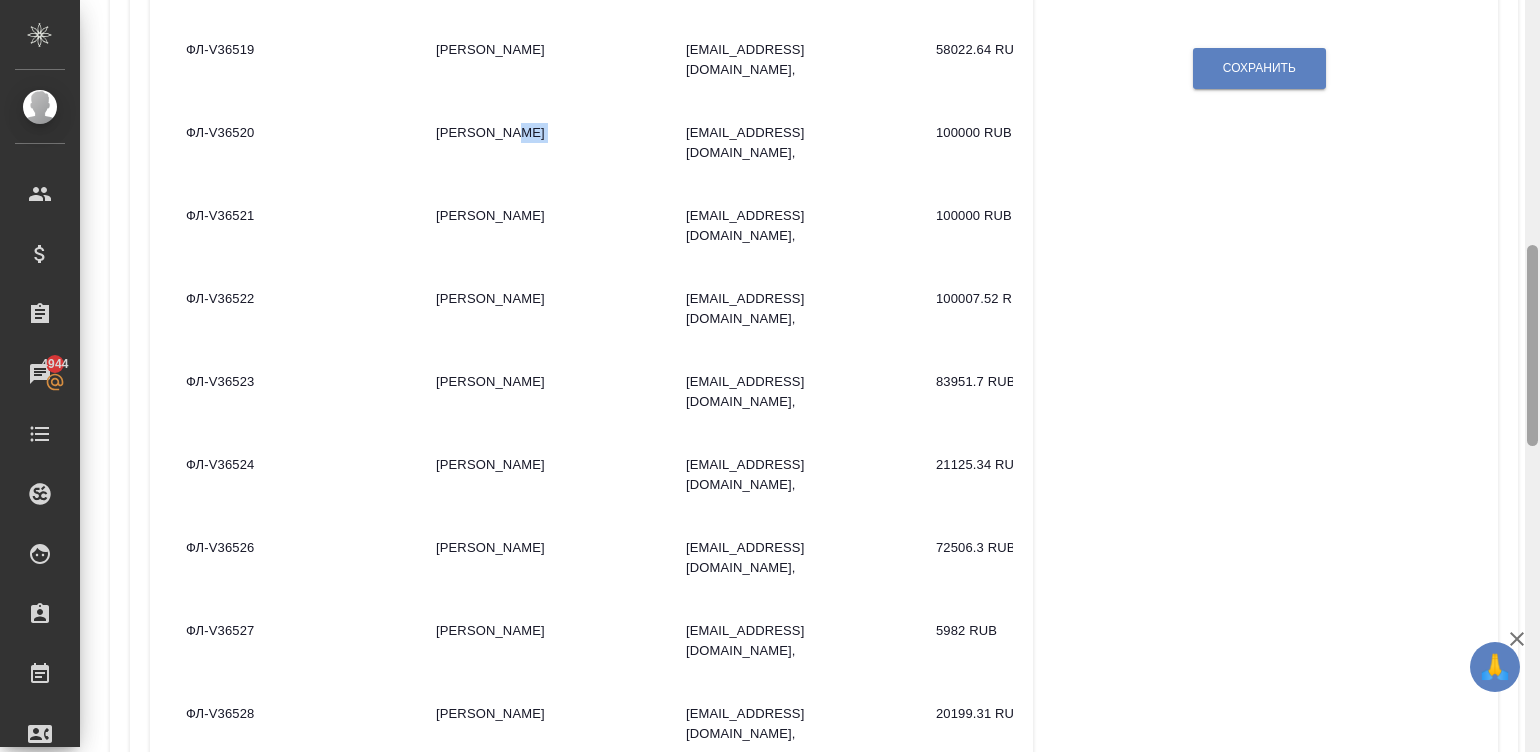 drag, startPoint x: 1531, startPoint y: 235, endPoint x: 1540, endPoint y: 304, distance: 69.58448 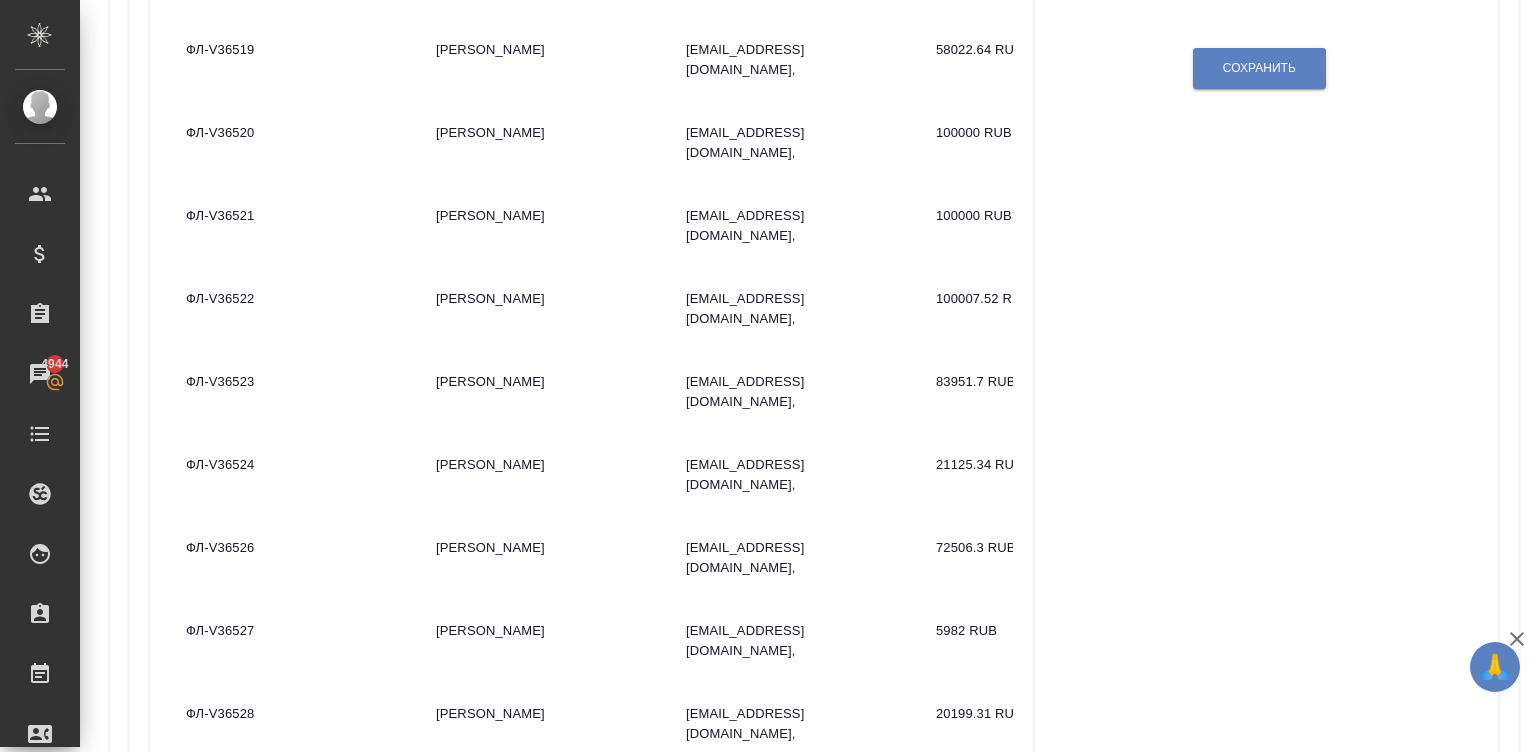 scroll, scrollTop: 165, scrollLeft: 0, axis: vertical 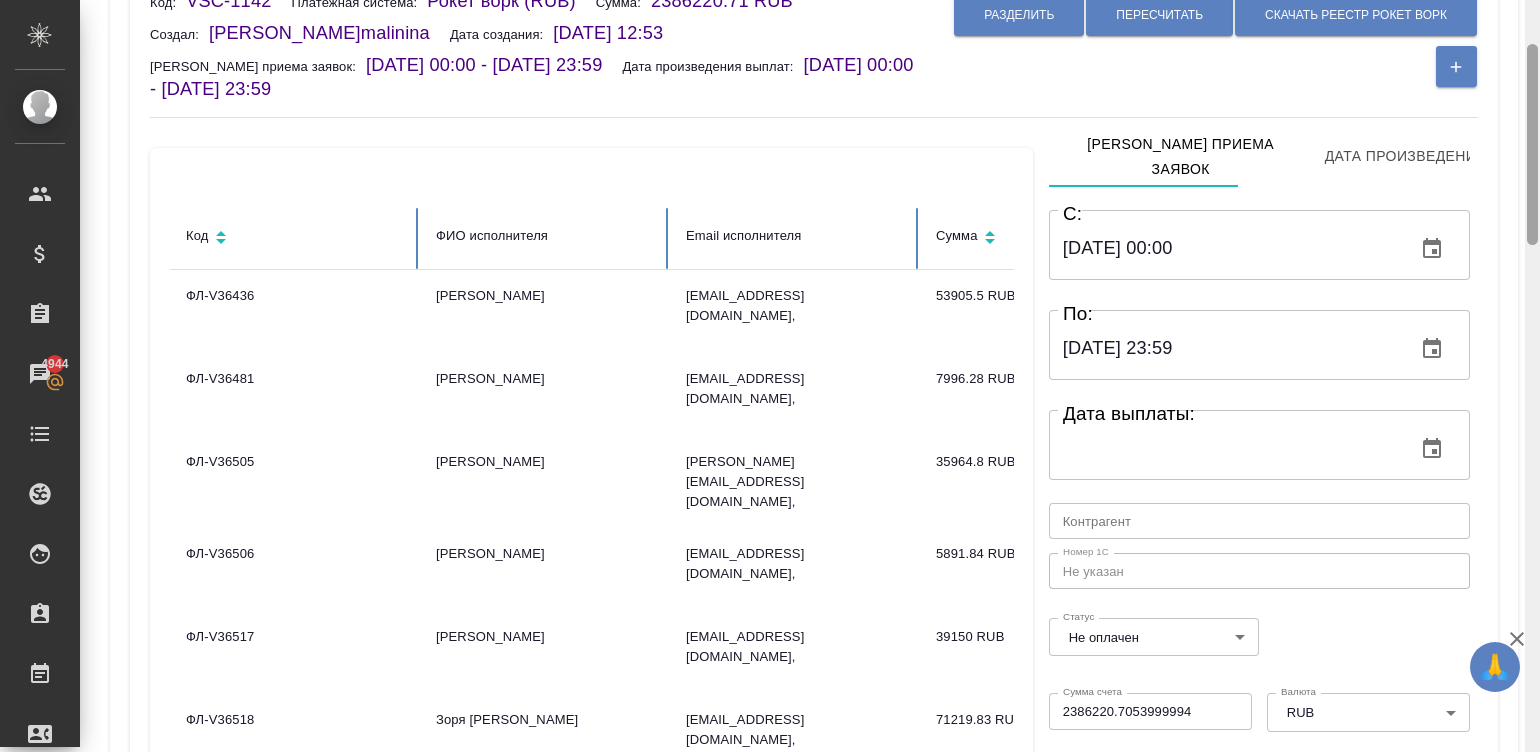 click at bounding box center (1532, 376) 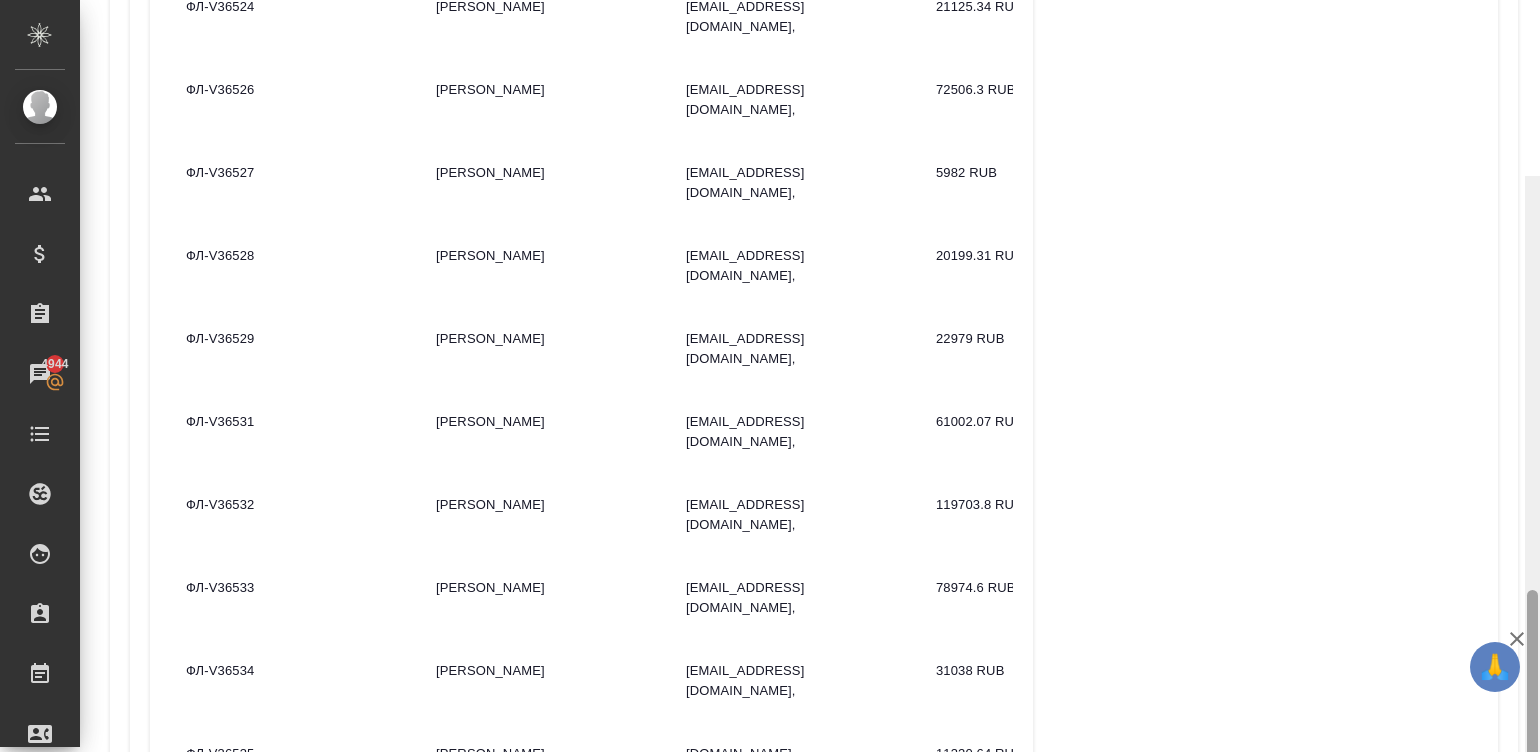 scroll, scrollTop: 1556, scrollLeft: 0, axis: vertical 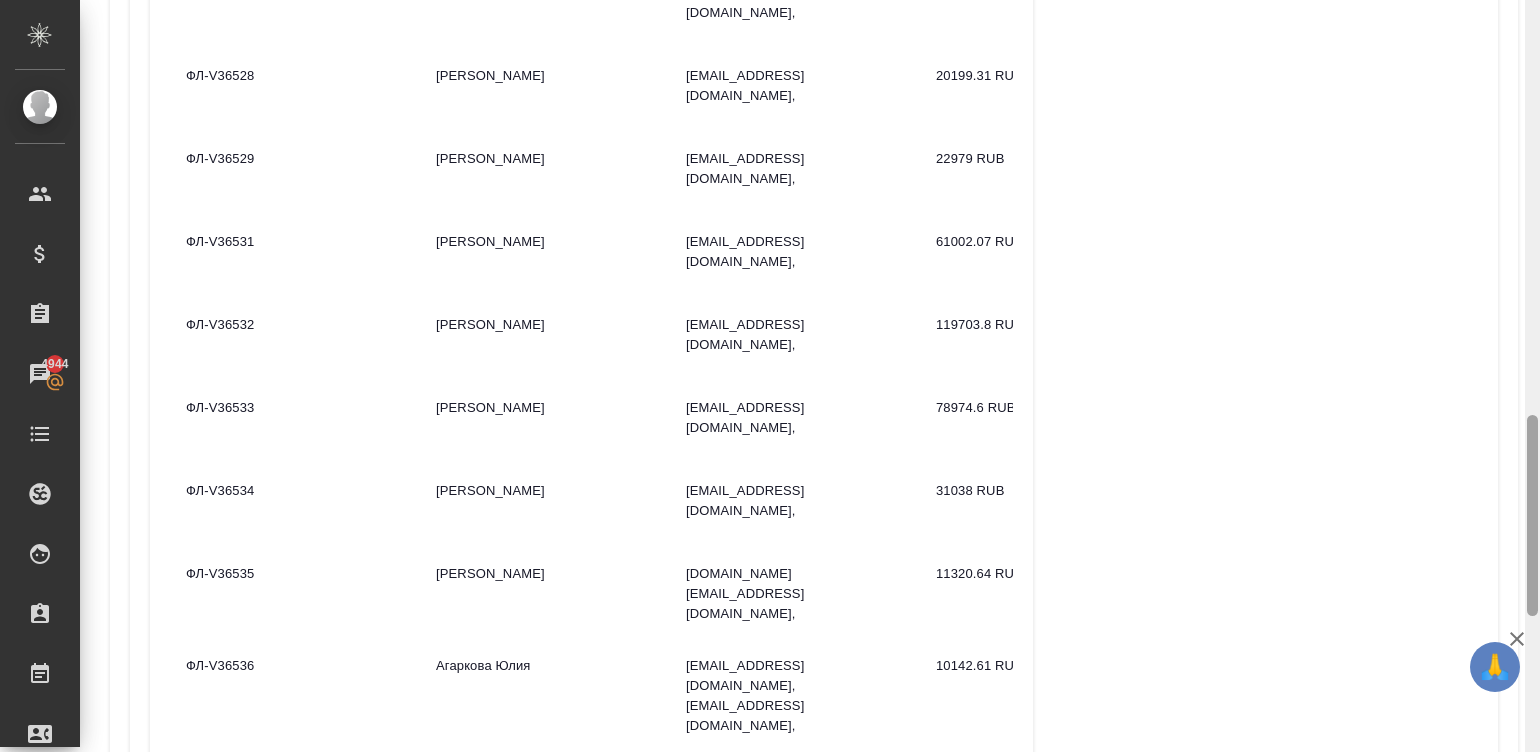 drag, startPoint x: 1534, startPoint y: 146, endPoint x: 1580, endPoint y: 518, distance: 374.83328 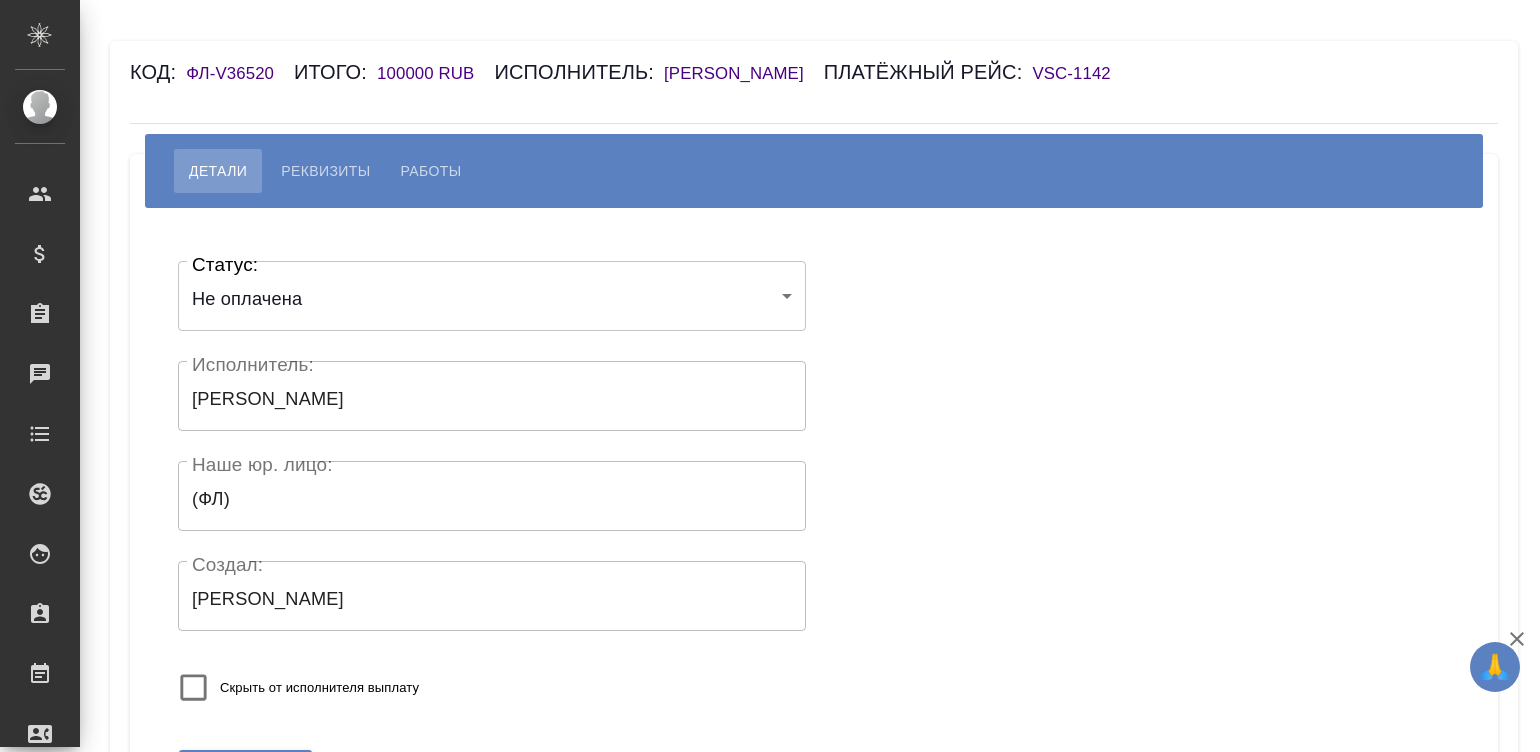 scroll, scrollTop: 0, scrollLeft: 0, axis: both 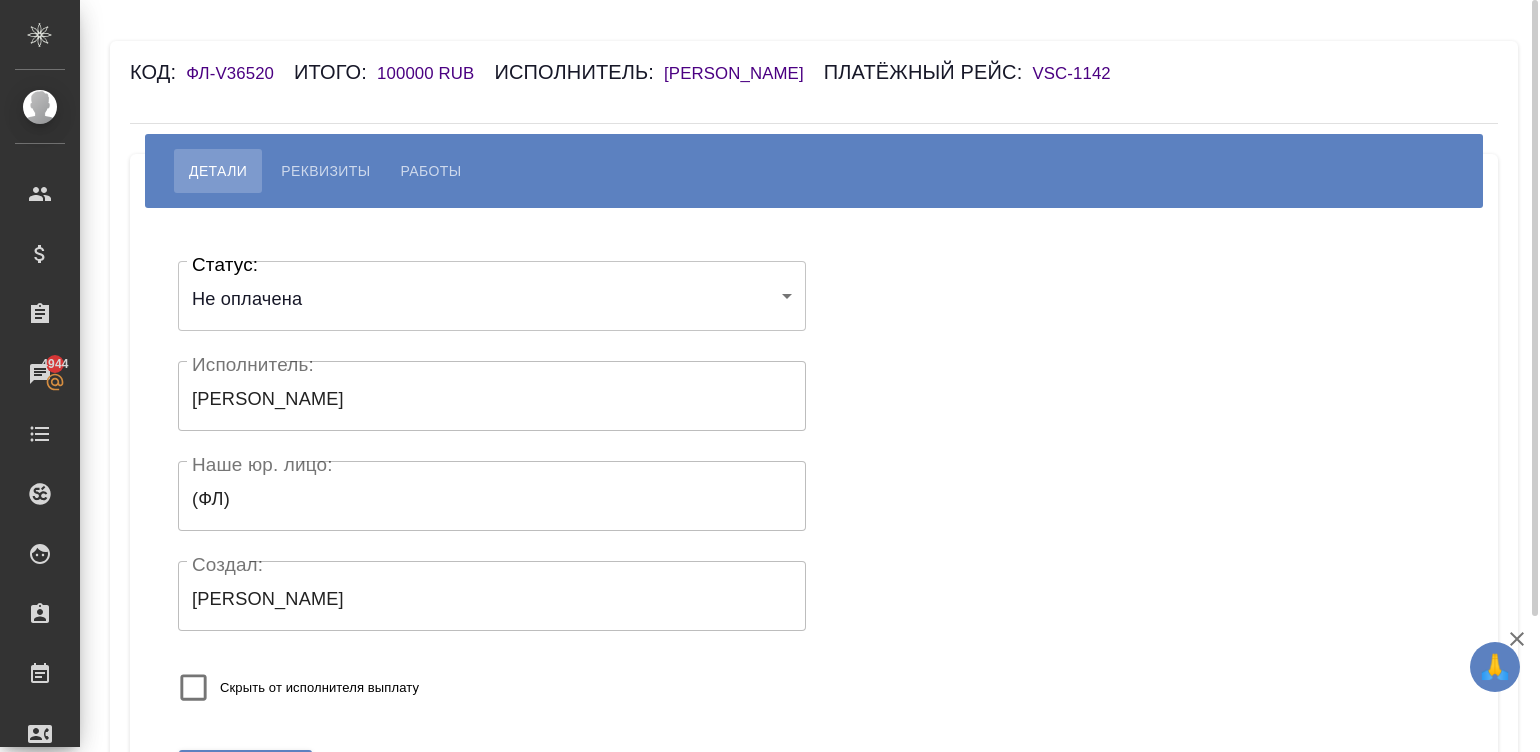 click on "[PERSON_NAME]" at bounding box center [744, 73] 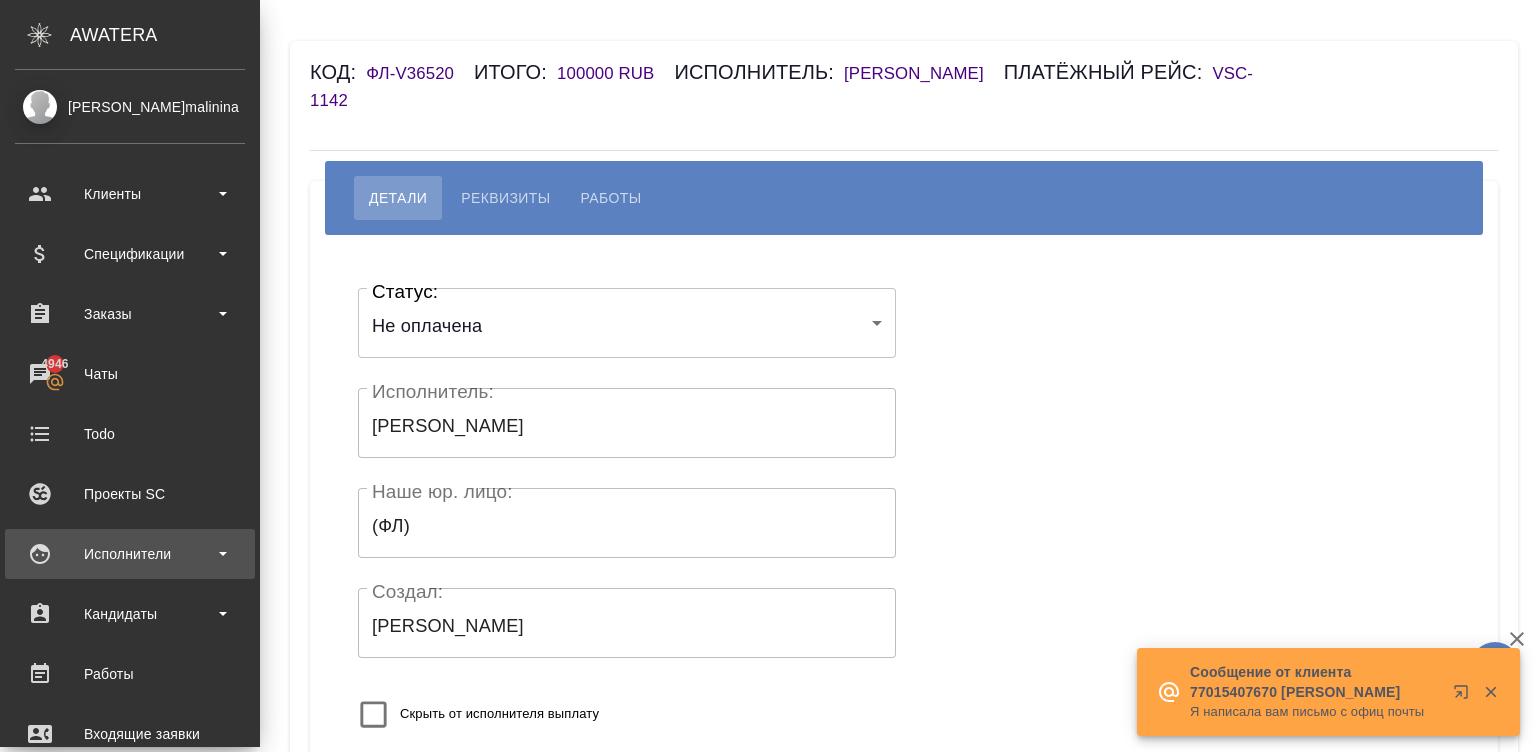 click on "Исполнители" at bounding box center (130, 554) 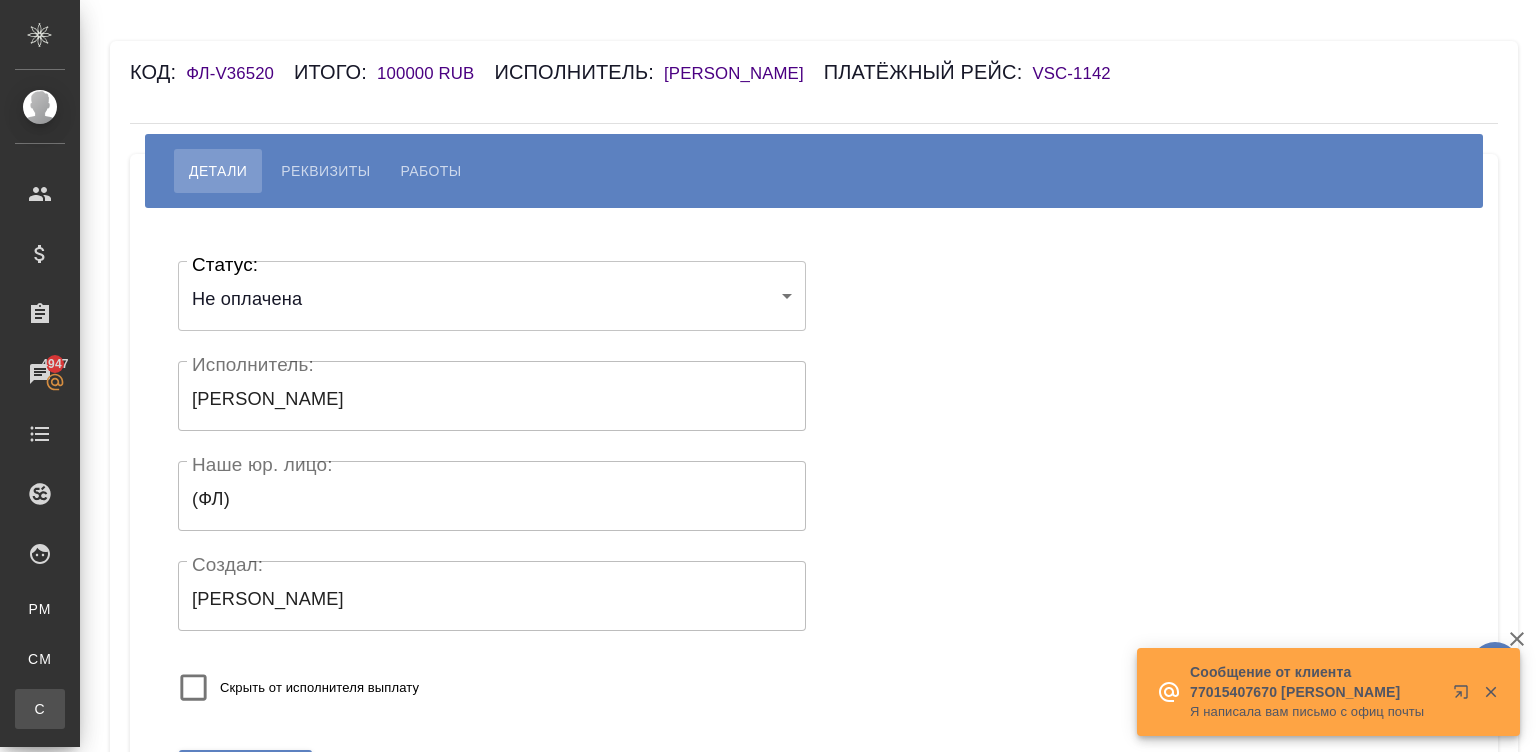 click on "Спецификации" at bounding box center [15, 709] 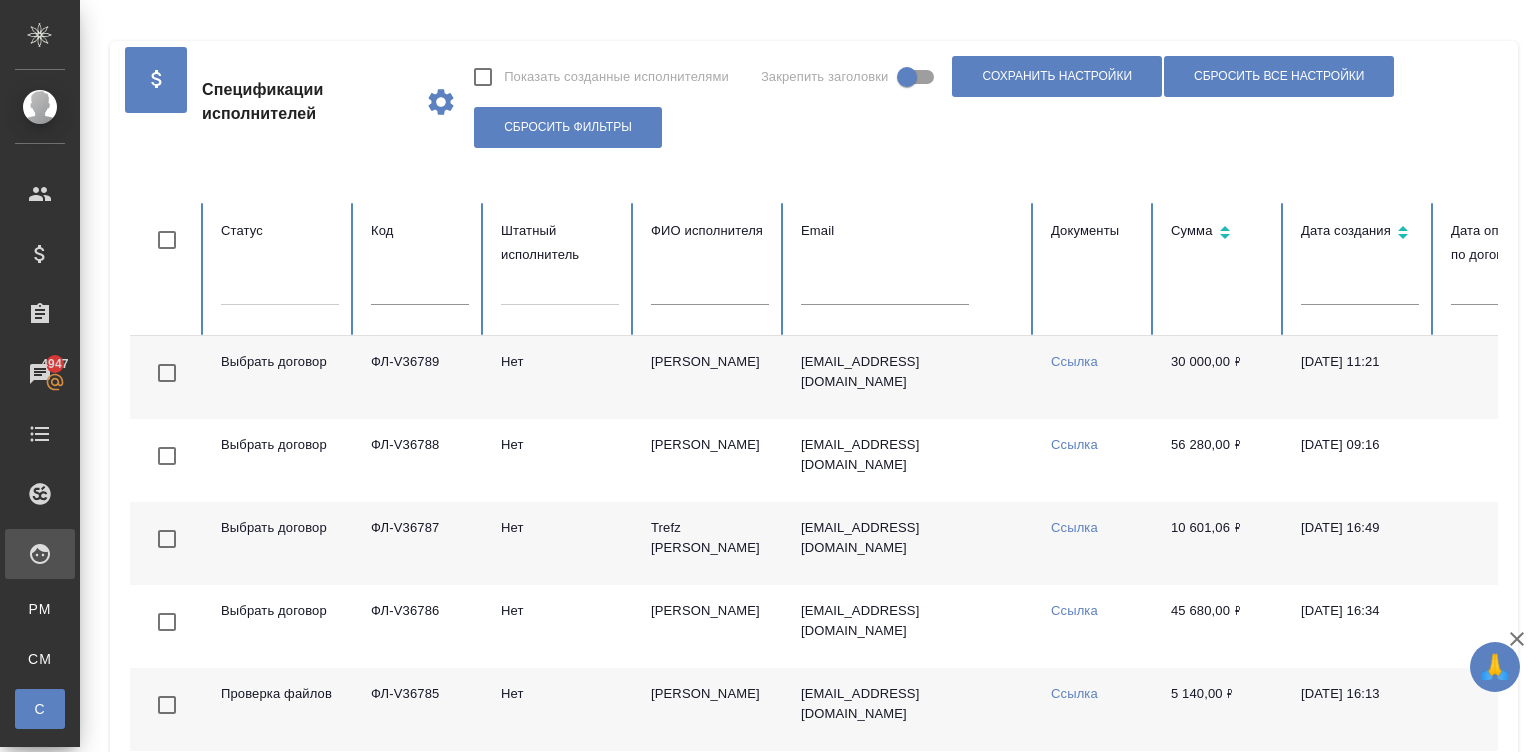 click at bounding box center (560, 285) 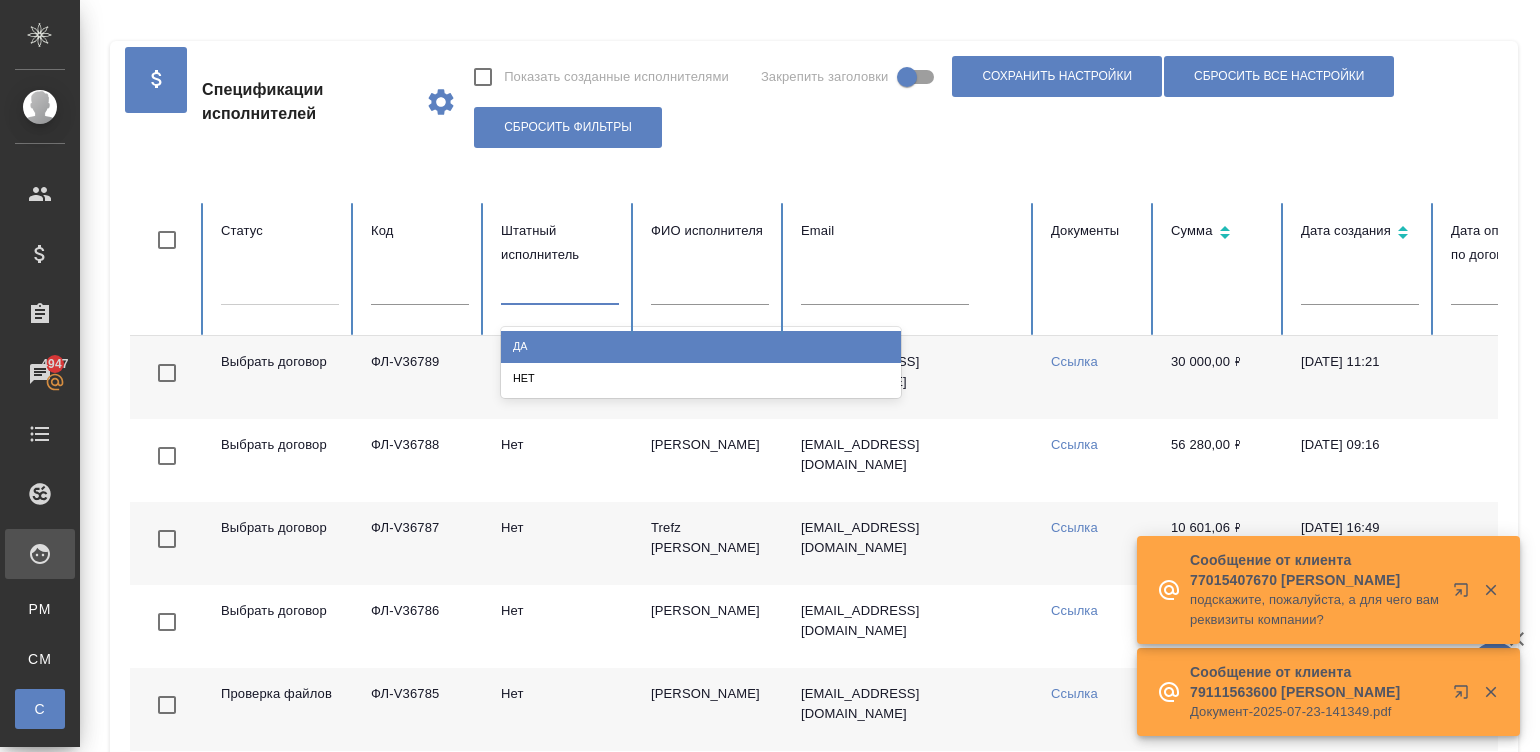 click at bounding box center (420, 291) 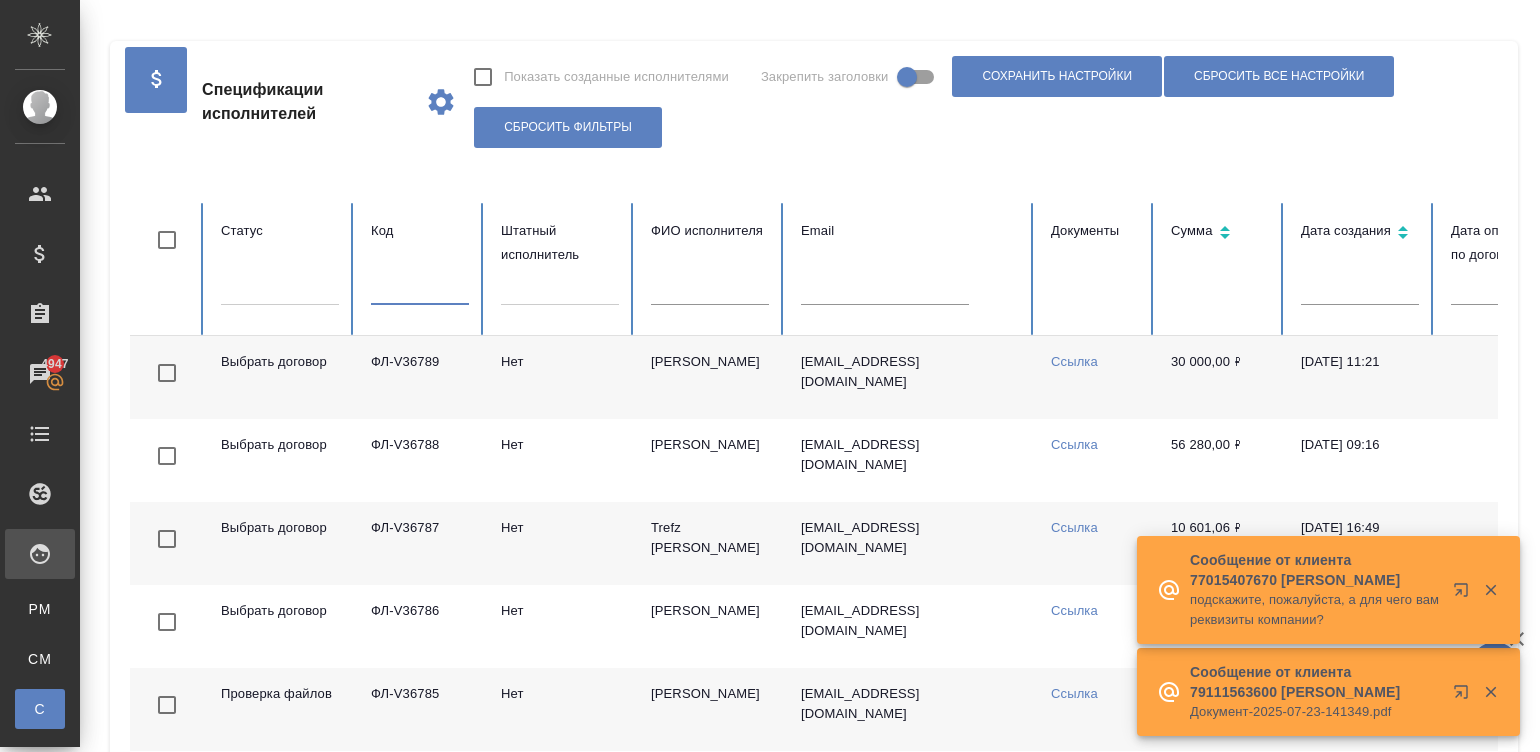 paste on "ФЛ-V36524" 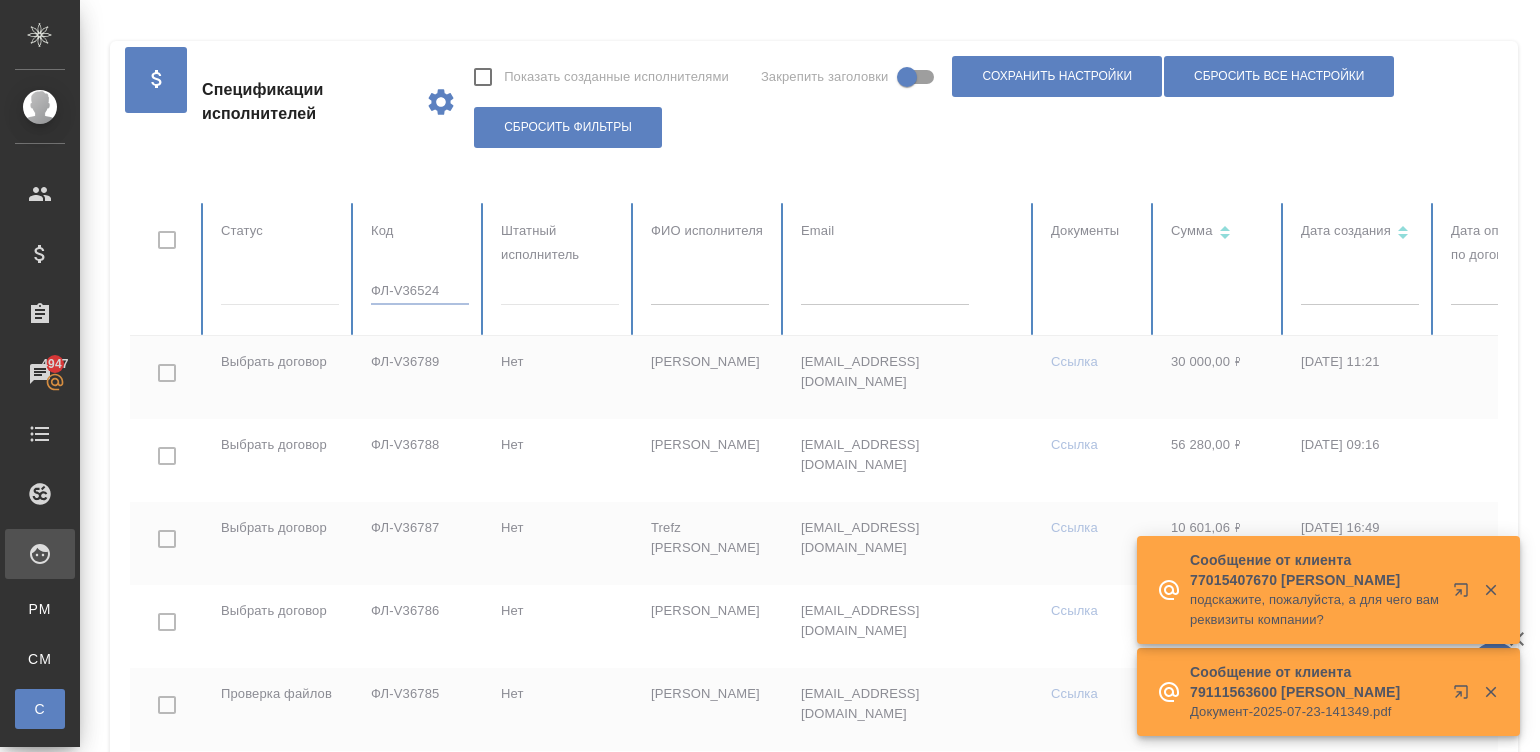 type on "ФЛ-V36524" 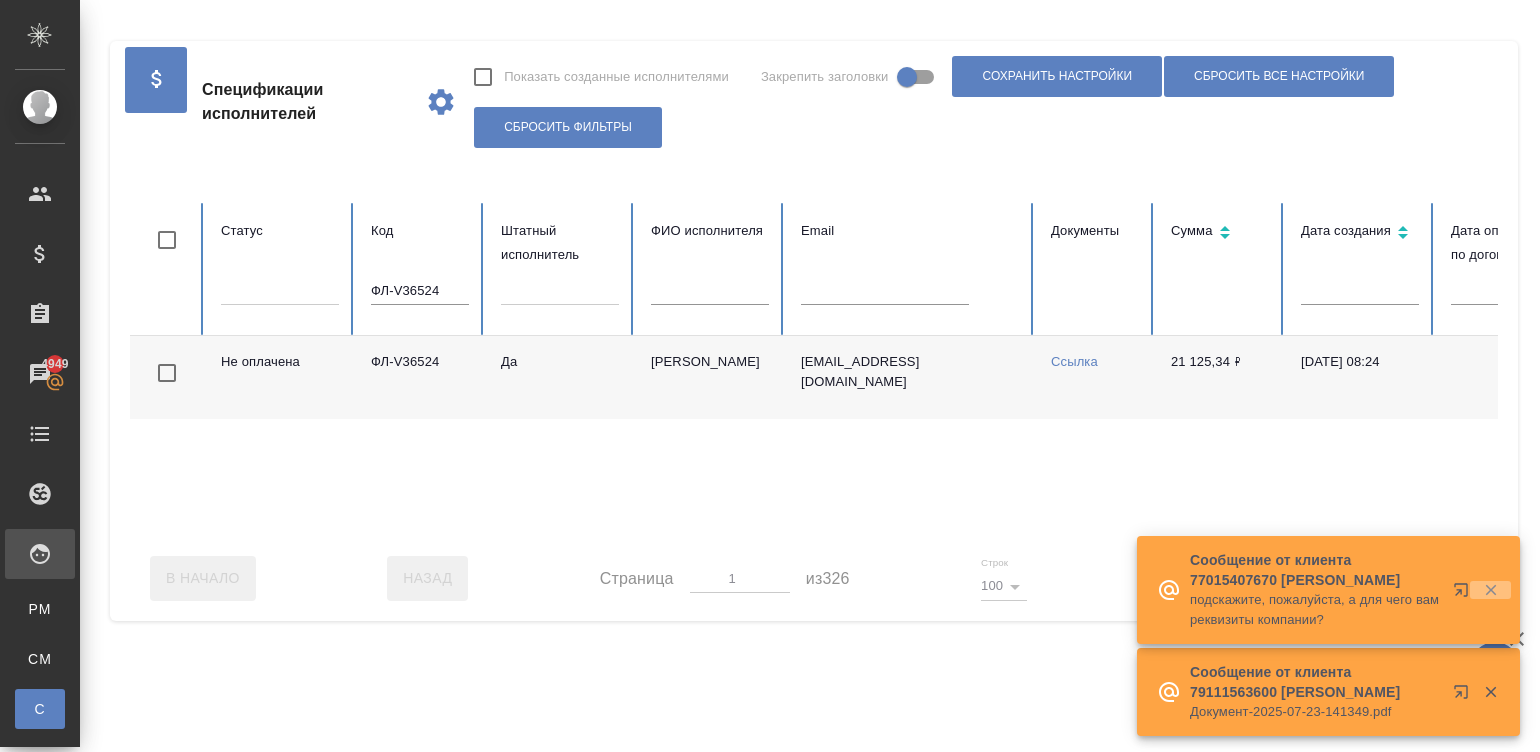 click 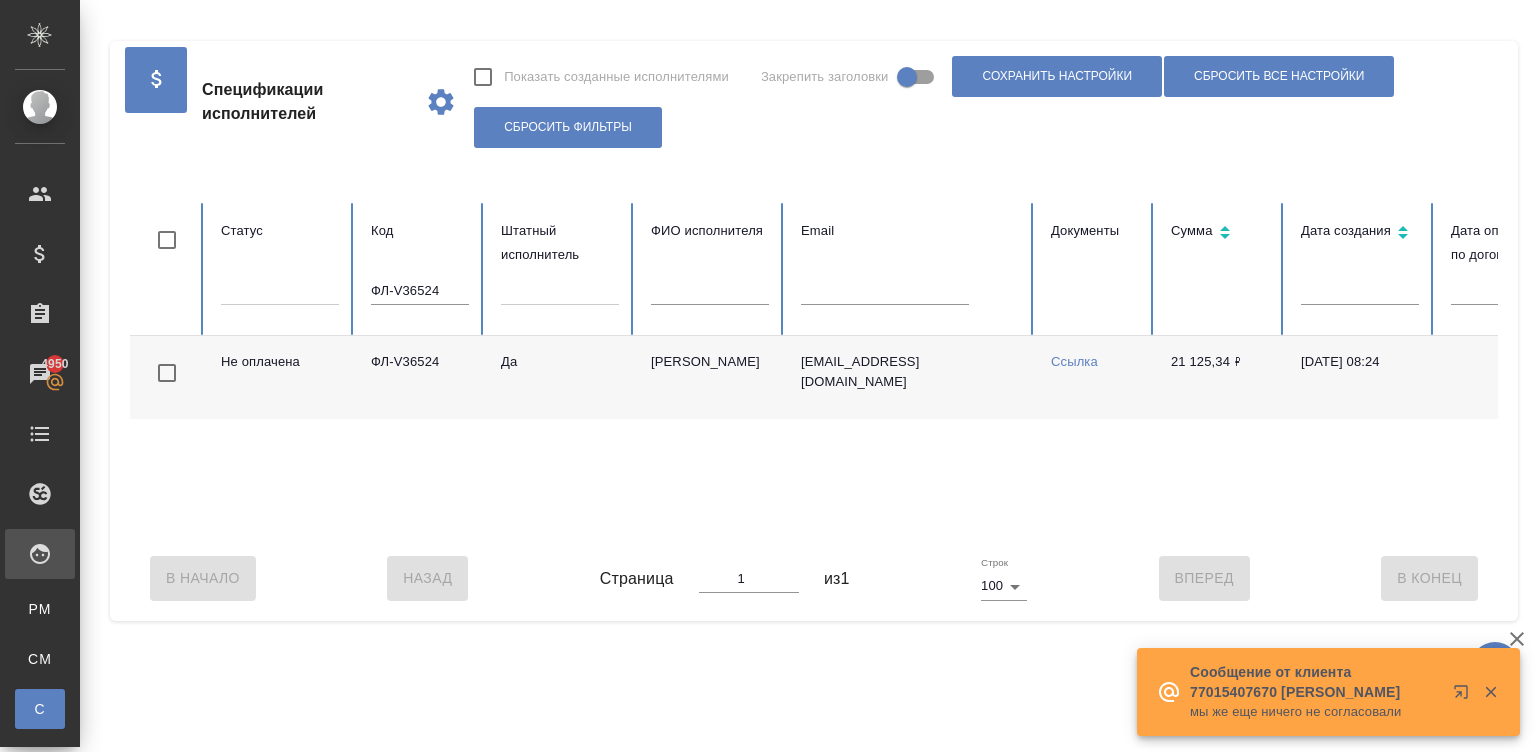 click on "В Начало Назад Страница 1 из  1 Строк 100 100 Вперед В Конец" at bounding box center [814, 578] 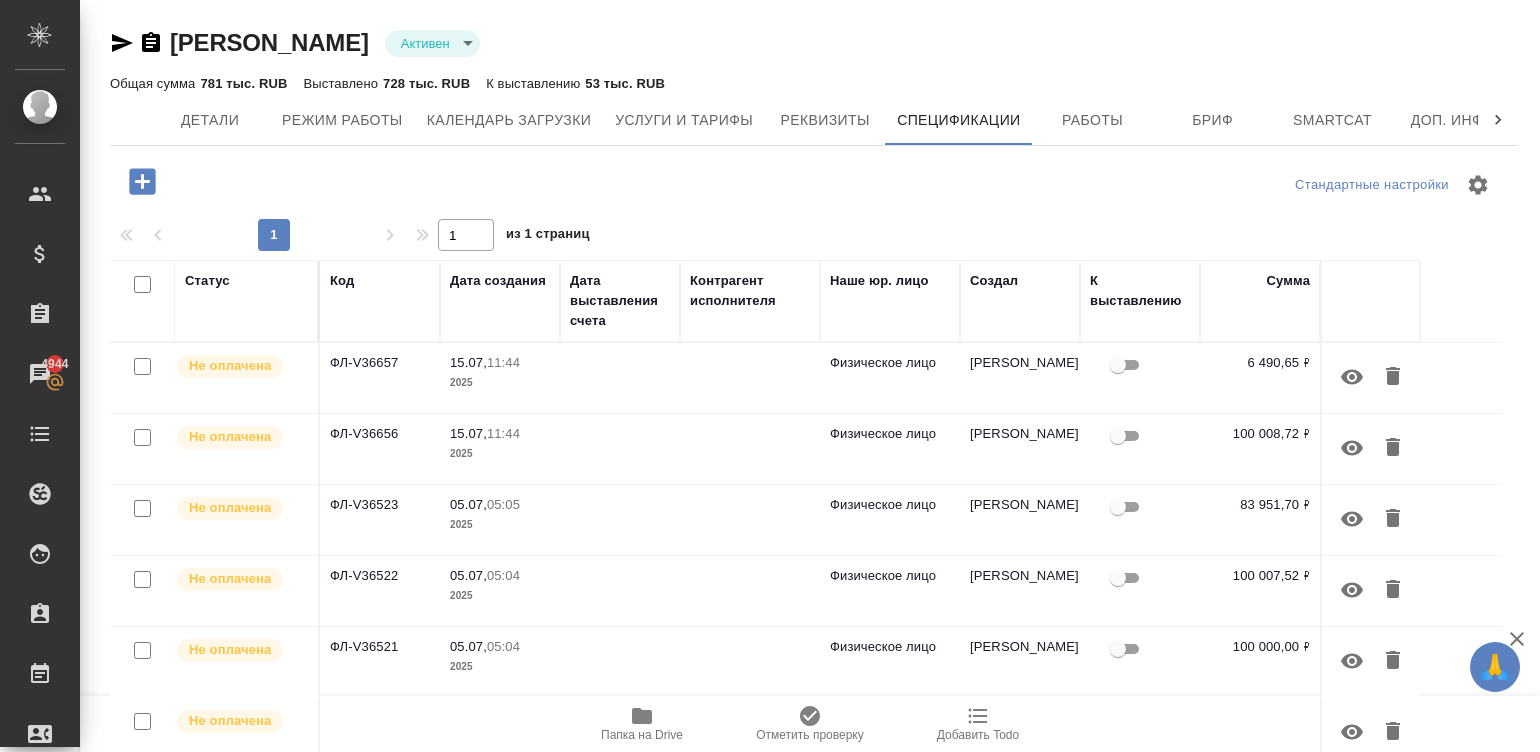 scroll, scrollTop: 0, scrollLeft: 0, axis: both 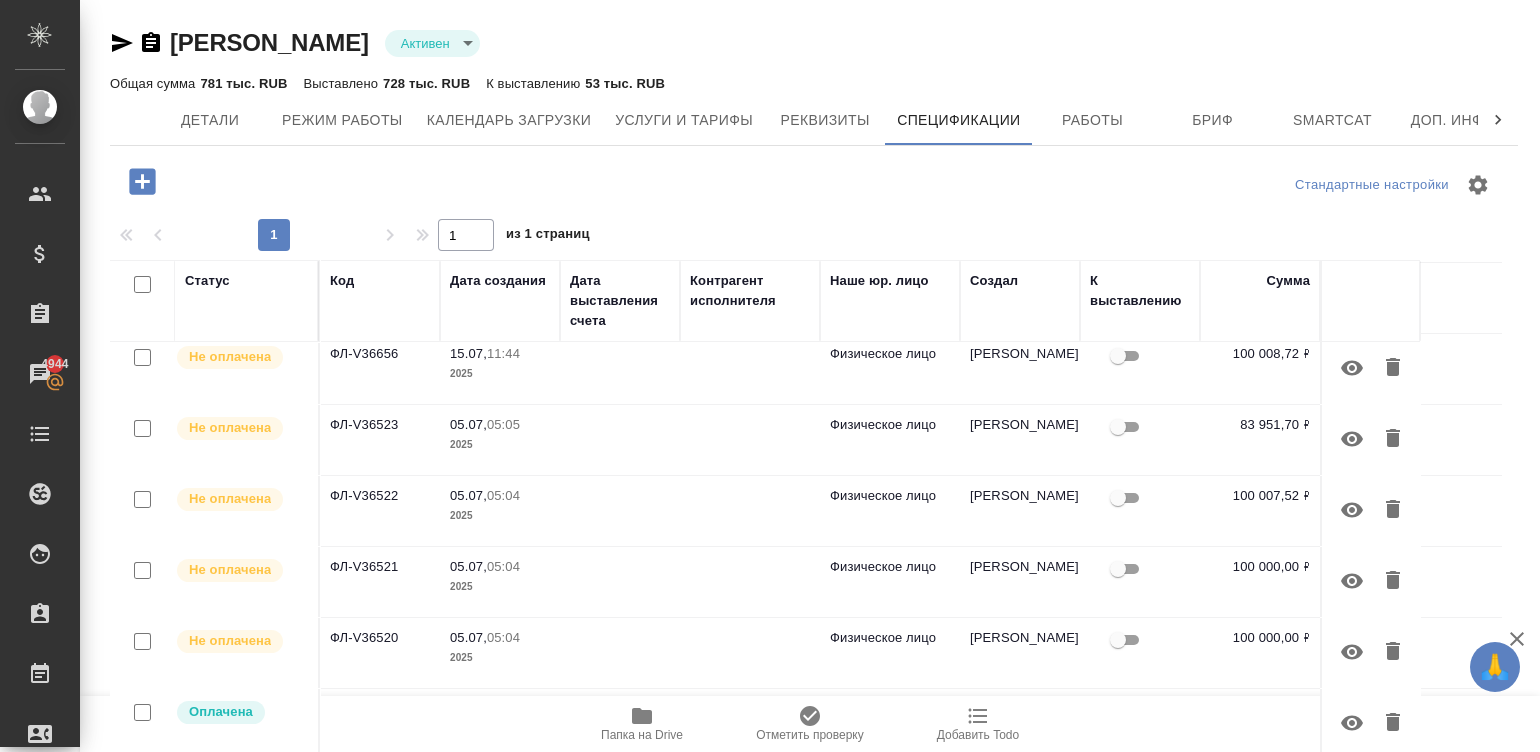 drag, startPoint x: 175, startPoint y: 419, endPoint x: 600, endPoint y: 475, distance: 428.67352 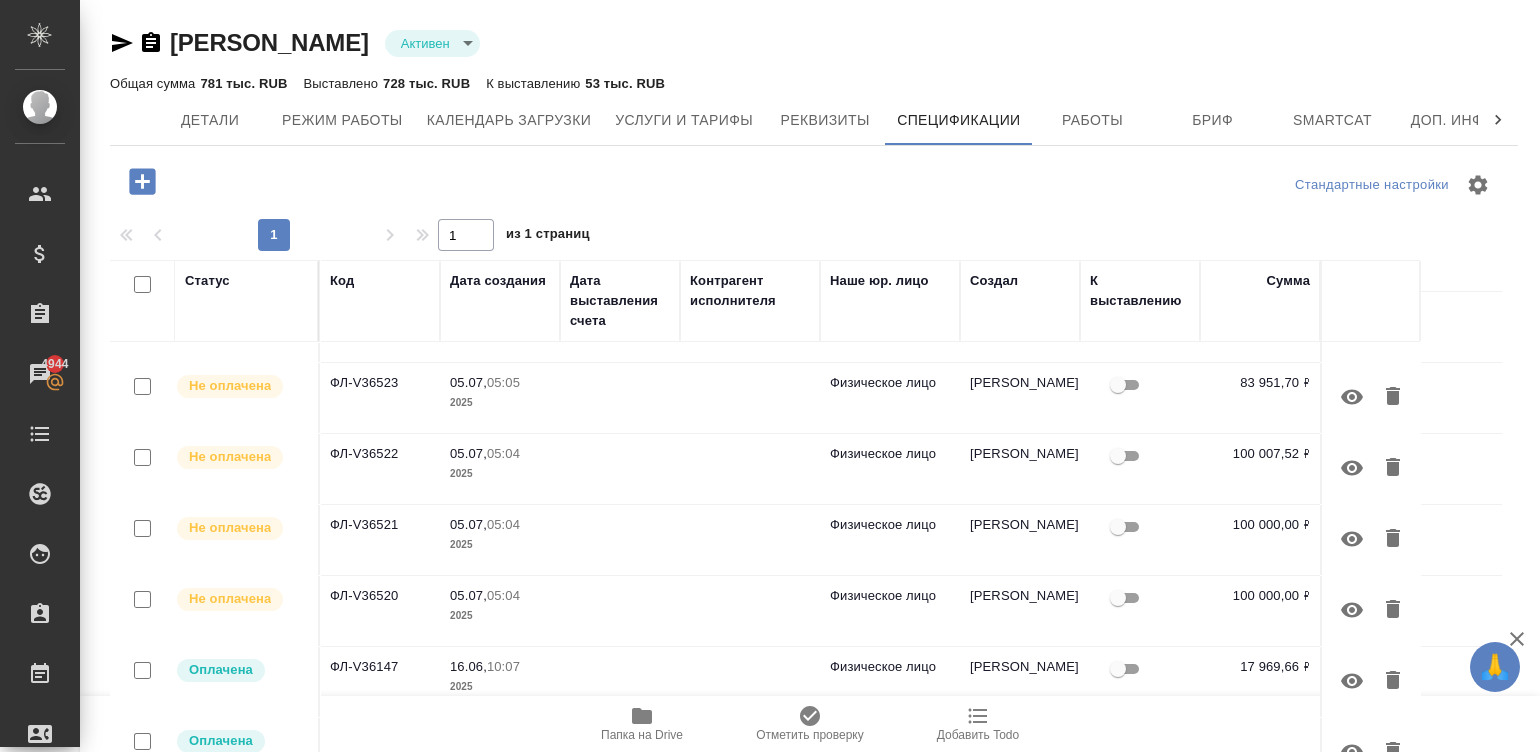 scroll, scrollTop: 126, scrollLeft: 0, axis: vertical 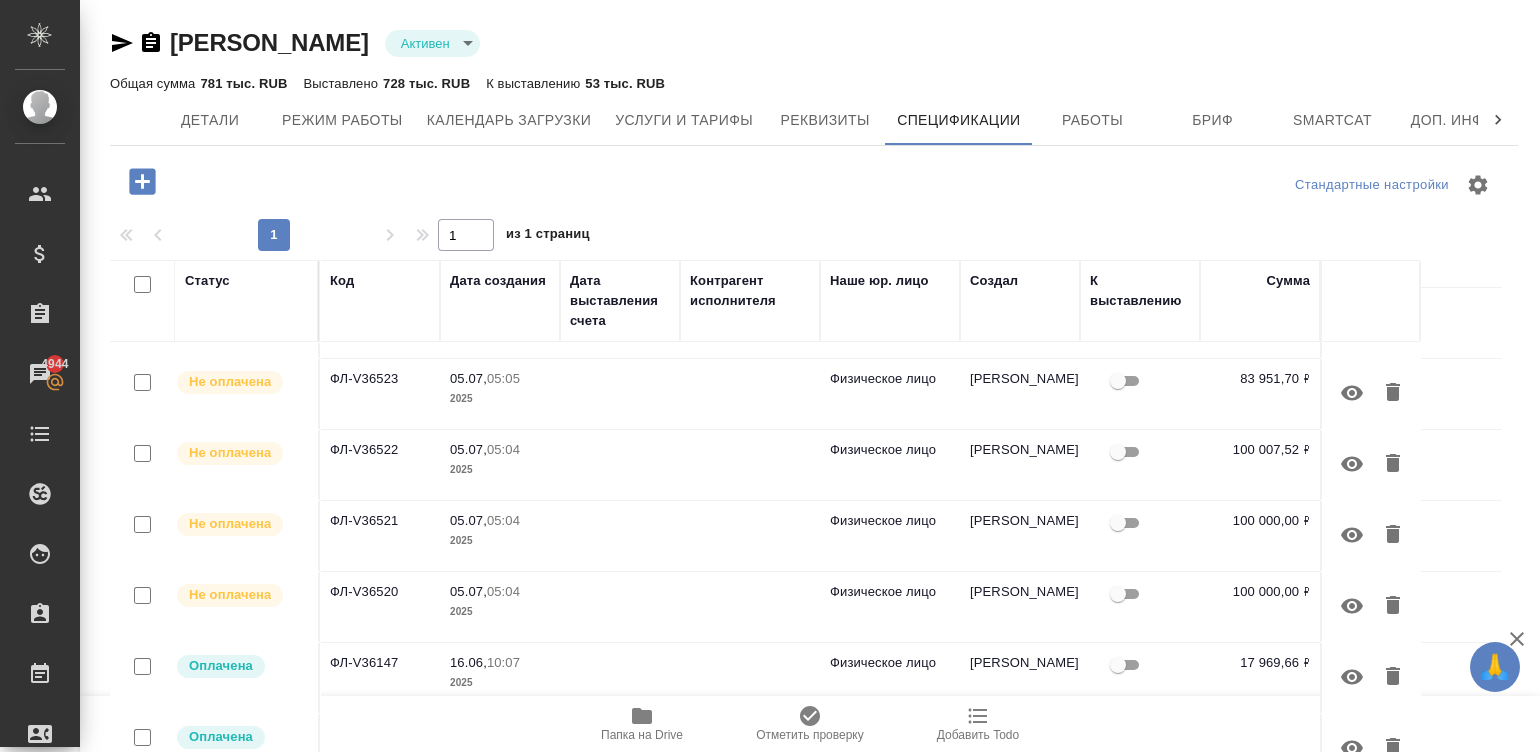 click on "05:04" at bounding box center [503, 591] 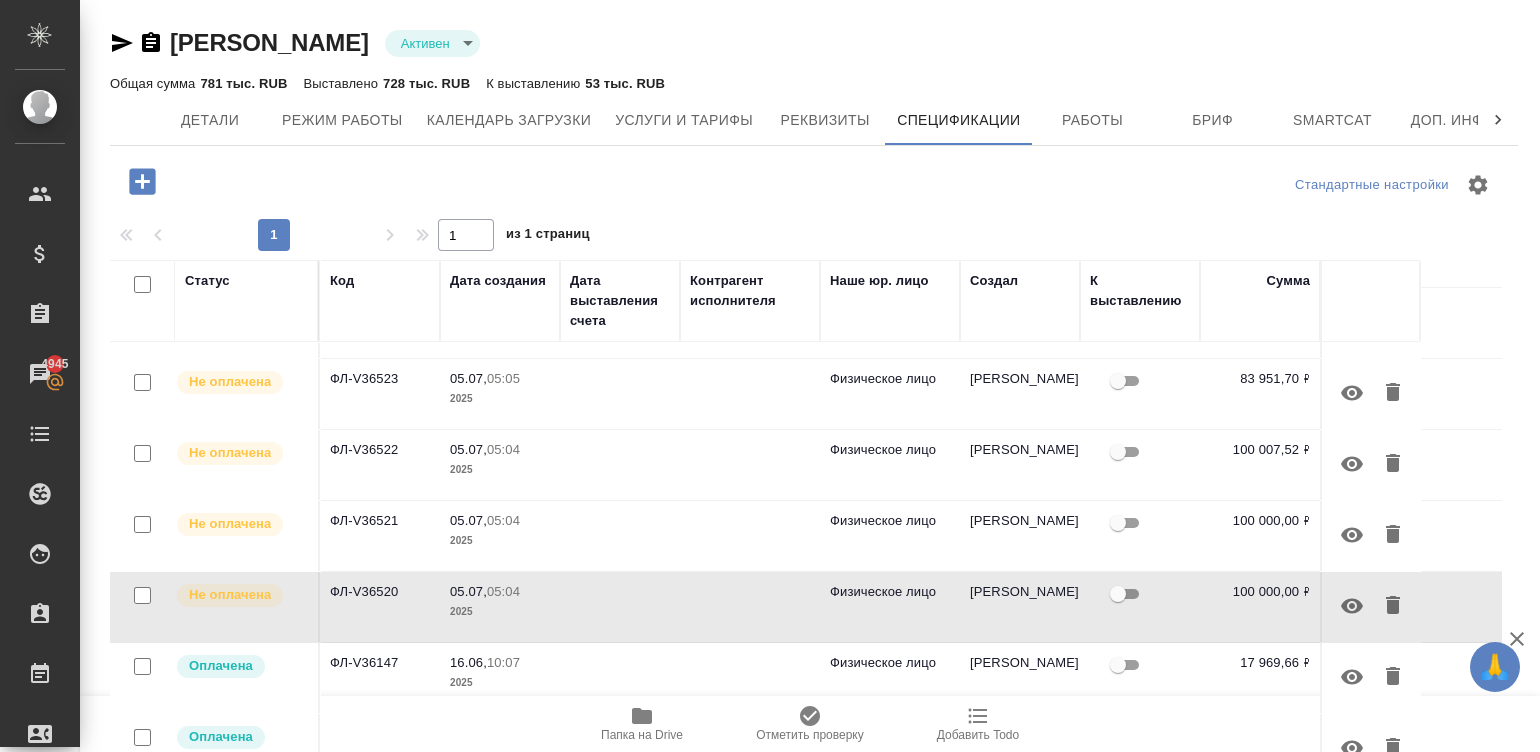 click on "05:04" at bounding box center (503, 520) 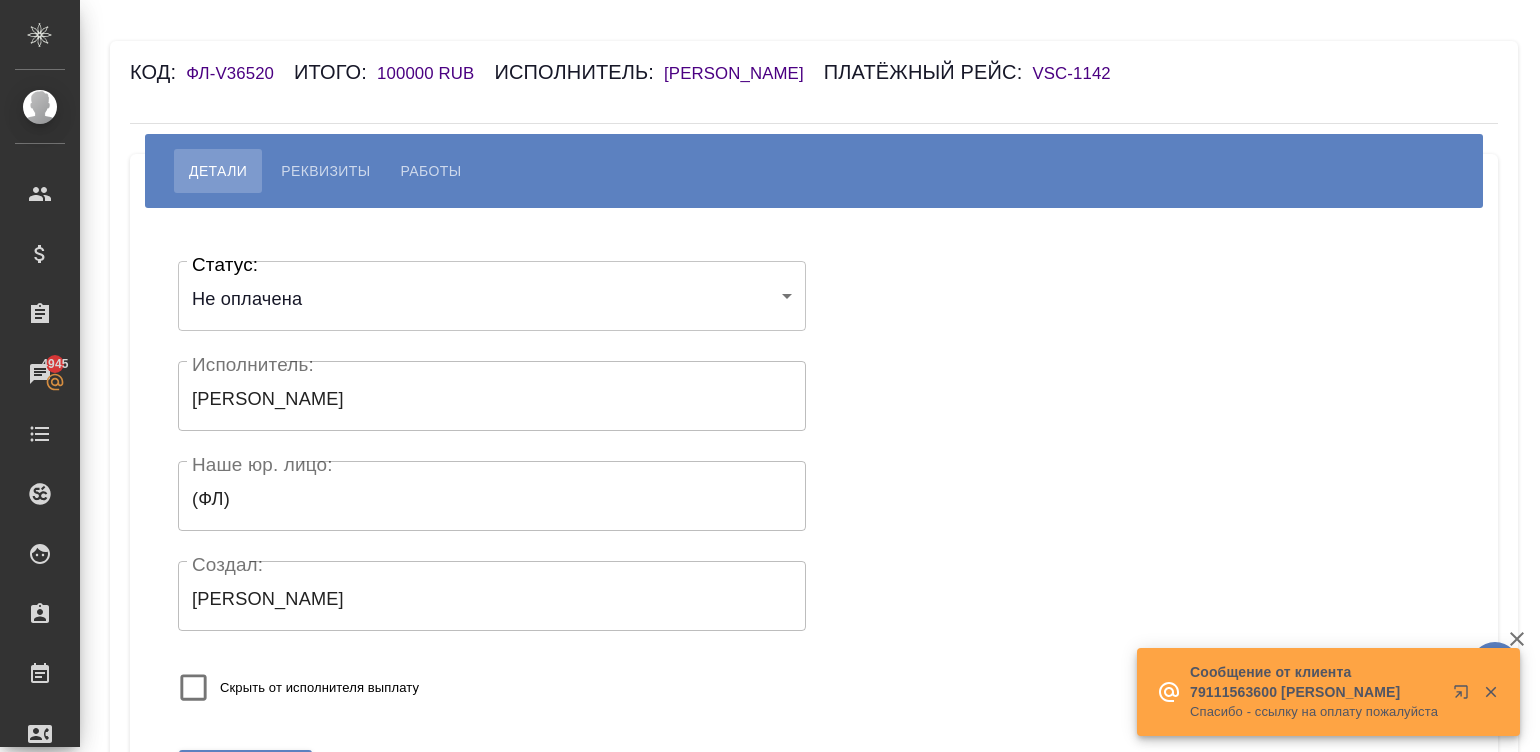 scroll, scrollTop: 0, scrollLeft: 0, axis: both 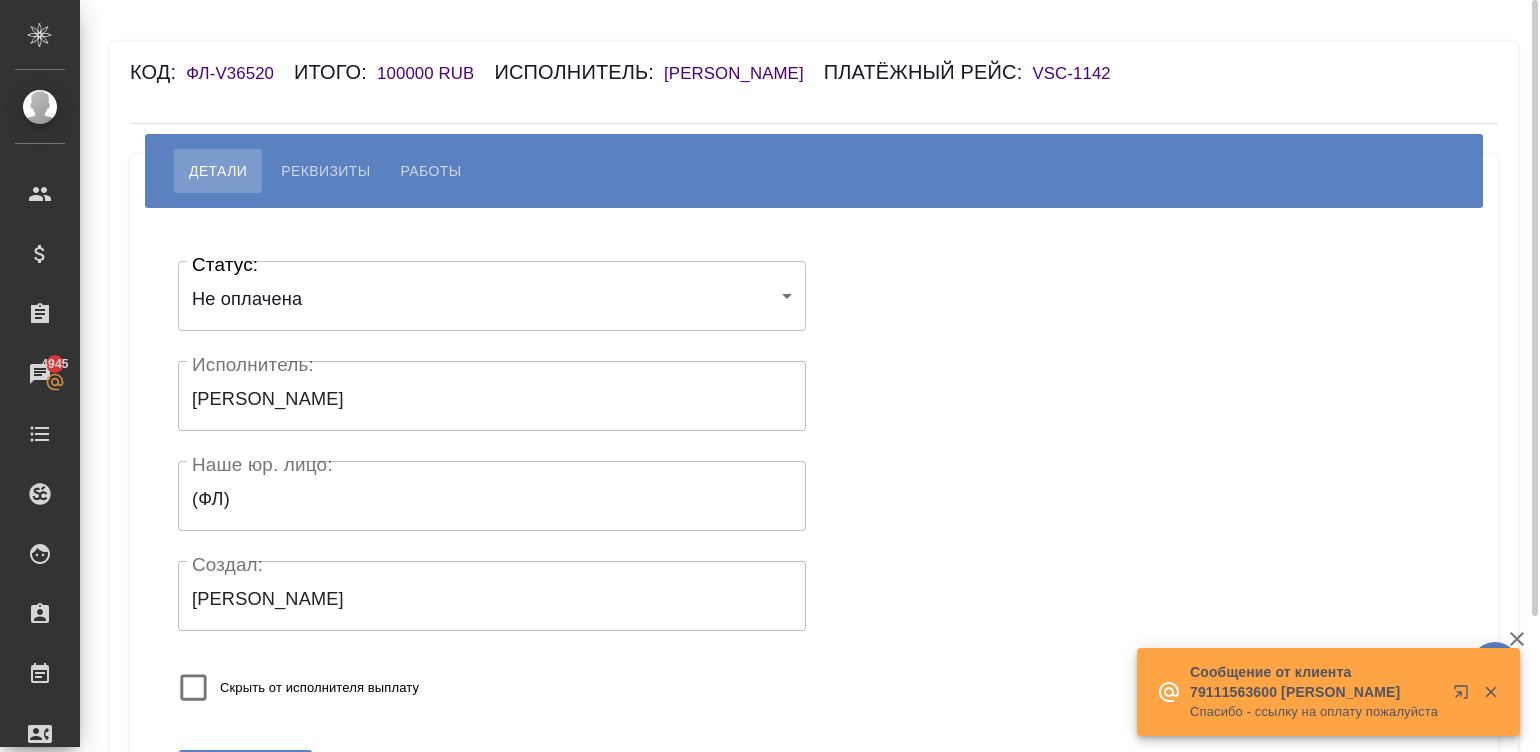 click on "Работы" at bounding box center [431, 171] 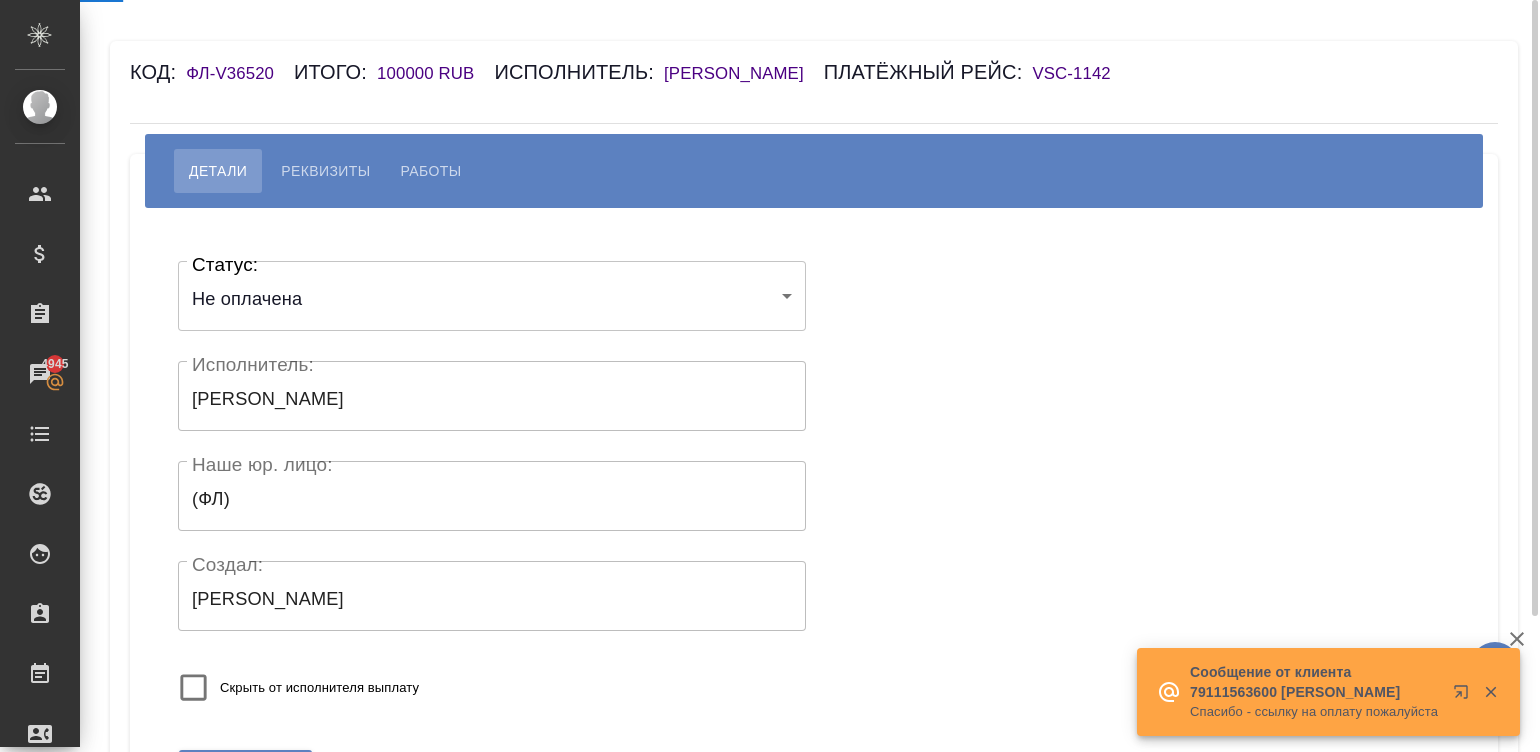 select on "10" 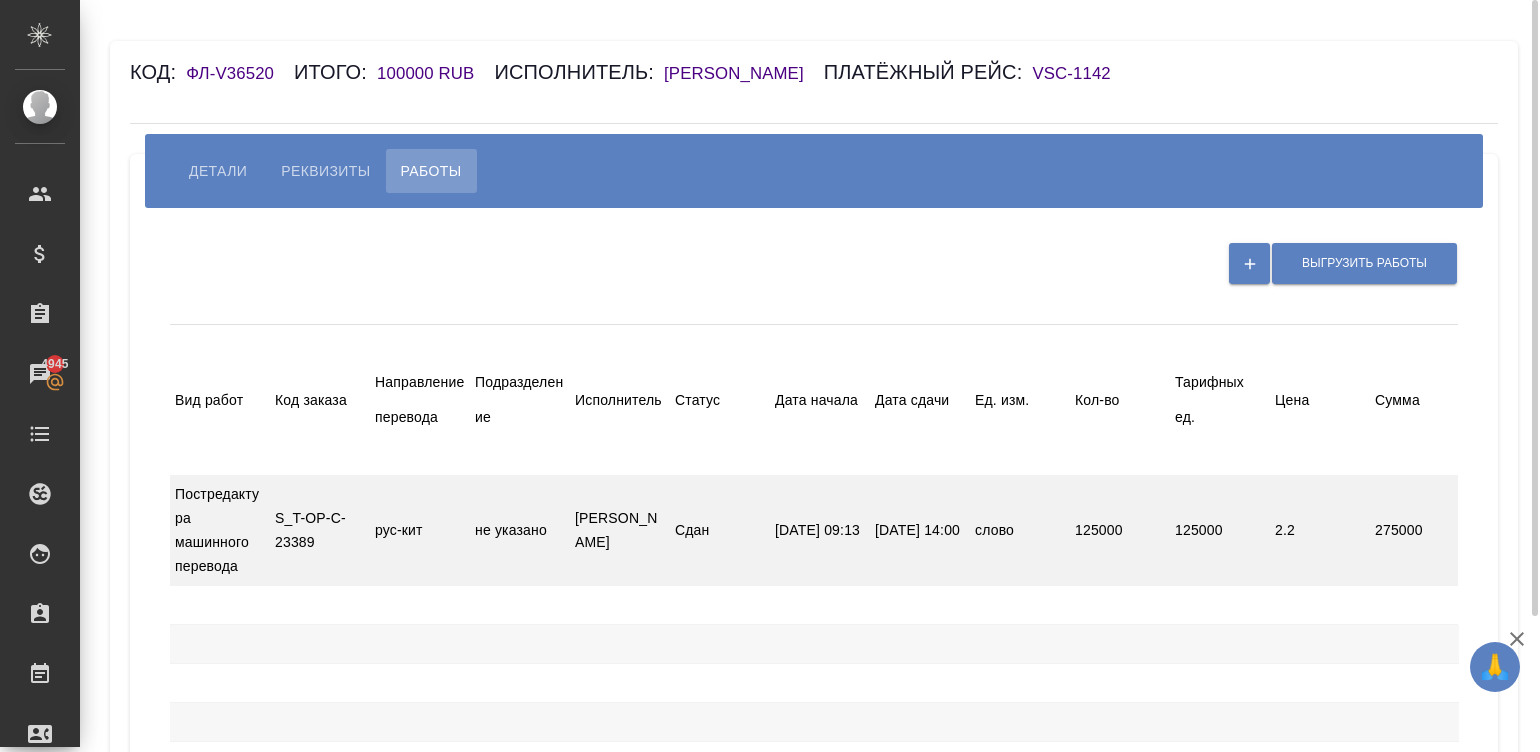 click on "не указано" at bounding box center [520, 530] 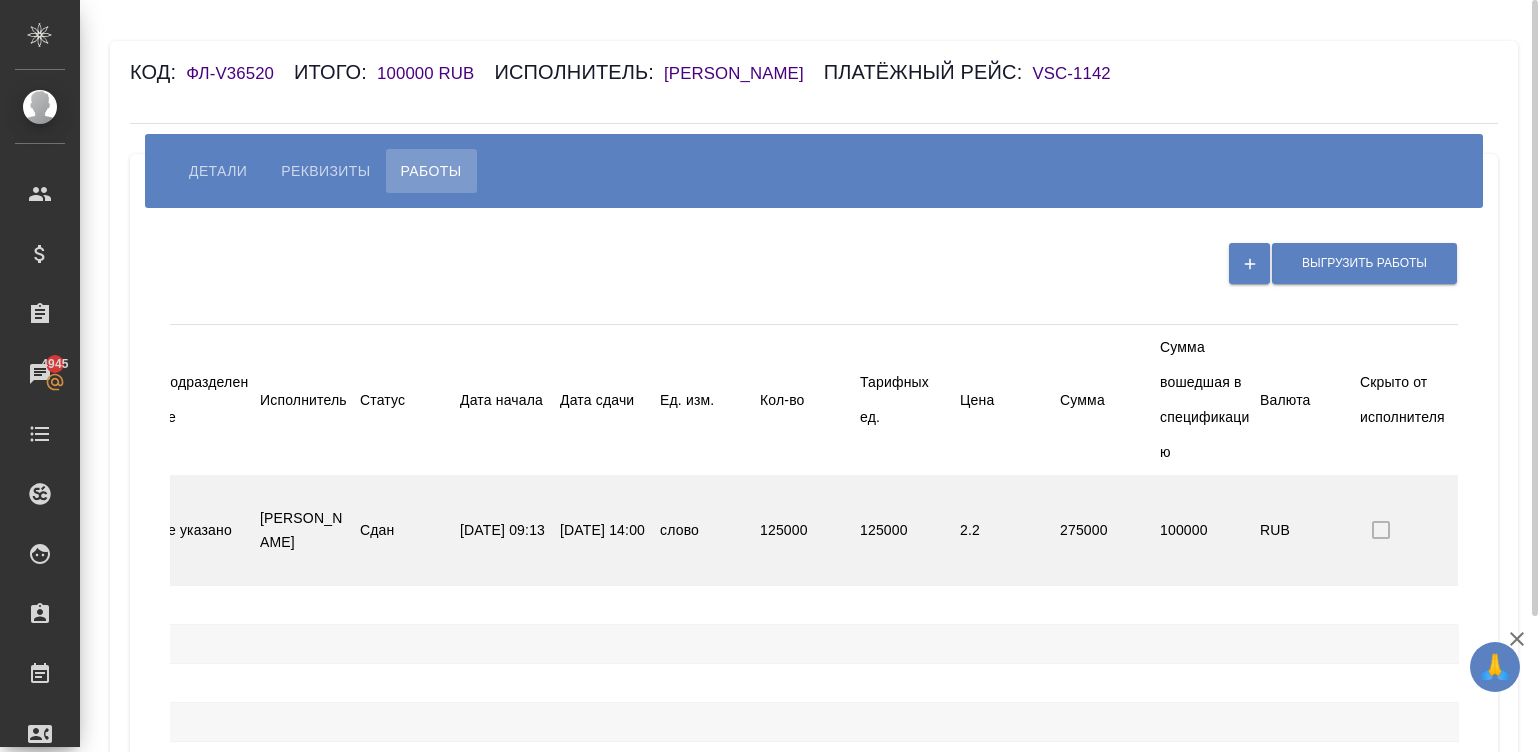 scroll, scrollTop: 0, scrollLeft: 398, axis: horizontal 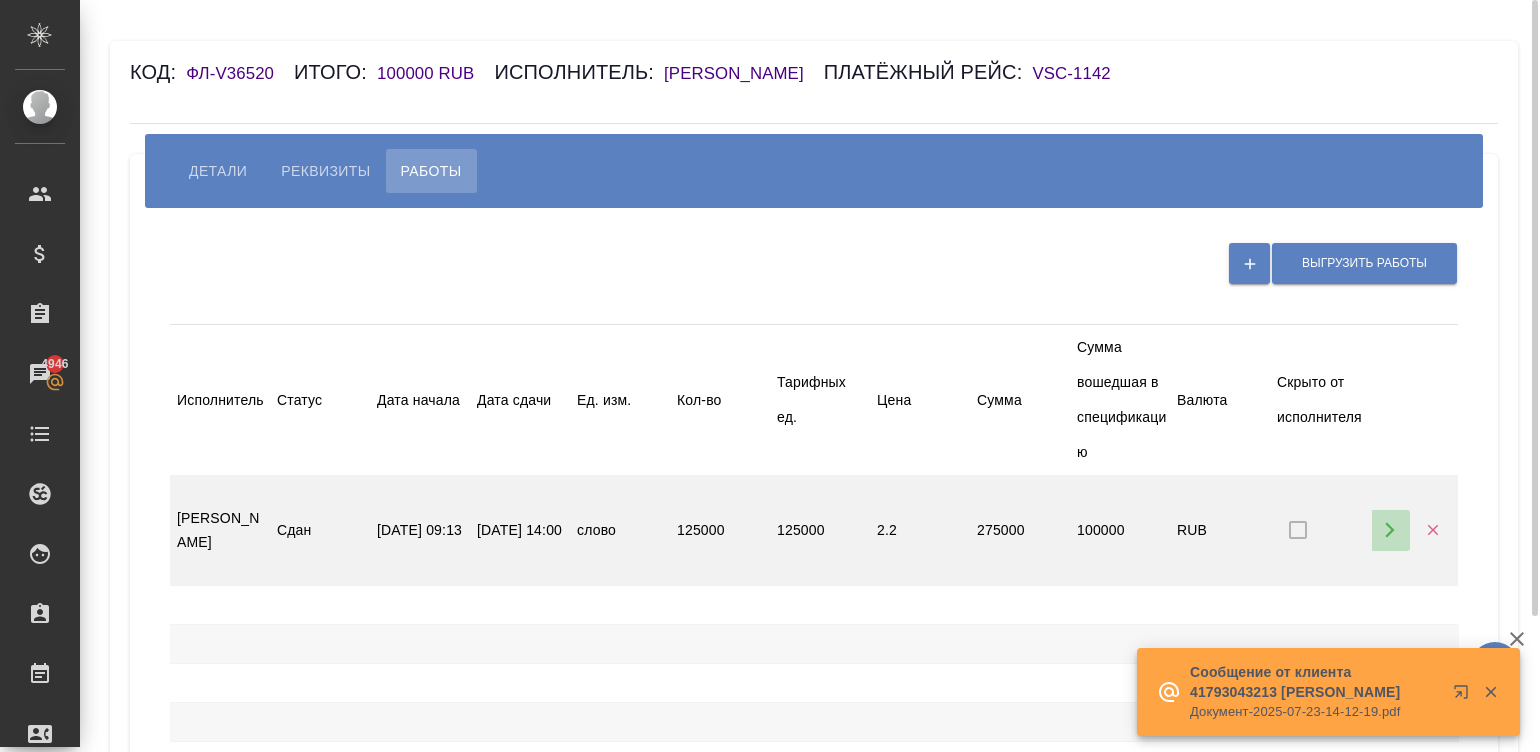 click at bounding box center (1389, 530) 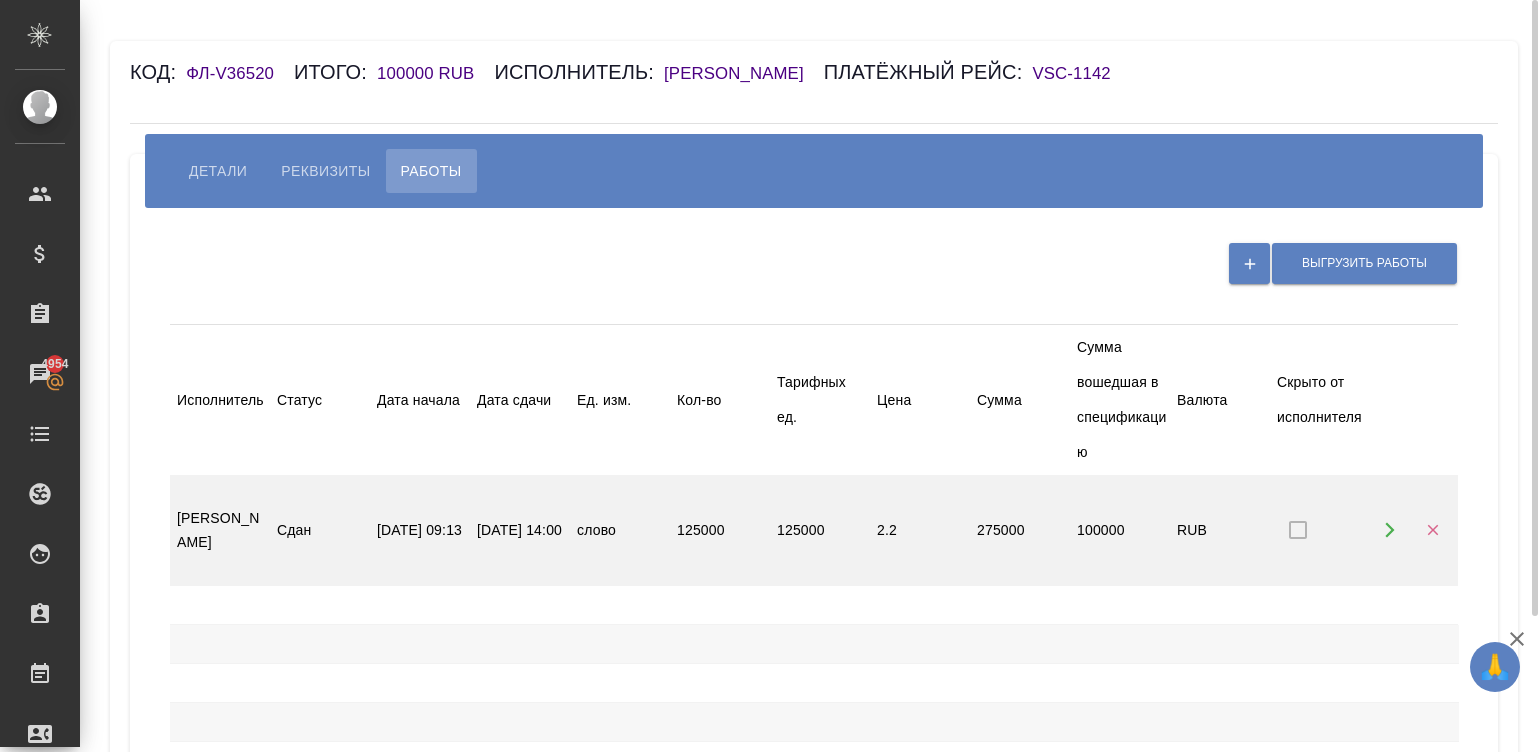 click on "125000" at bounding box center (722, 530) 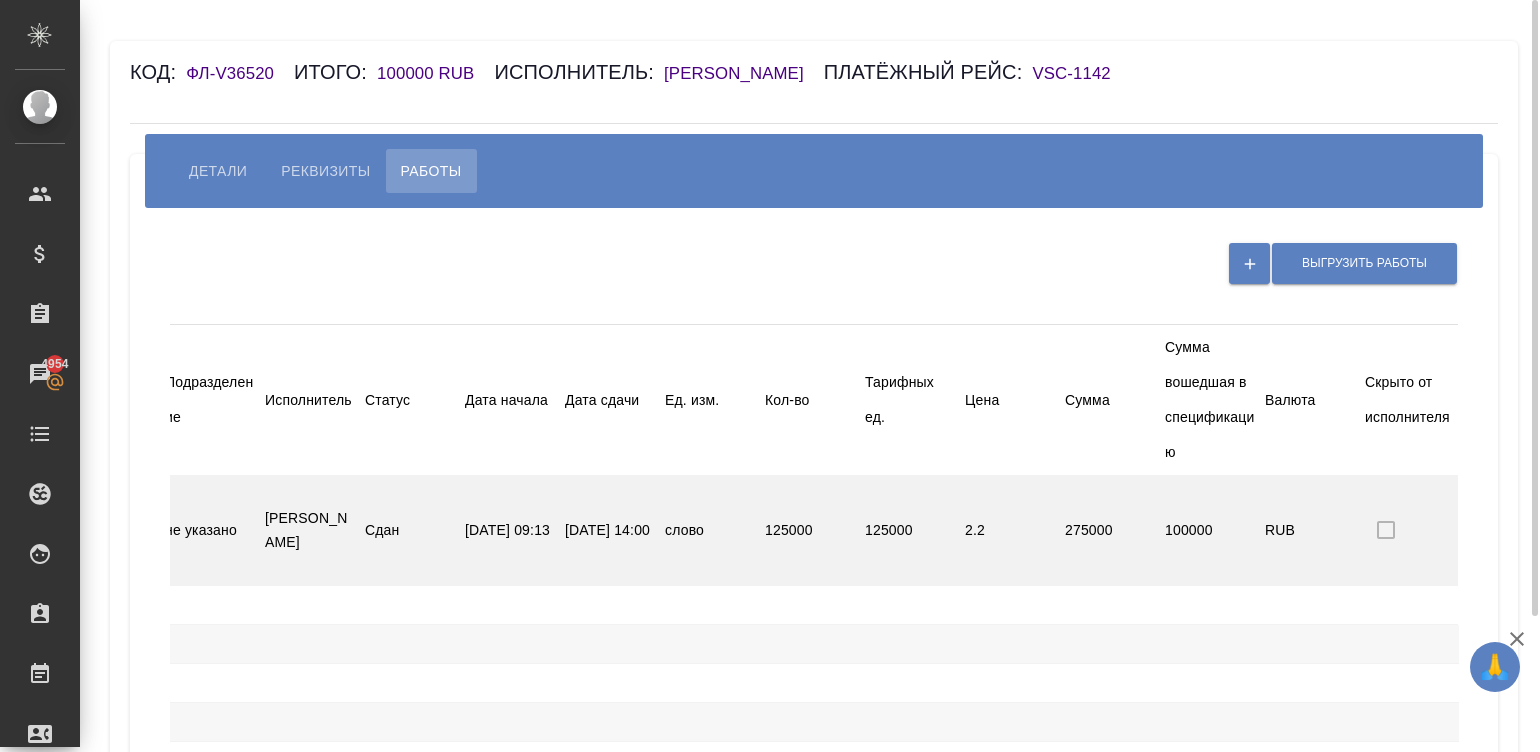 scroll, scrollTop: 0, scrollLeft: 350, axis: horizontal 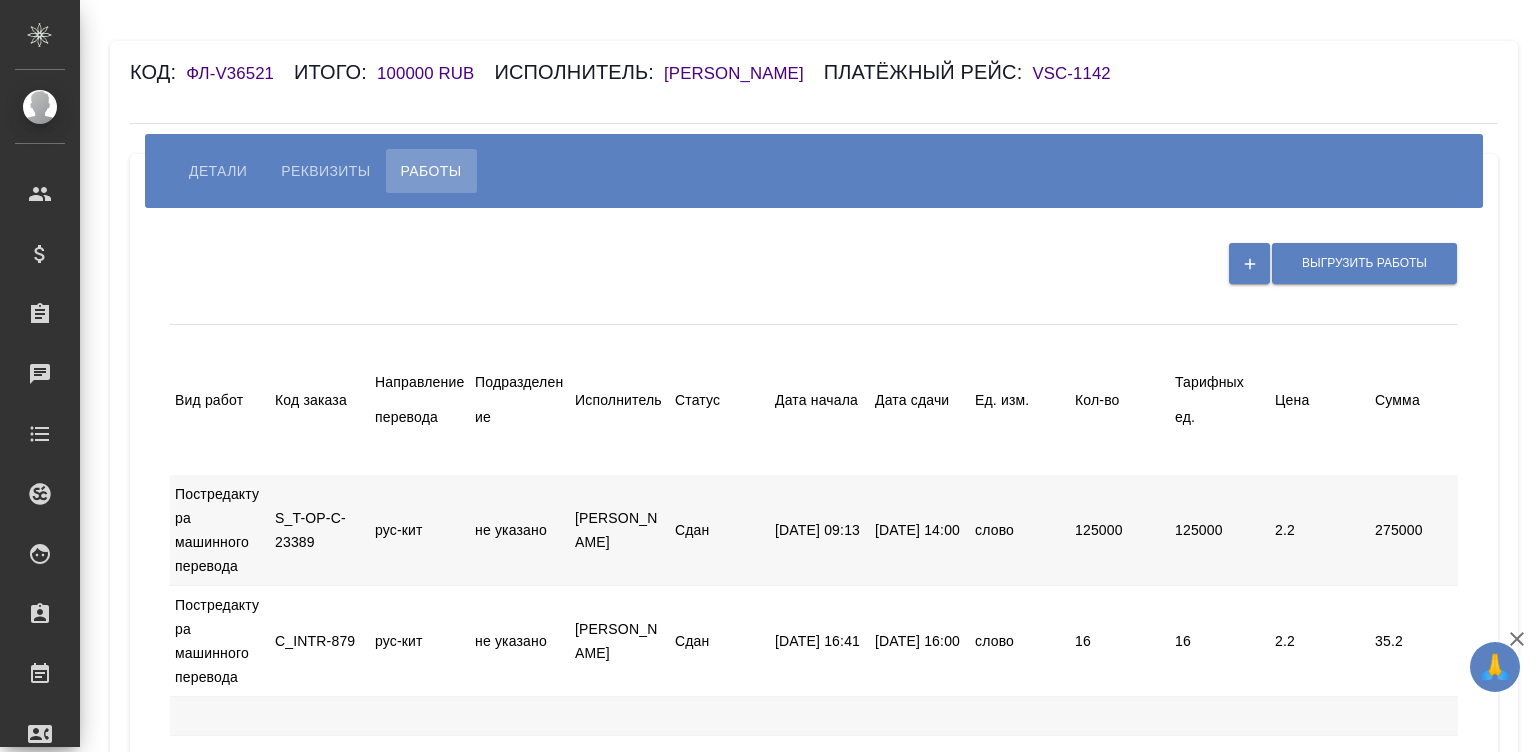 select on "10" 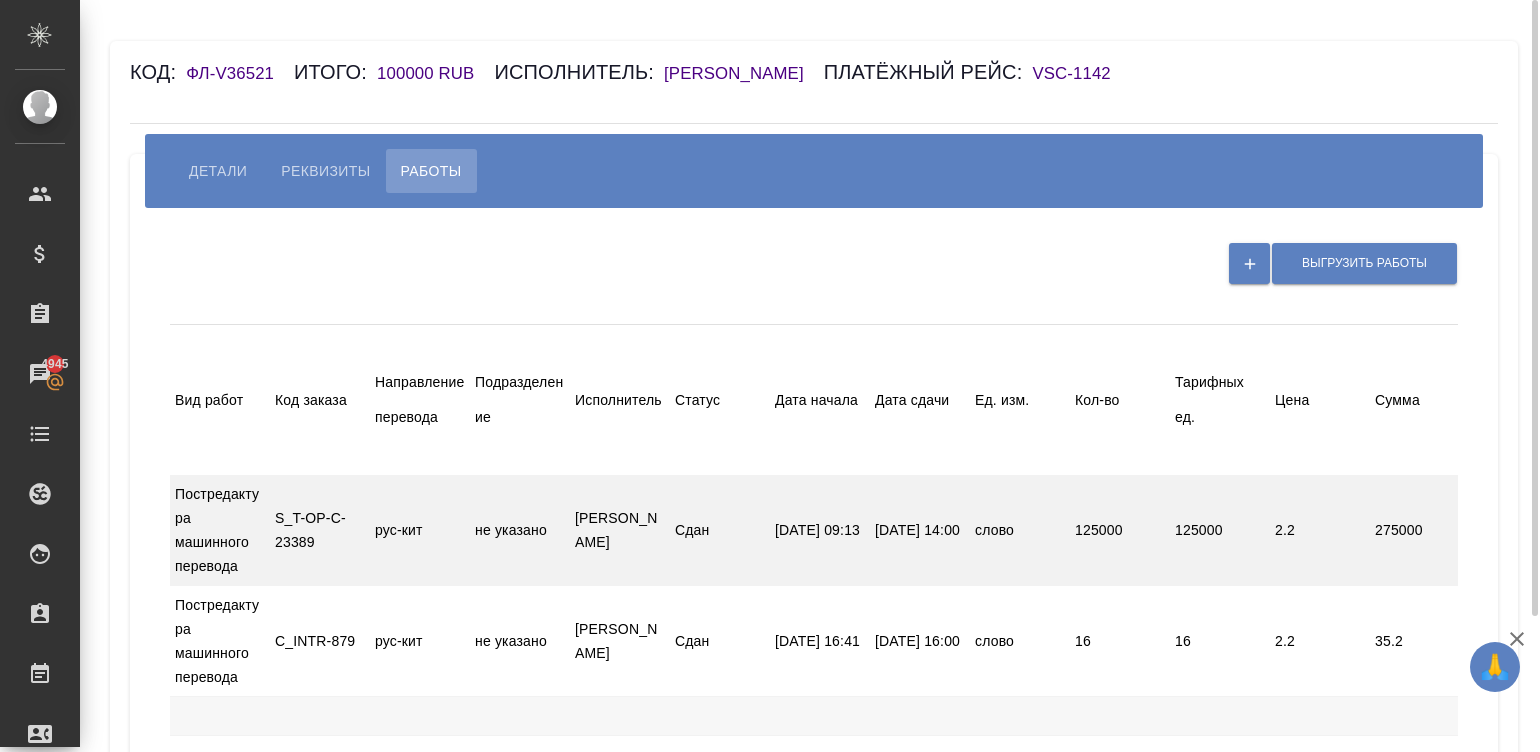click on "Постредактура машинного перевода S_T-OP-C-23389 рус-кит не указано [PERSON_NAME] Сдан [DATE] 09:13 [DATE] 14:00 слово 125000 125000 2.2 275000 100000 RUB" at bounding box center [1013, 530] 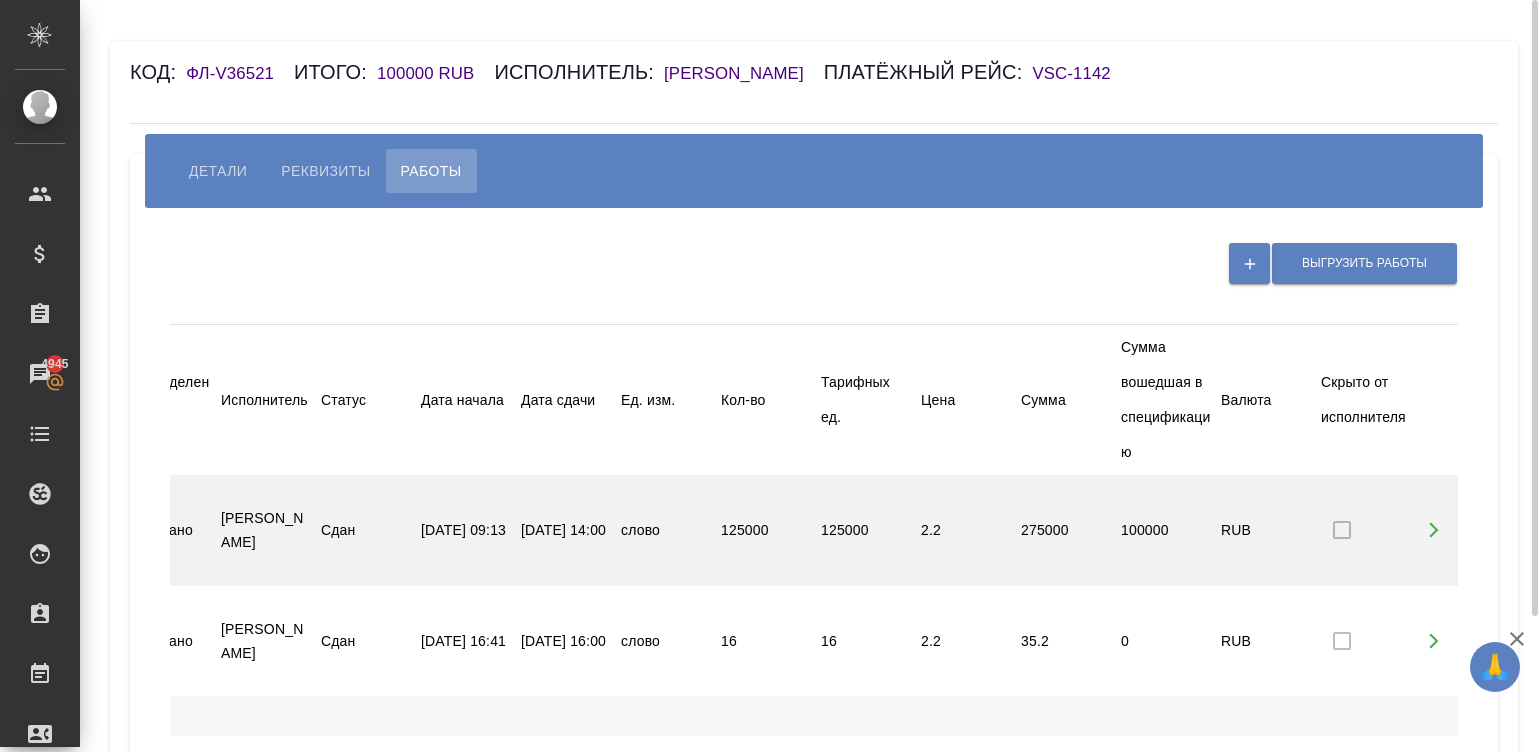scroll, scrollTop: 0, scrollLeft: 398, axis: horizontal 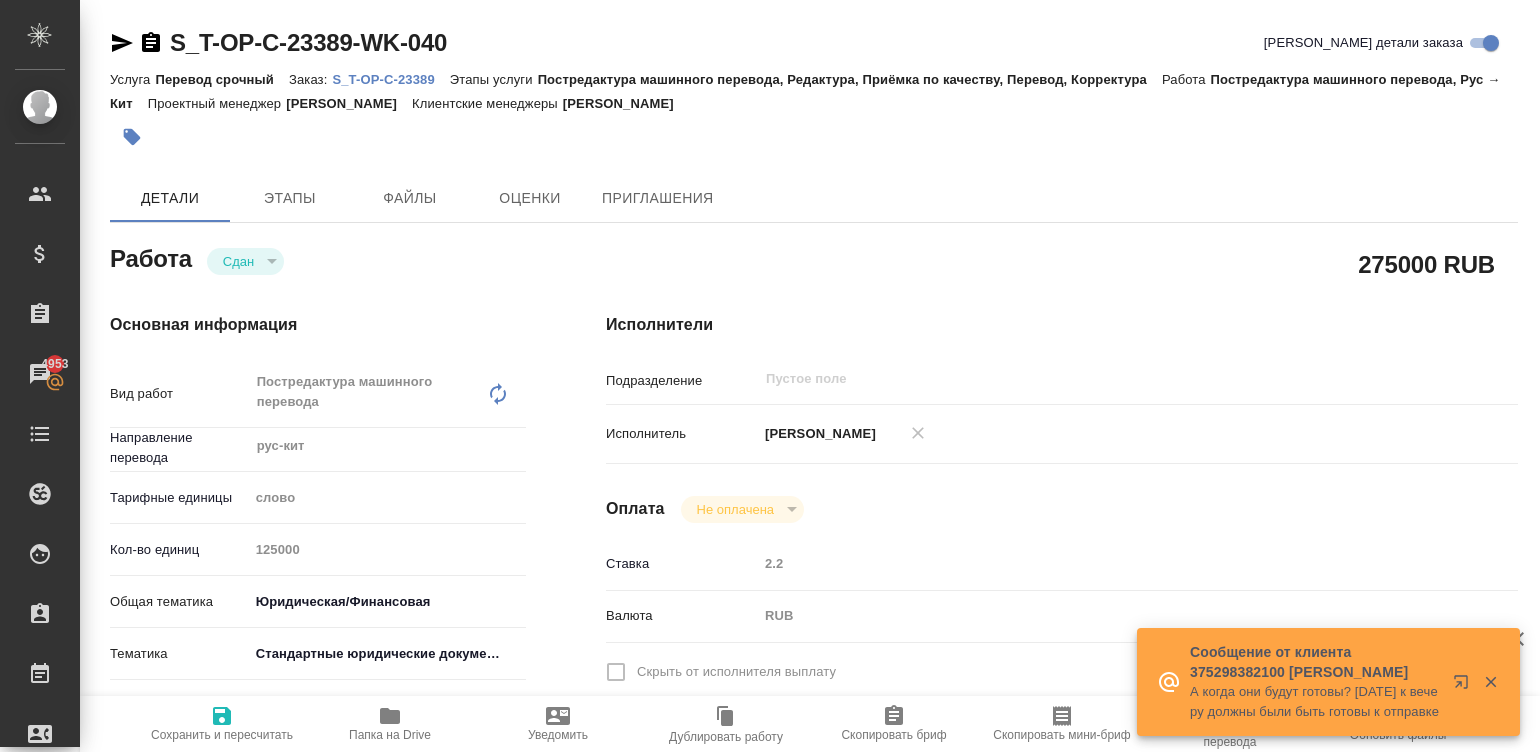 click on "Исполнители Подразделение ​ Исполнитель Ван Байхан Оплата Не оплачена notPayed Ставка 2.2 Валюта RUB RUB Скрыть от исполнителя выплату Дополнительно Последнее изменение Журавлева Александра Комментарий к работе x Путь на drive /Clients/Т-ОП-С_Русал Глобал Менеджмент/Orders/S_T-OP-C-23389/Translated/S_T-OP-C-23389-WK-040 x" at bounding box center (1062, 710) 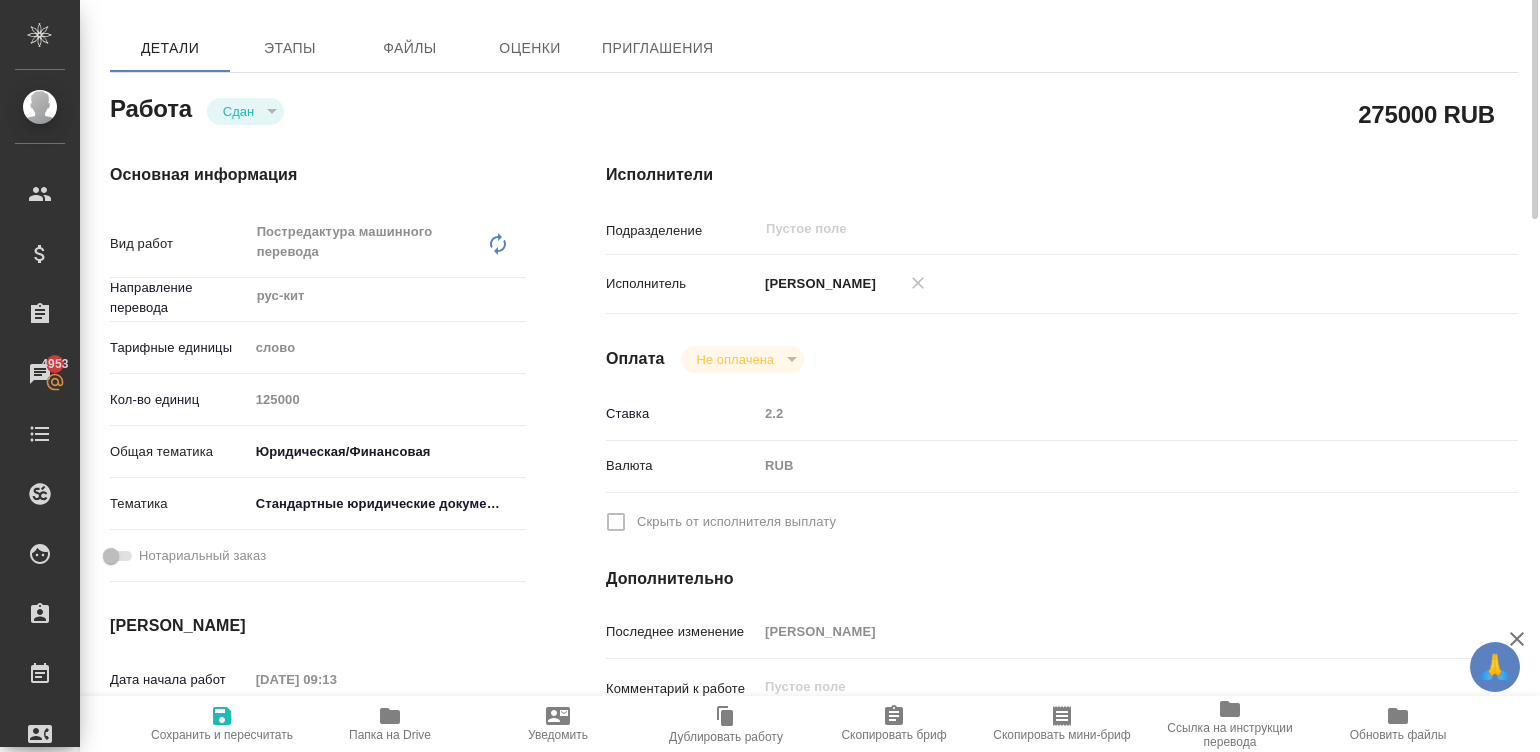scroll, scrollTop: 0, scrollLeft: 0, axis: both 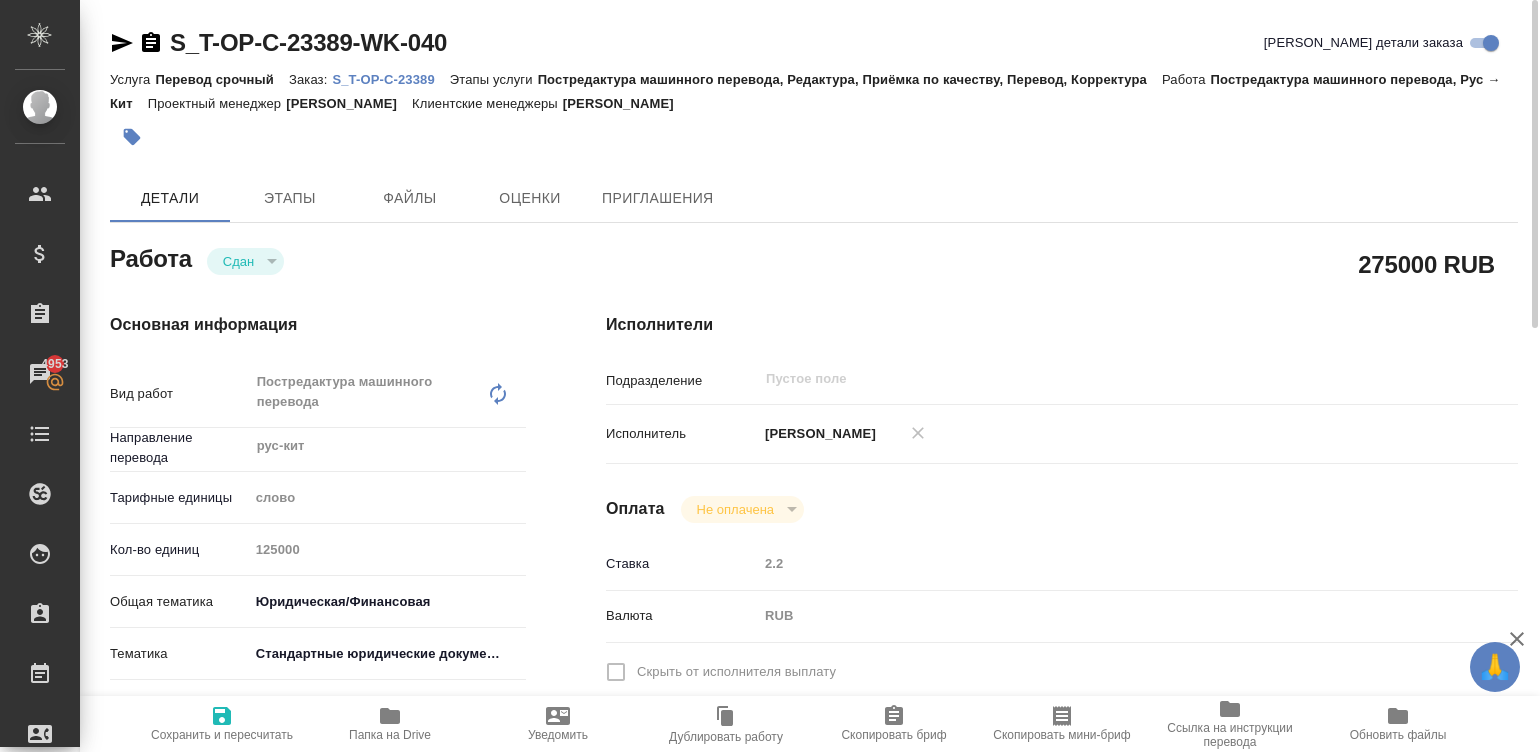 click on "S_T-OP-C-23389" at bounding box center [390, 79] 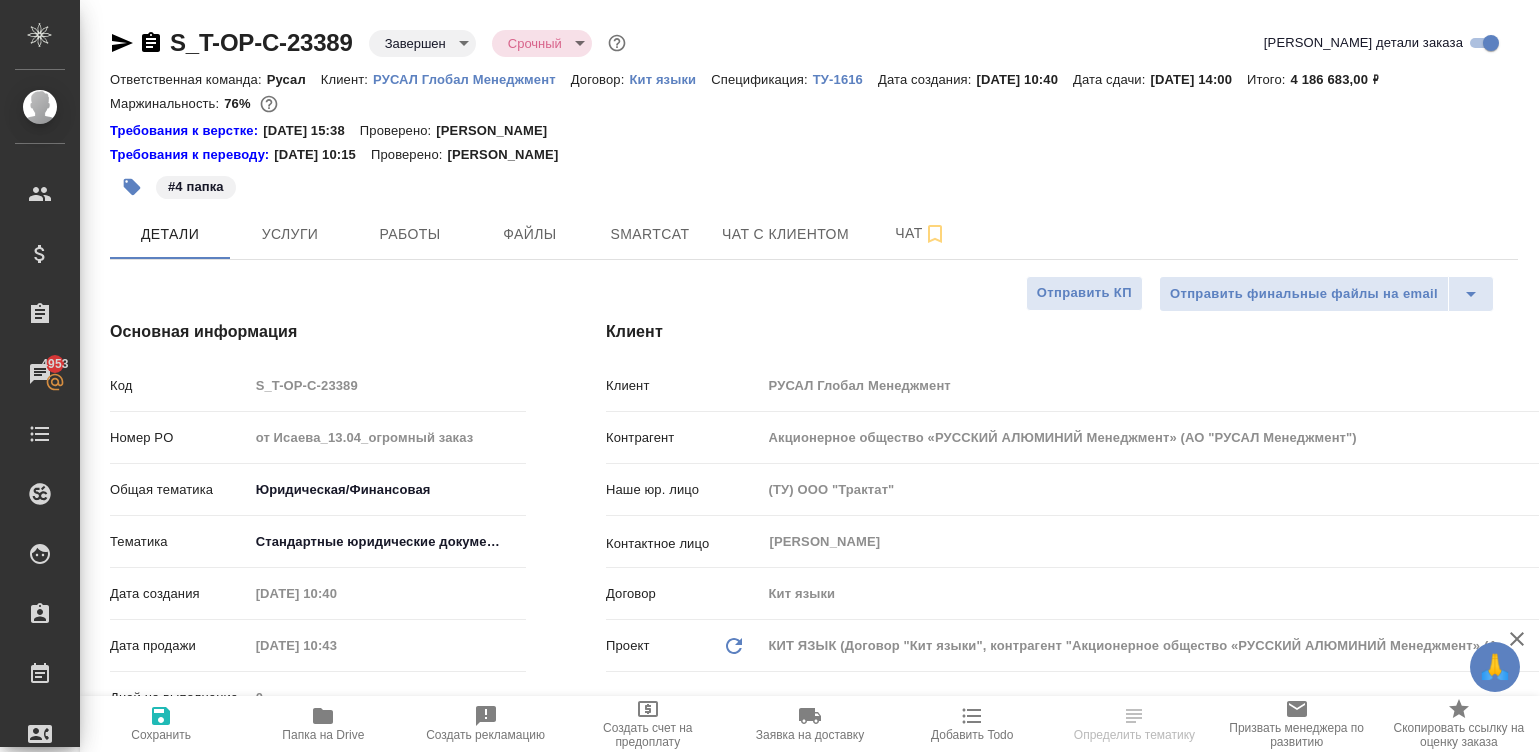 select on "RU" 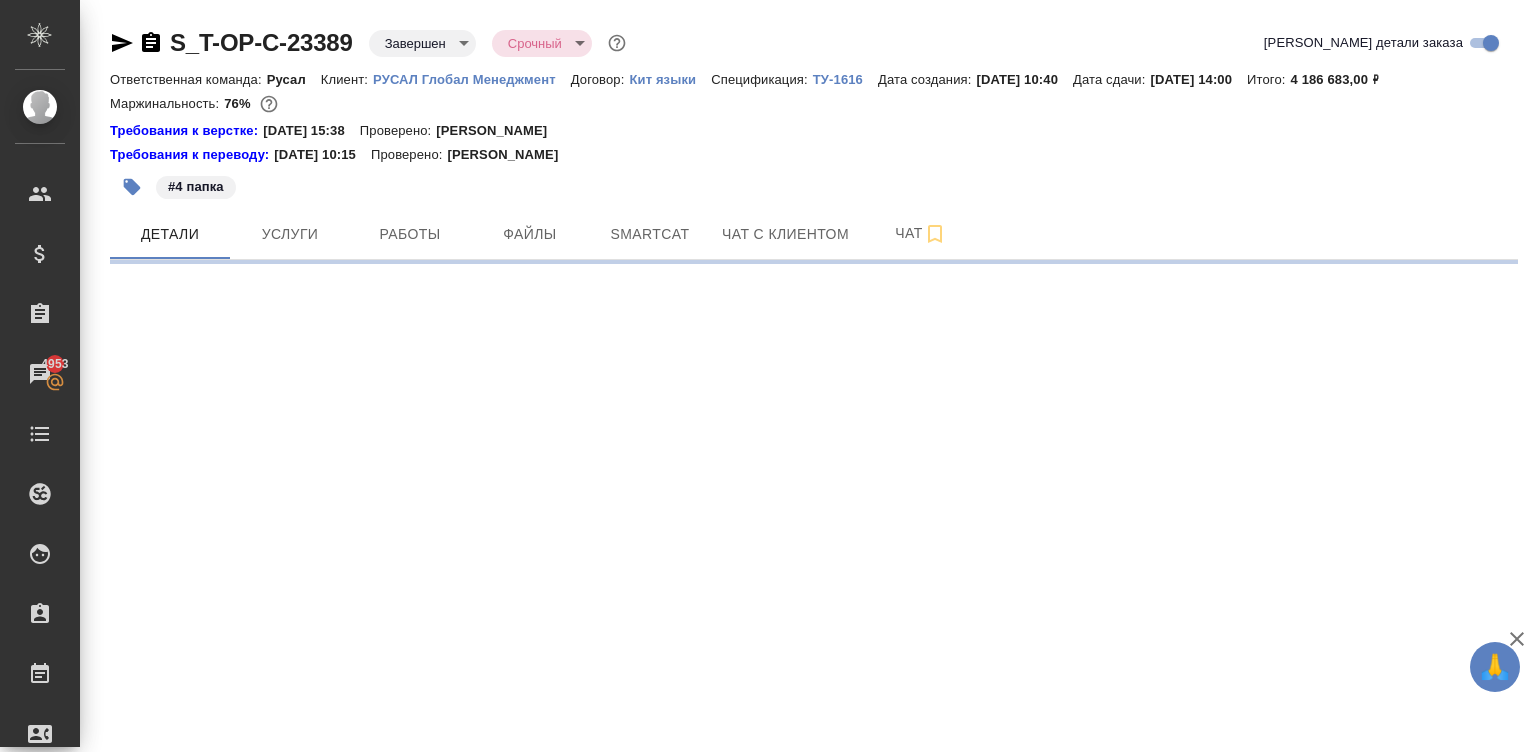 select on "RU" 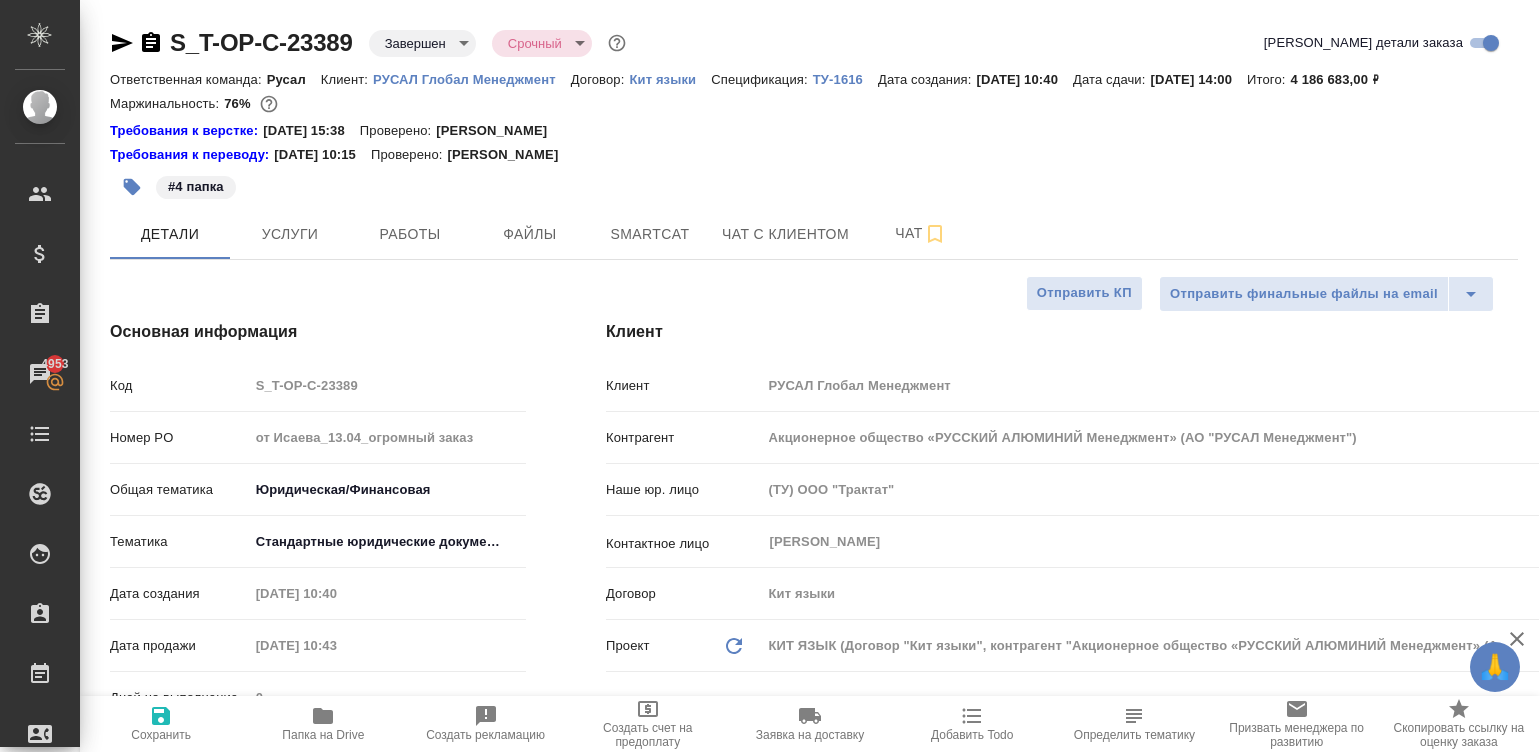 type on "x" 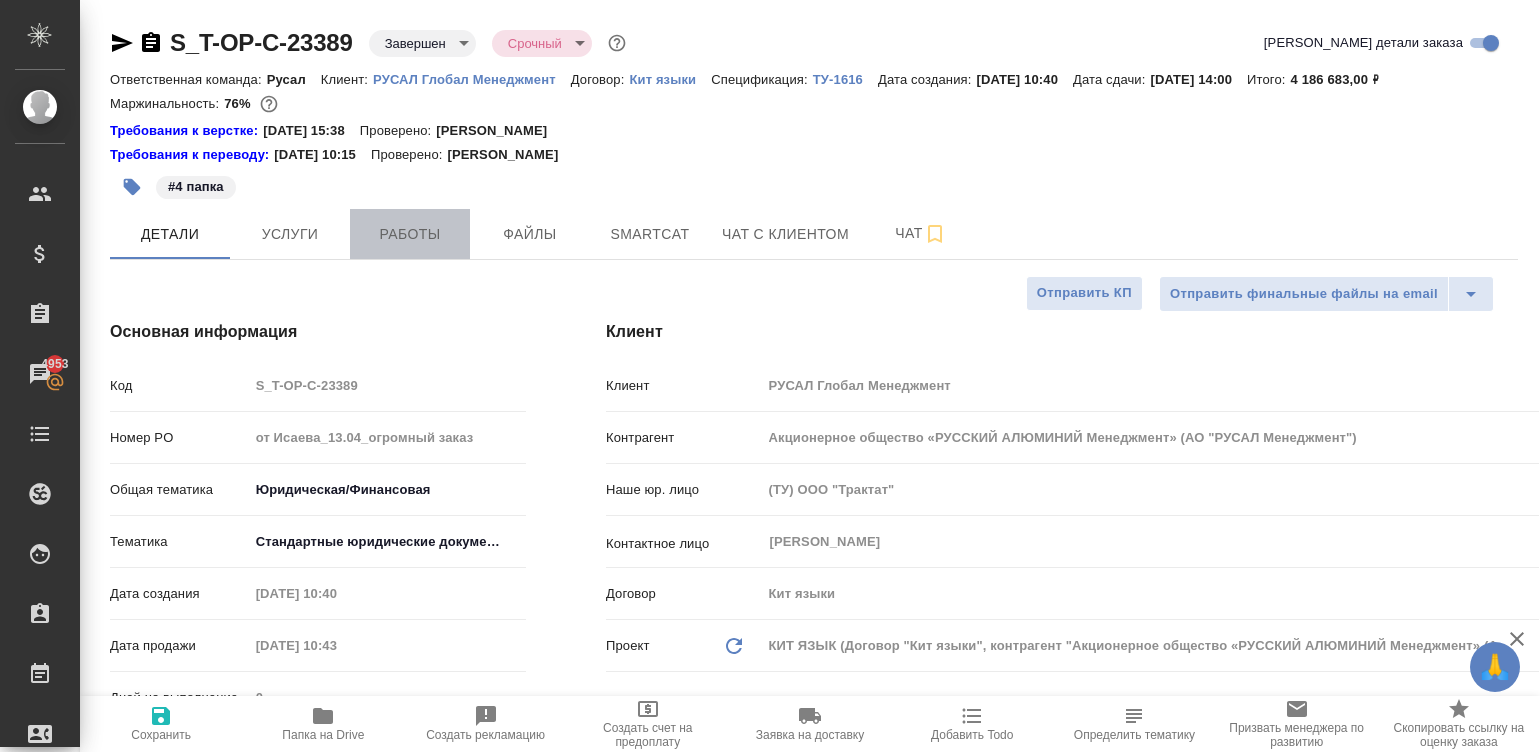 click on "Работы" at bounding box center [410, 234] 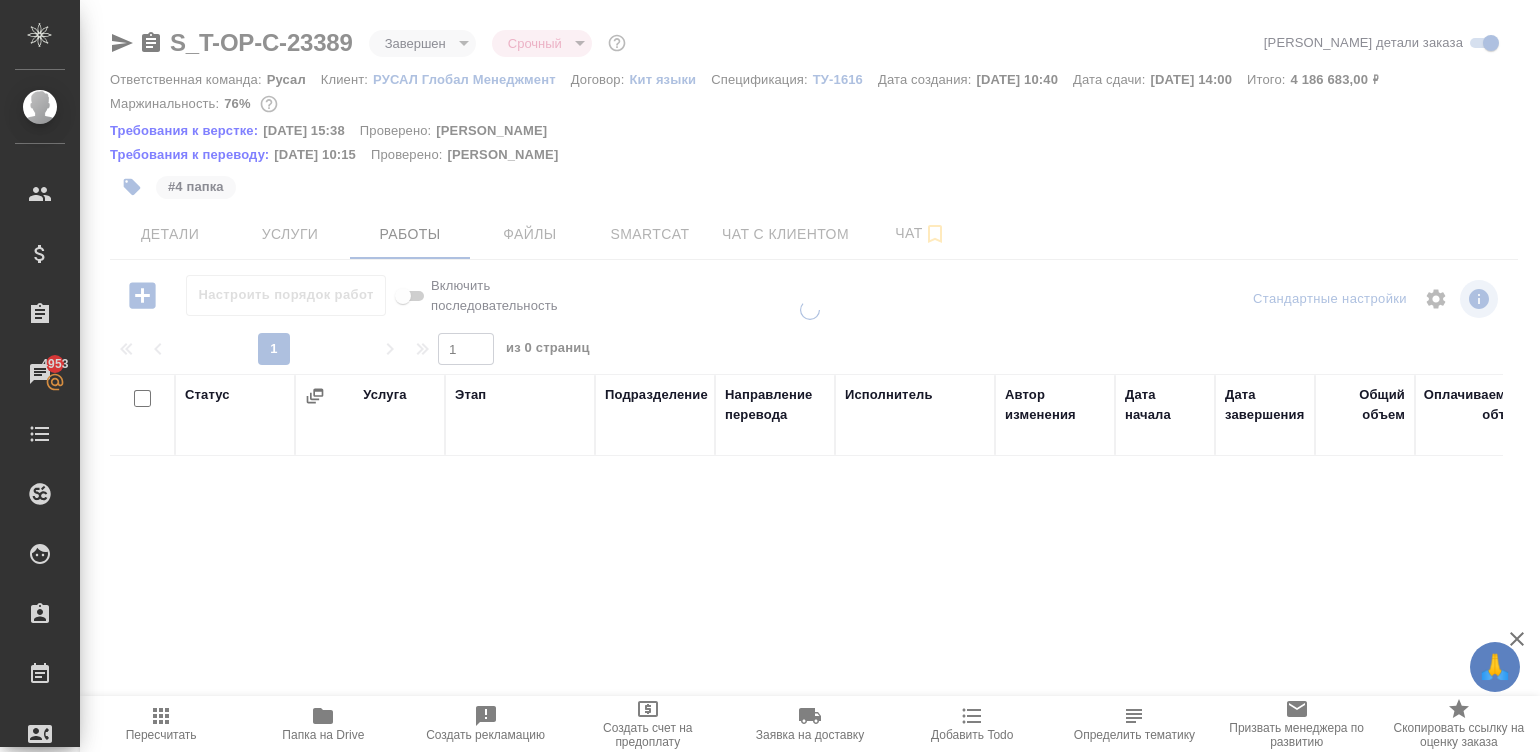 type 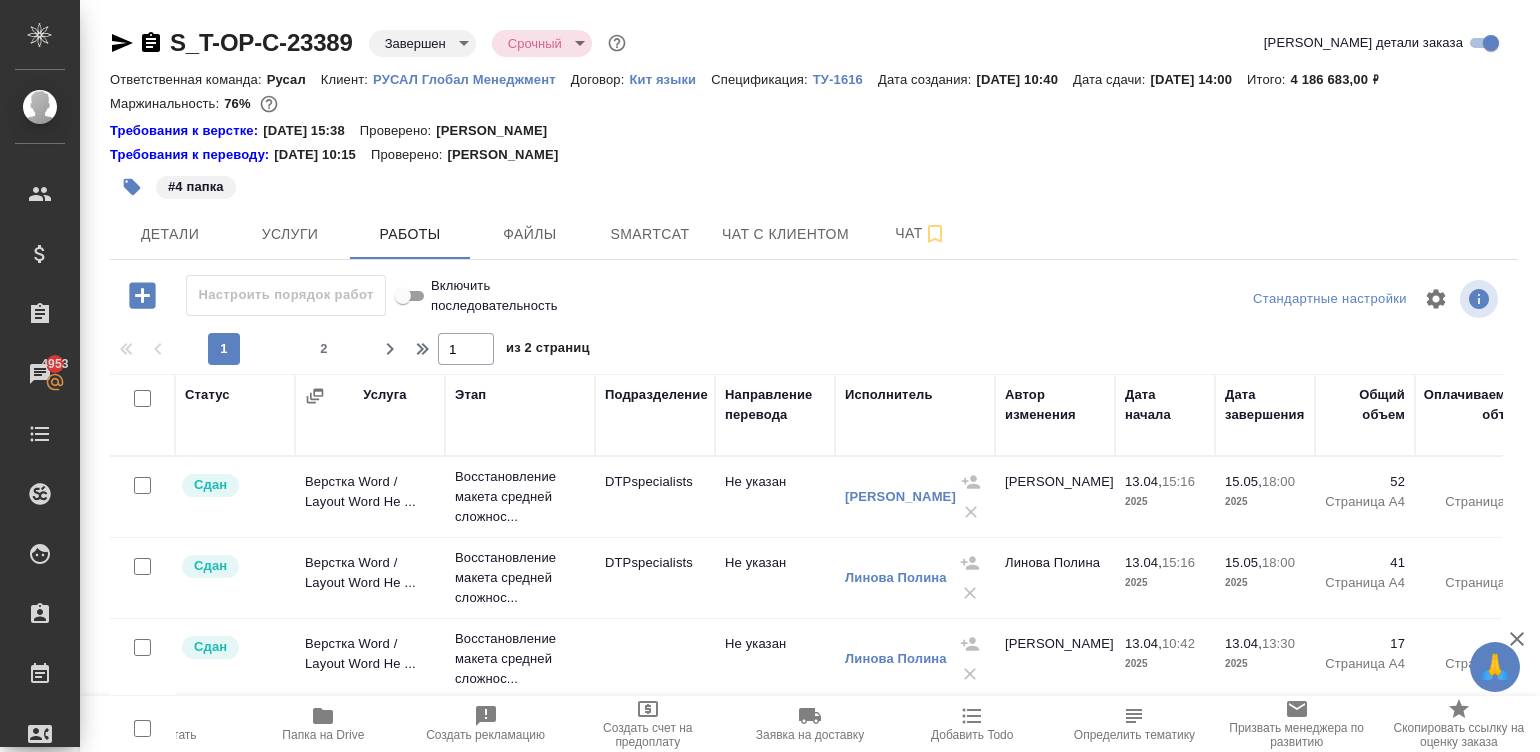 scroll, scrollTop: 1672, scrollLeft: 0, axis: vertical 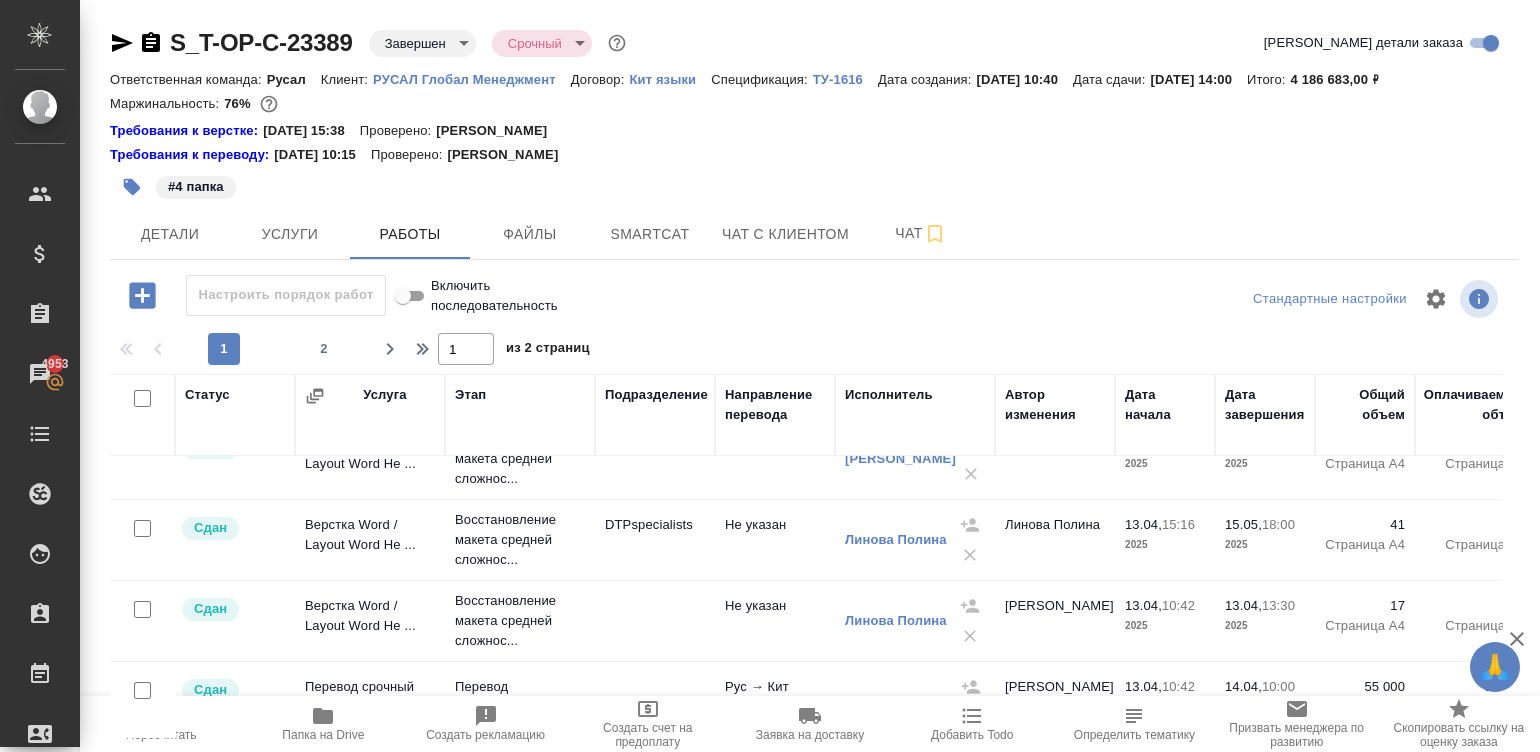 click on "#4 папка" at bounding box center (814, 187) 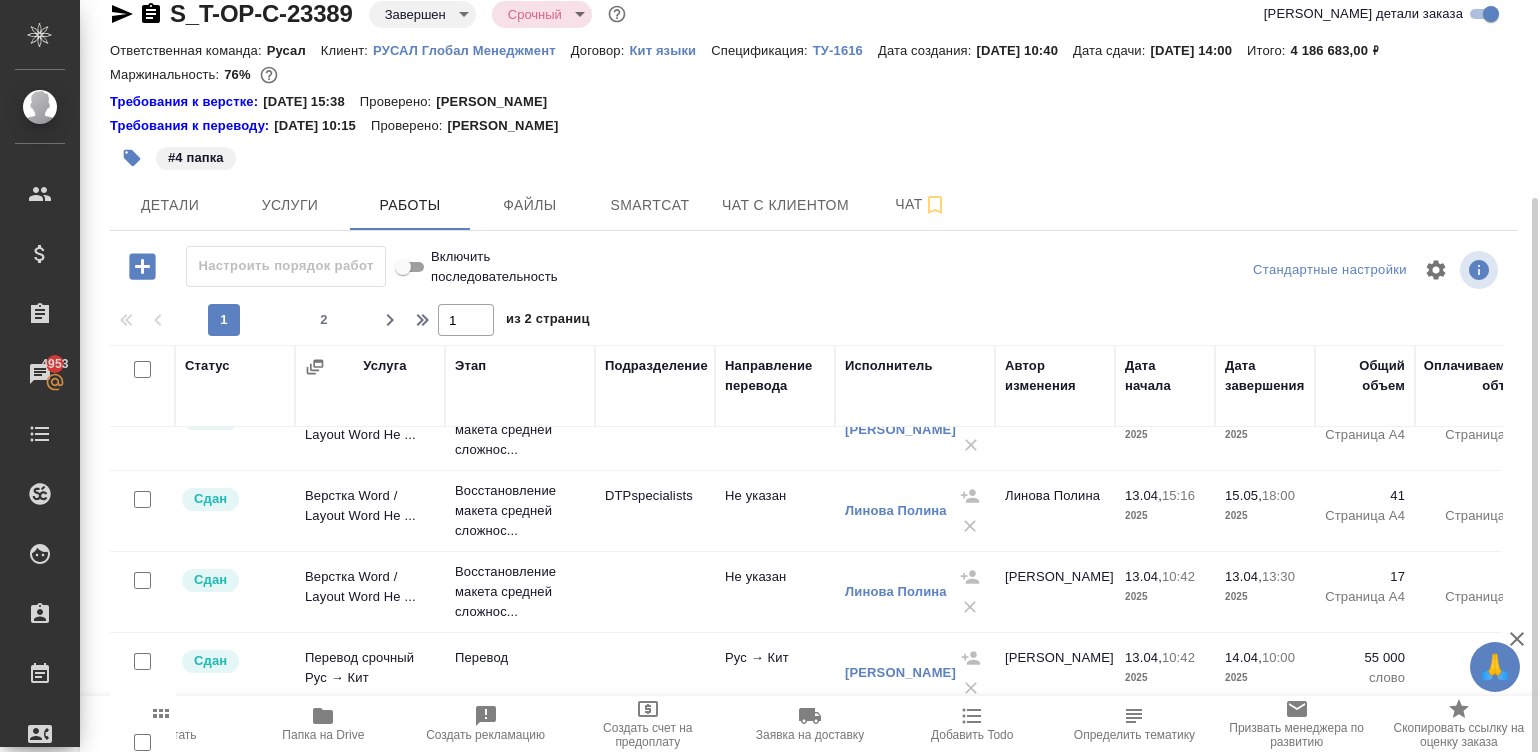 scroll, scrollTop: 122, scrollLeft: 0, axis: vertical 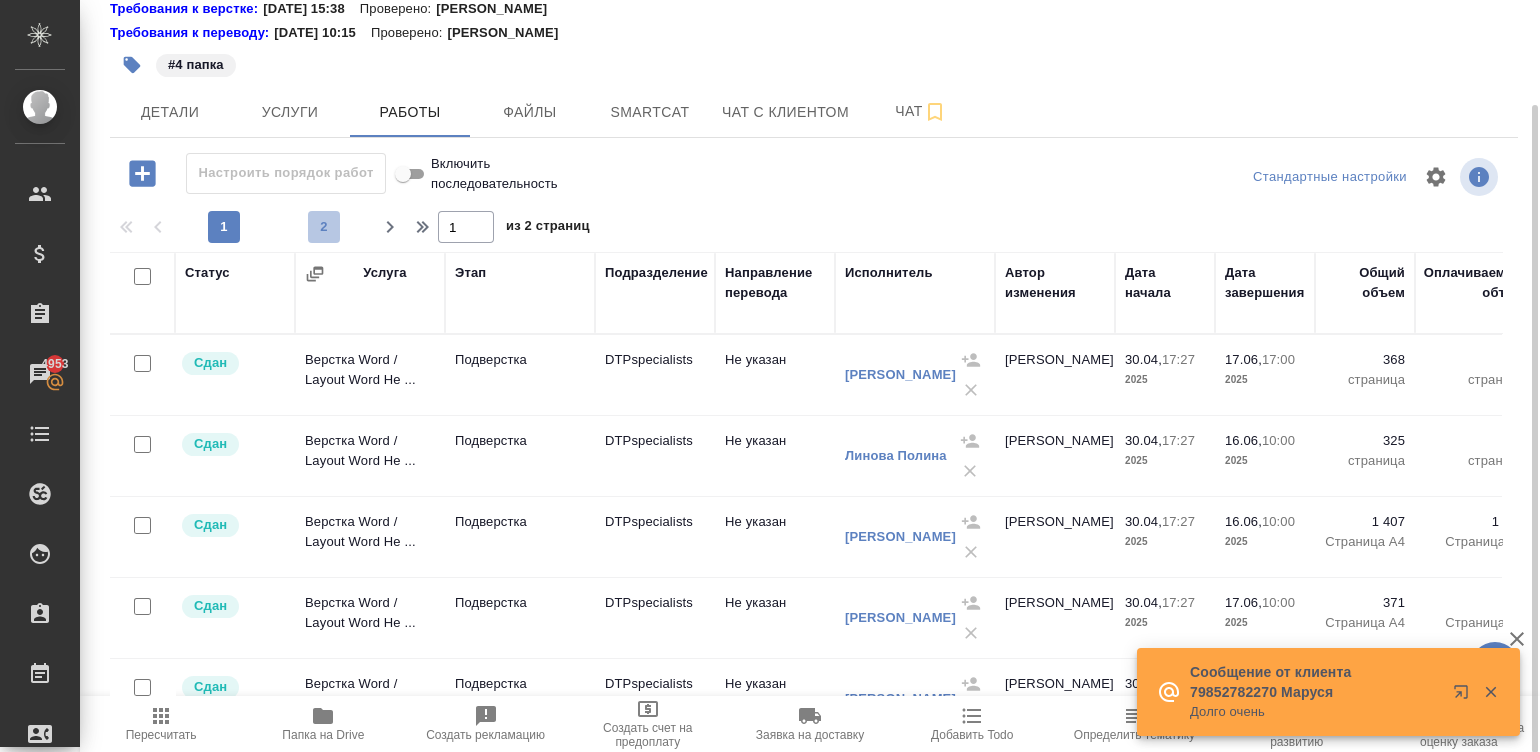 click on "2" at bounding box center [324, 227] 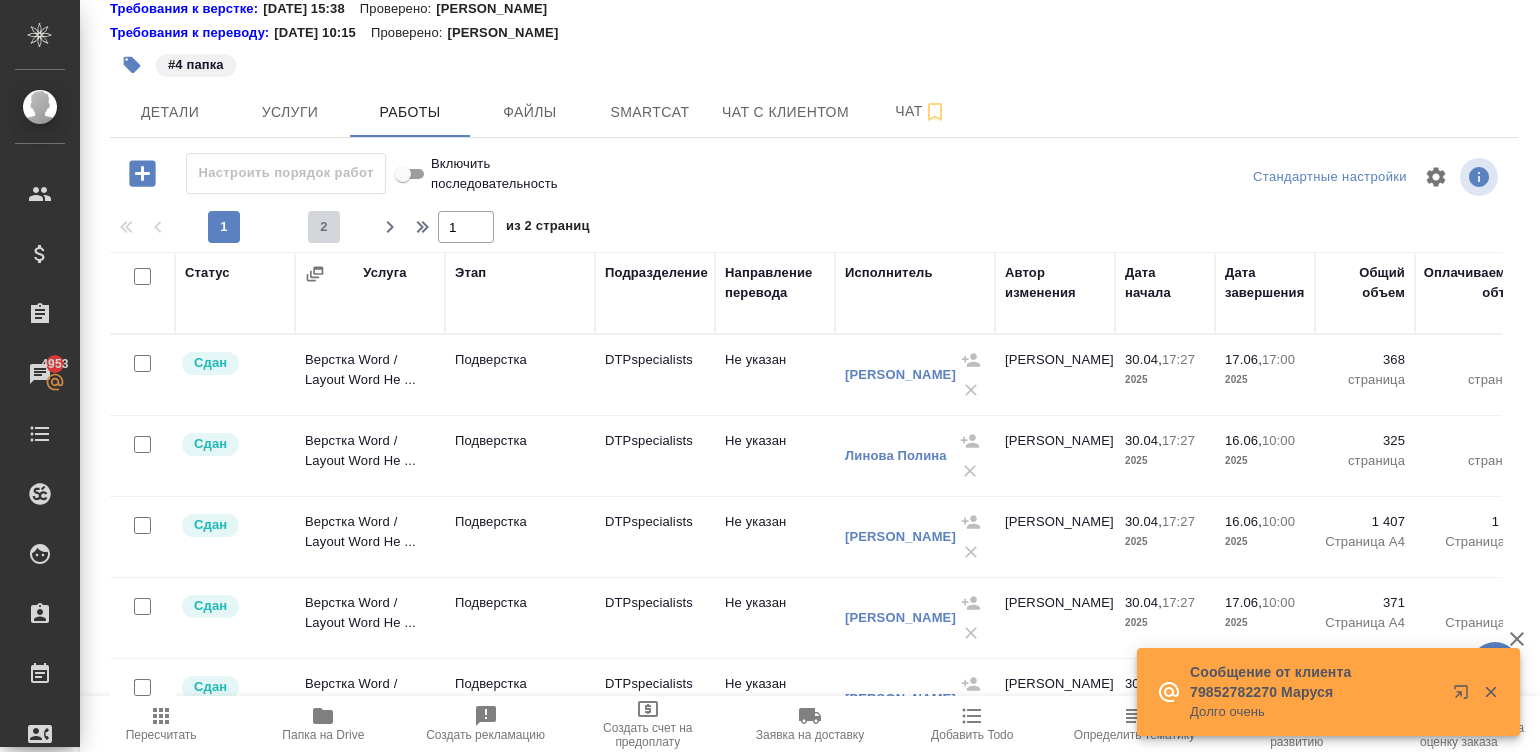 type on "2" 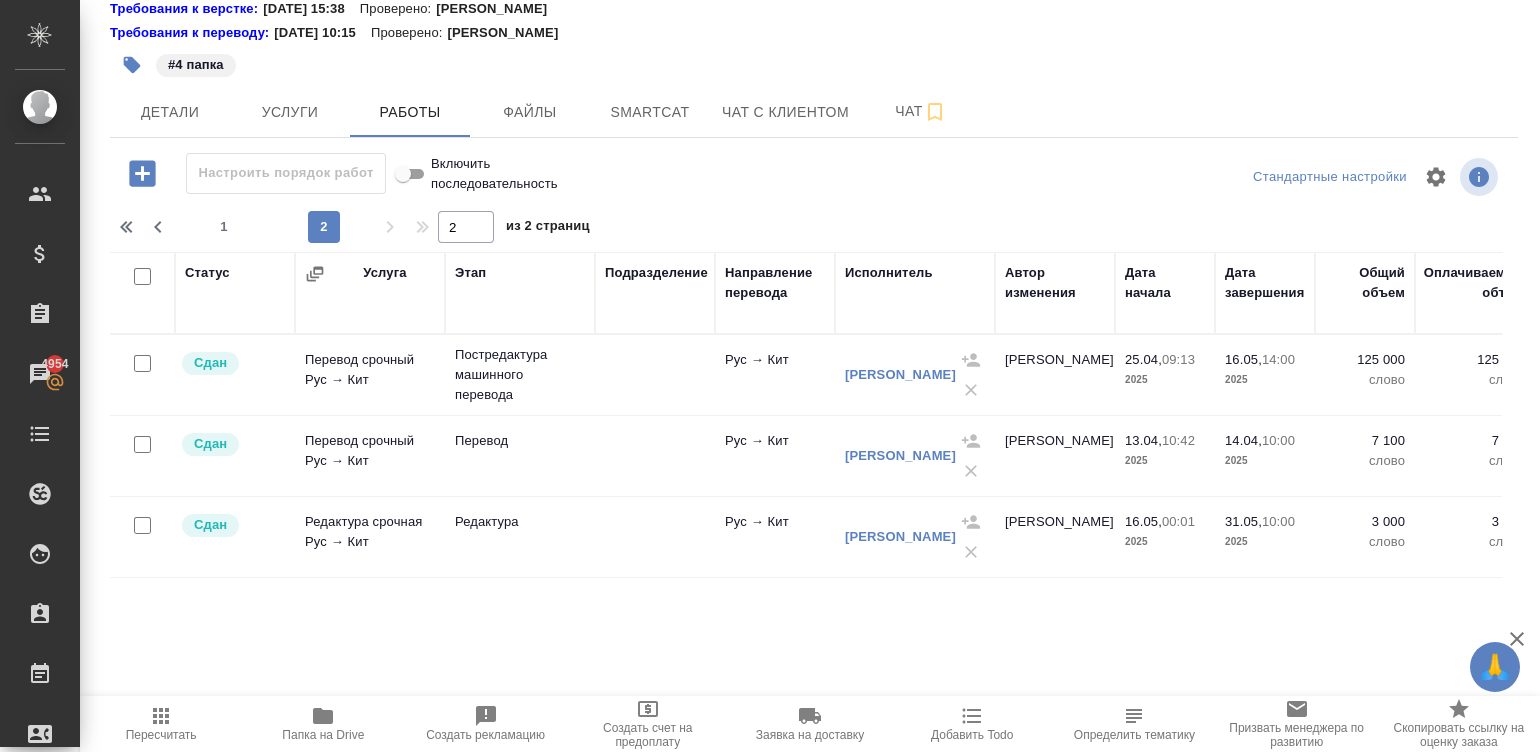drag, startPoint x: 895, startPoint y: 681, endPoint x: 1020, endPoint y: 675, distance: 125.14392 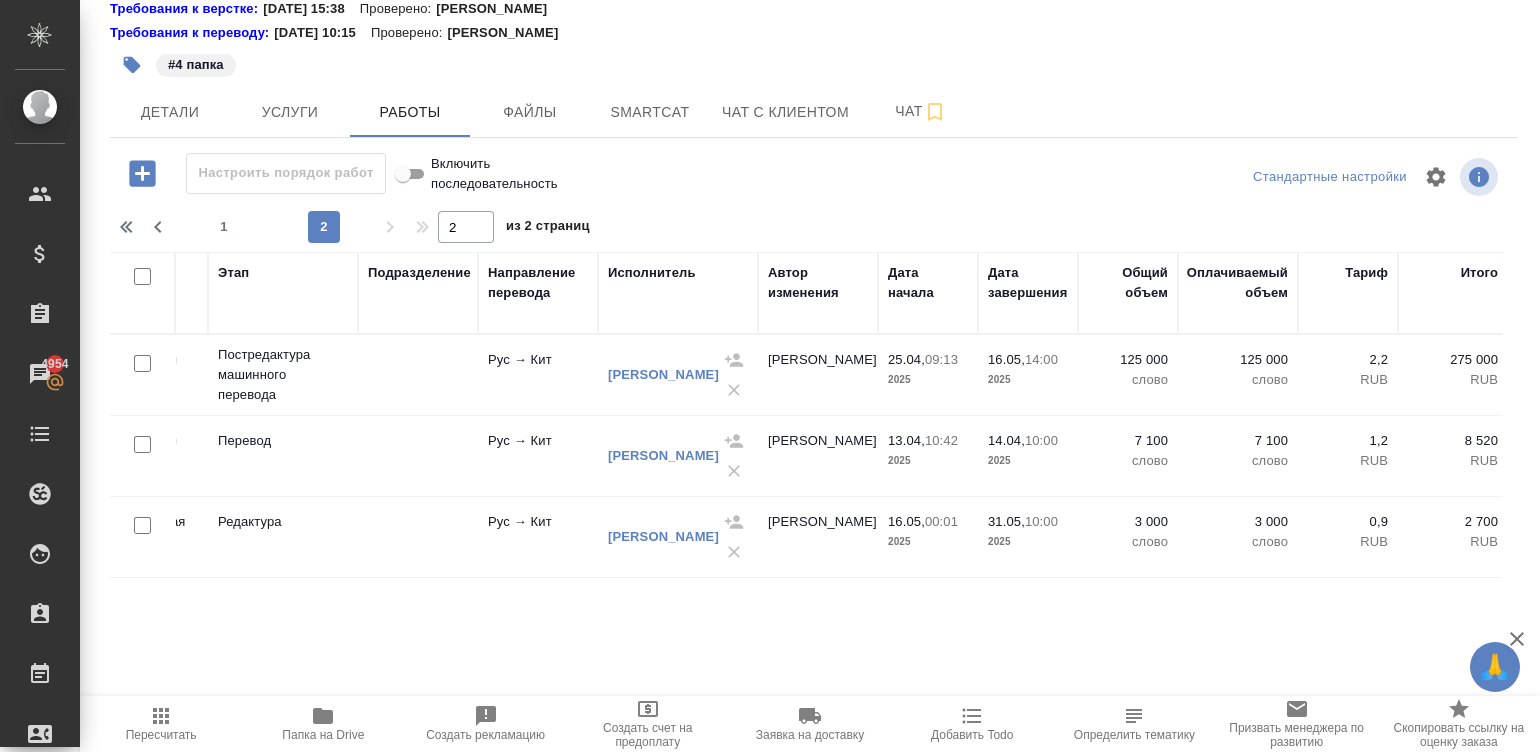 scroll, scrollTop: 0, scrollLeft: 28, axis: horizontal 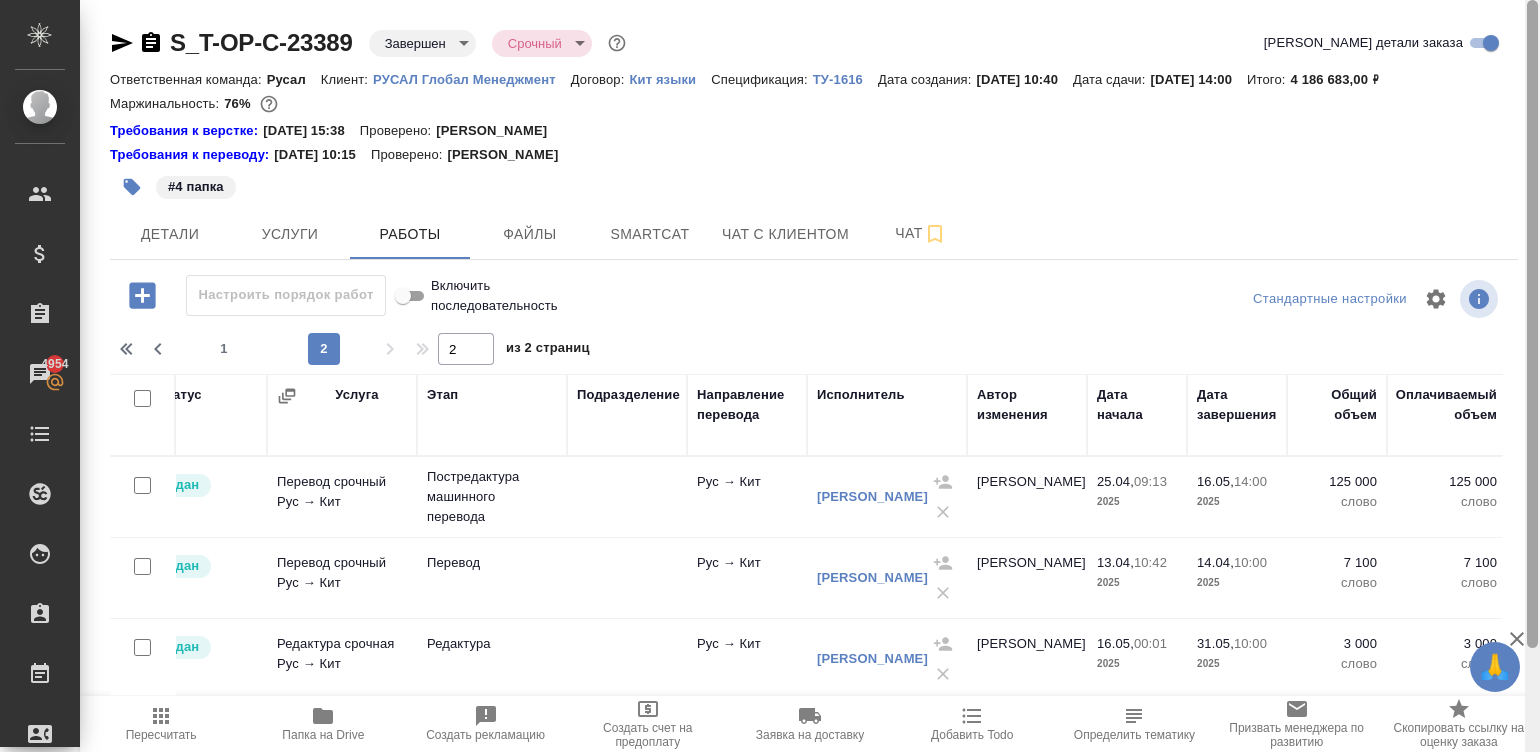 click at bounding box center [1532, 376] 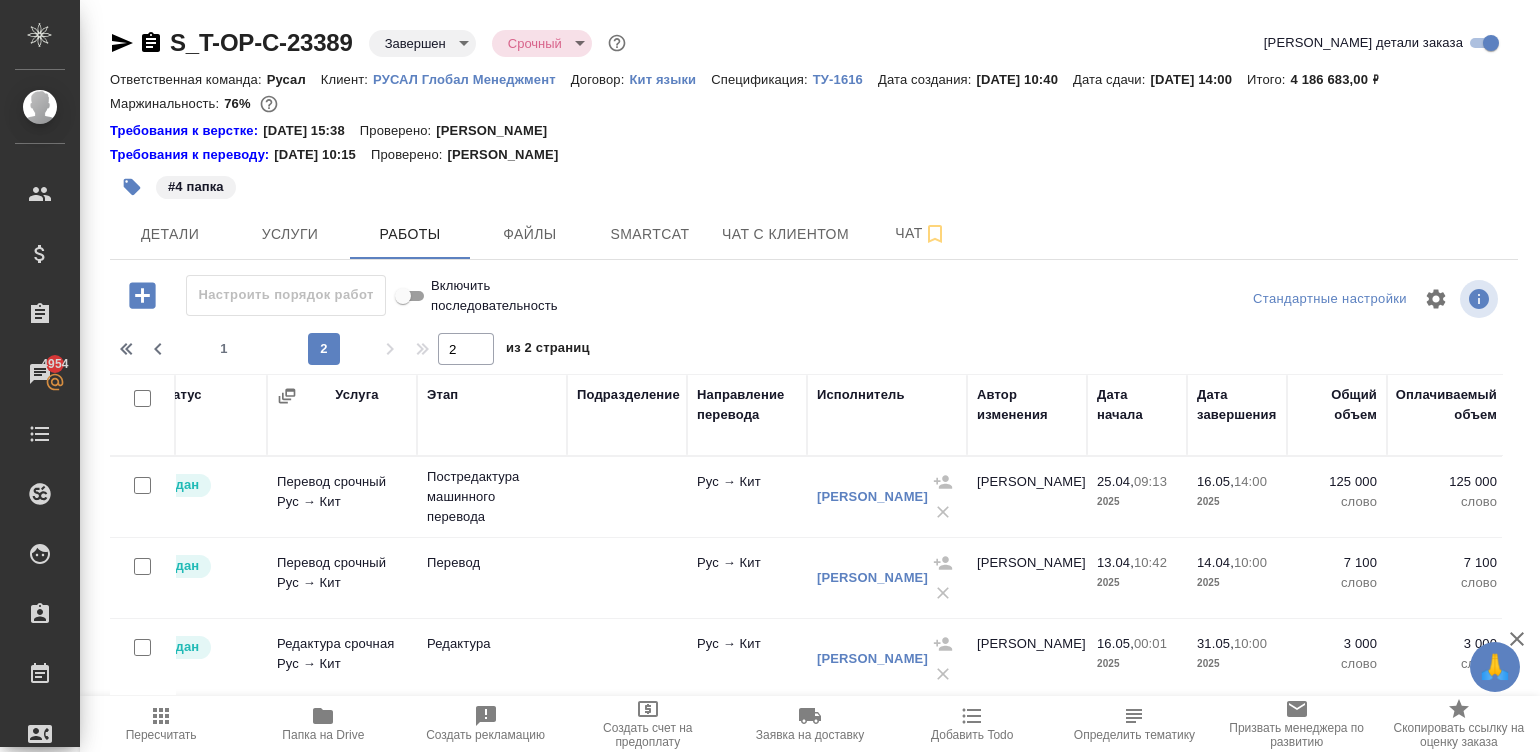click on "Журавлева Александра" at bounding box center [1027, 497] 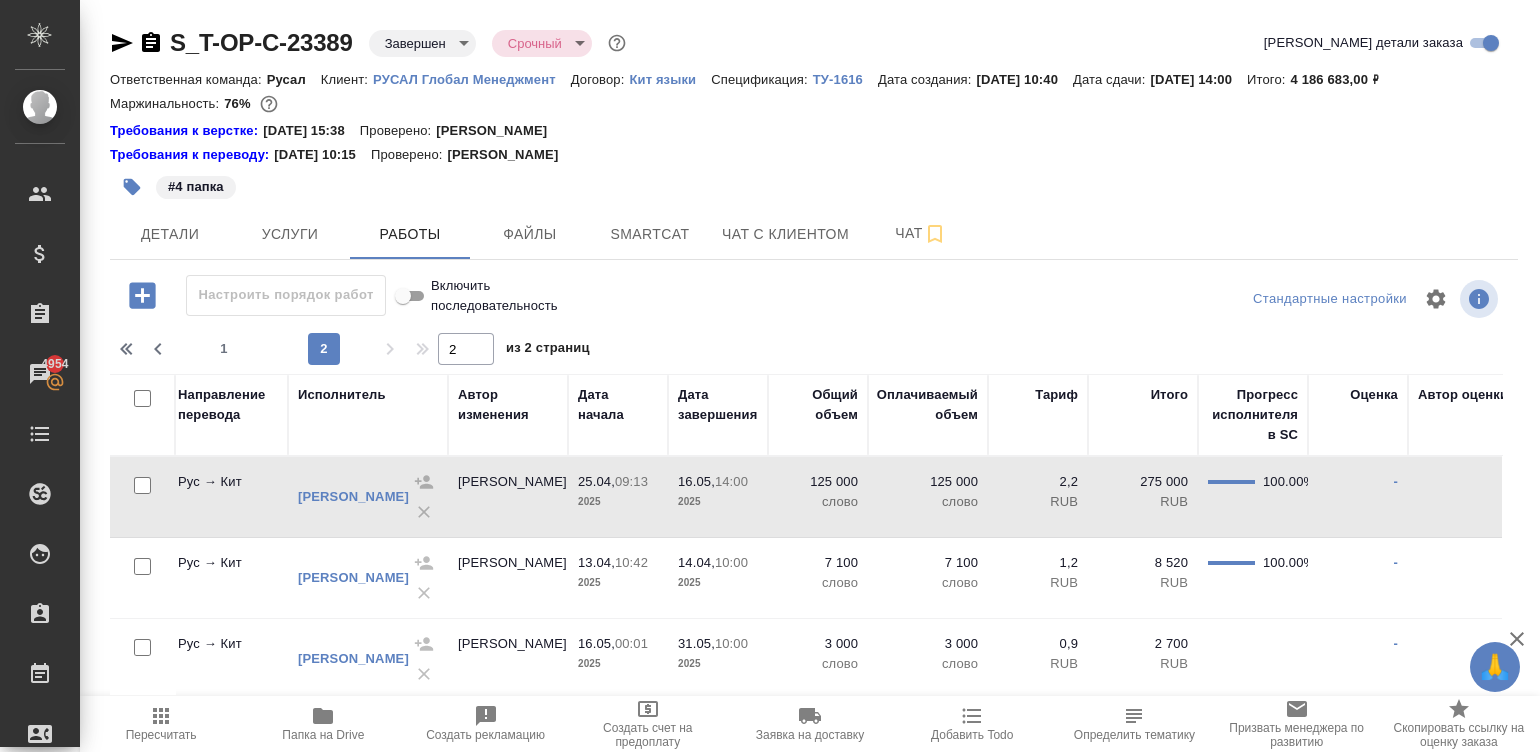 scroll, scrollTop: 0, scrollLeft: 578, axis: horizontal 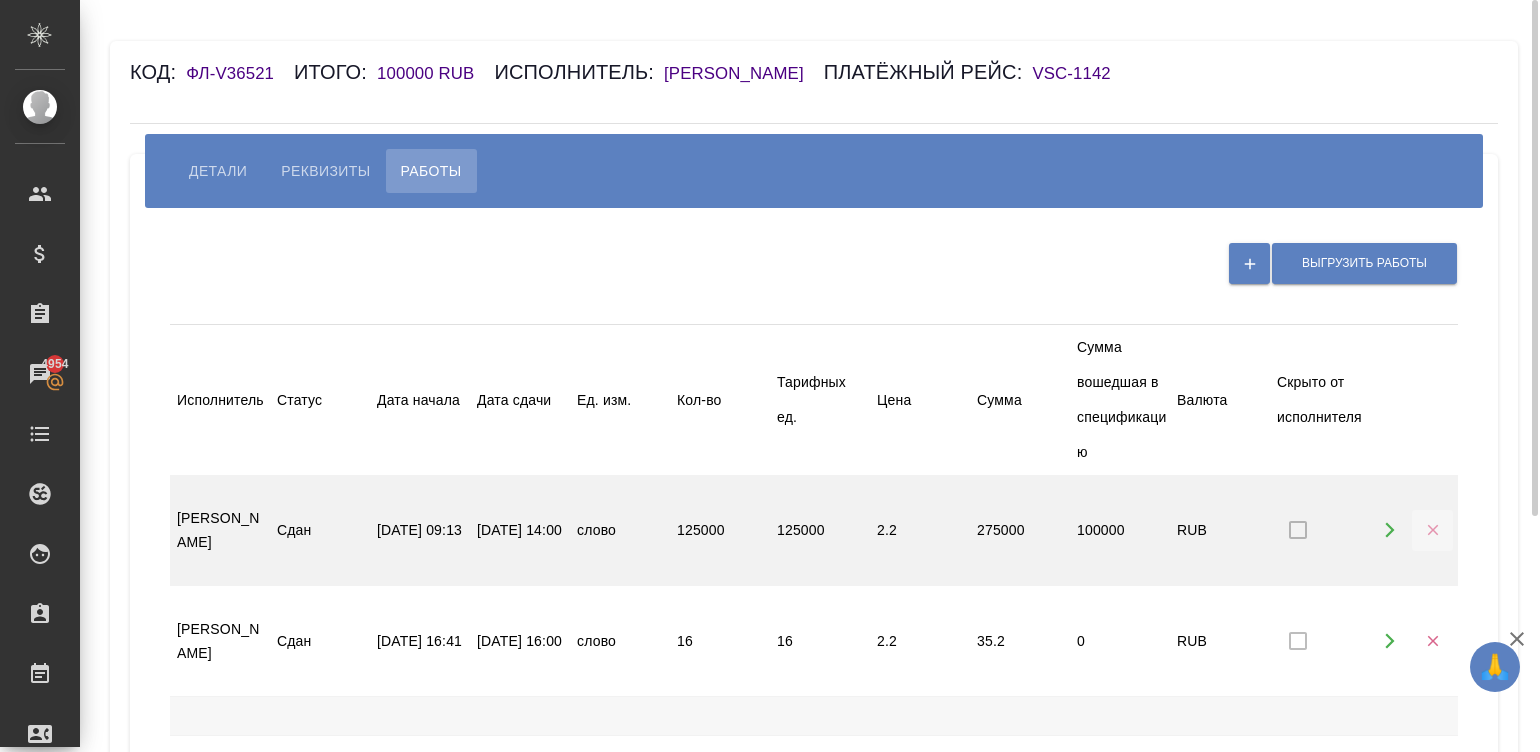 click at bounding box center (1432, 530) 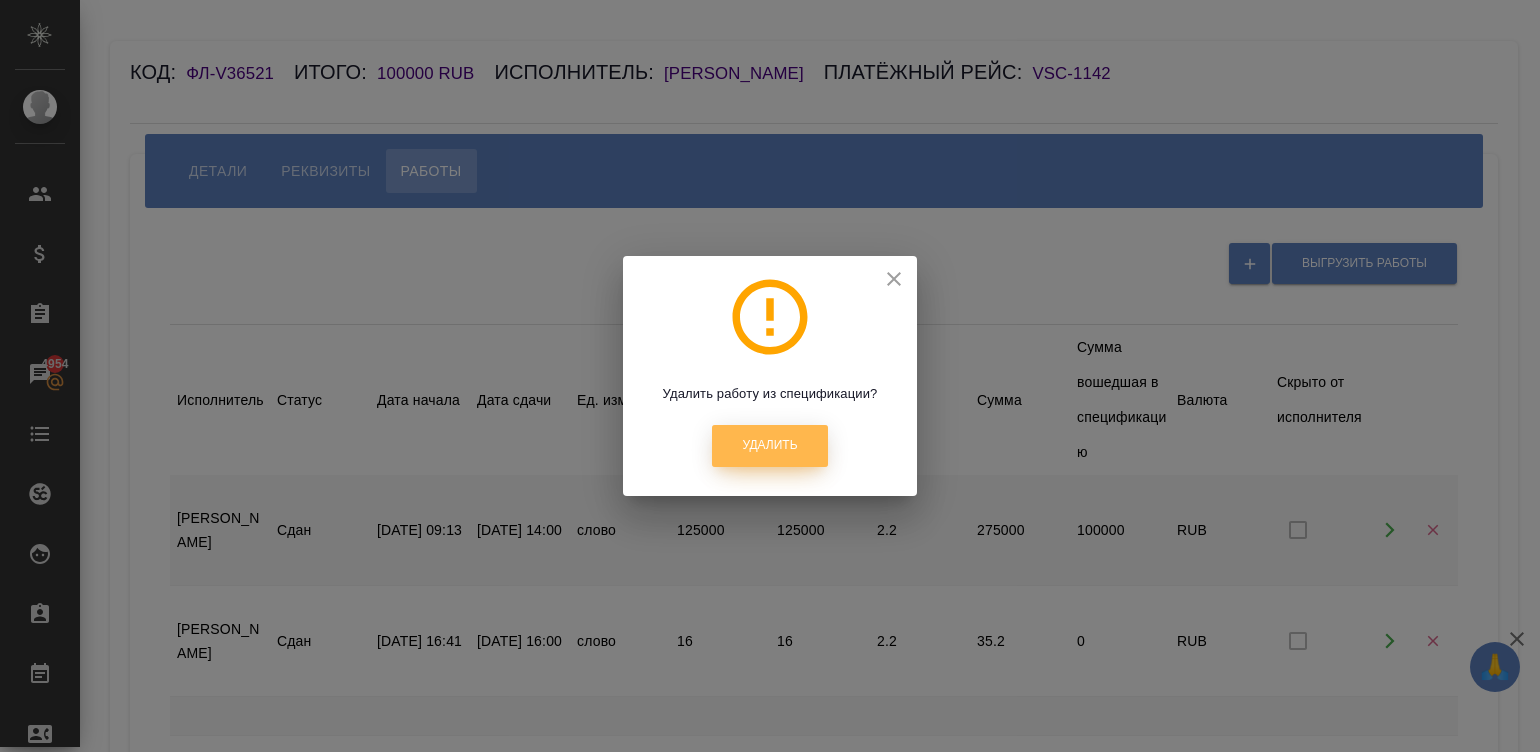 click on "Удалить" at bounding box center (769, 445) 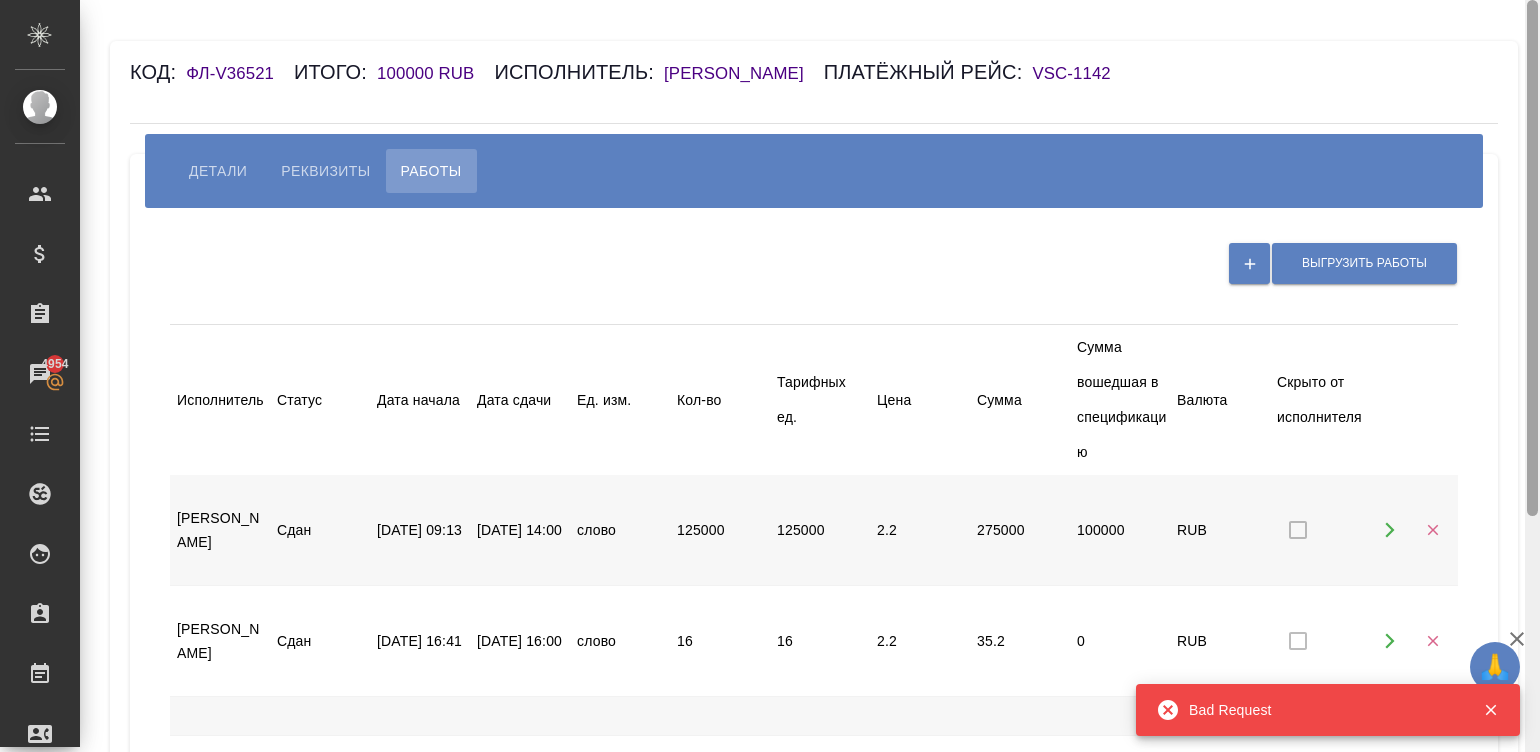 scroll, scrollTop: 488, scrollLeft: 0, axis: vertical 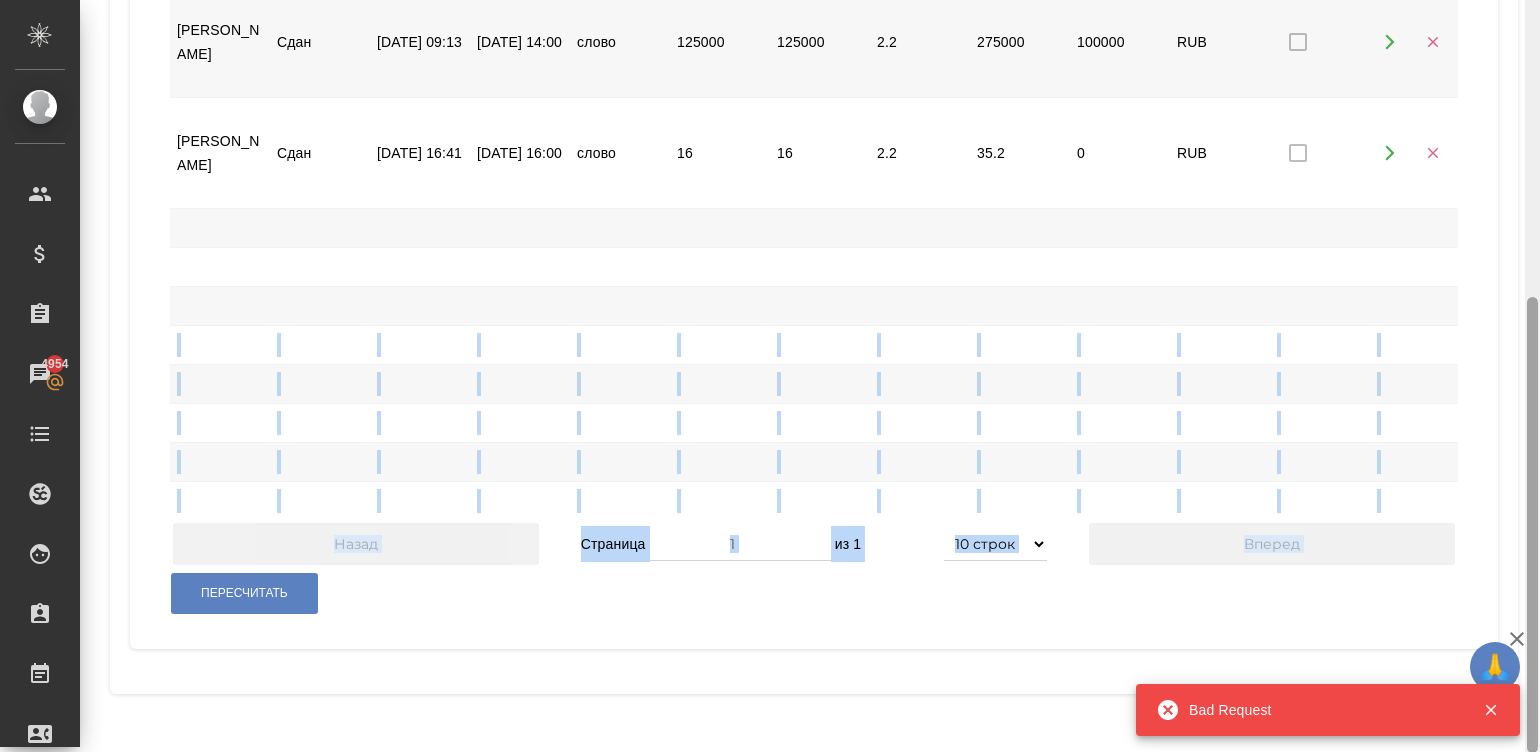 drag, startPoint x: 1538, startPoint y: 313, endPoint x: 1530, endPoint y: 265, distance: 48.6621 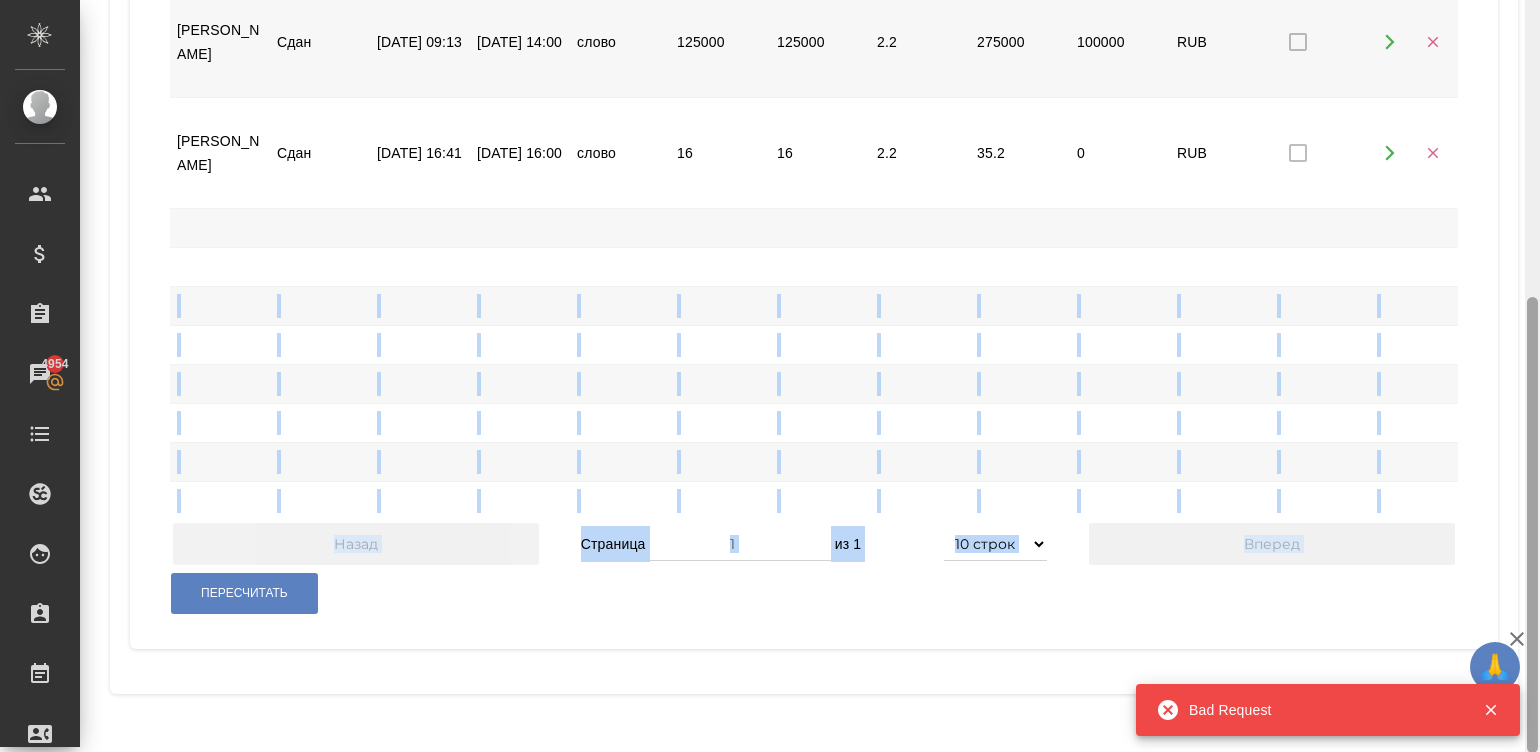 scroll, scrollTop: 0, scrollLeft: 0, axis: both 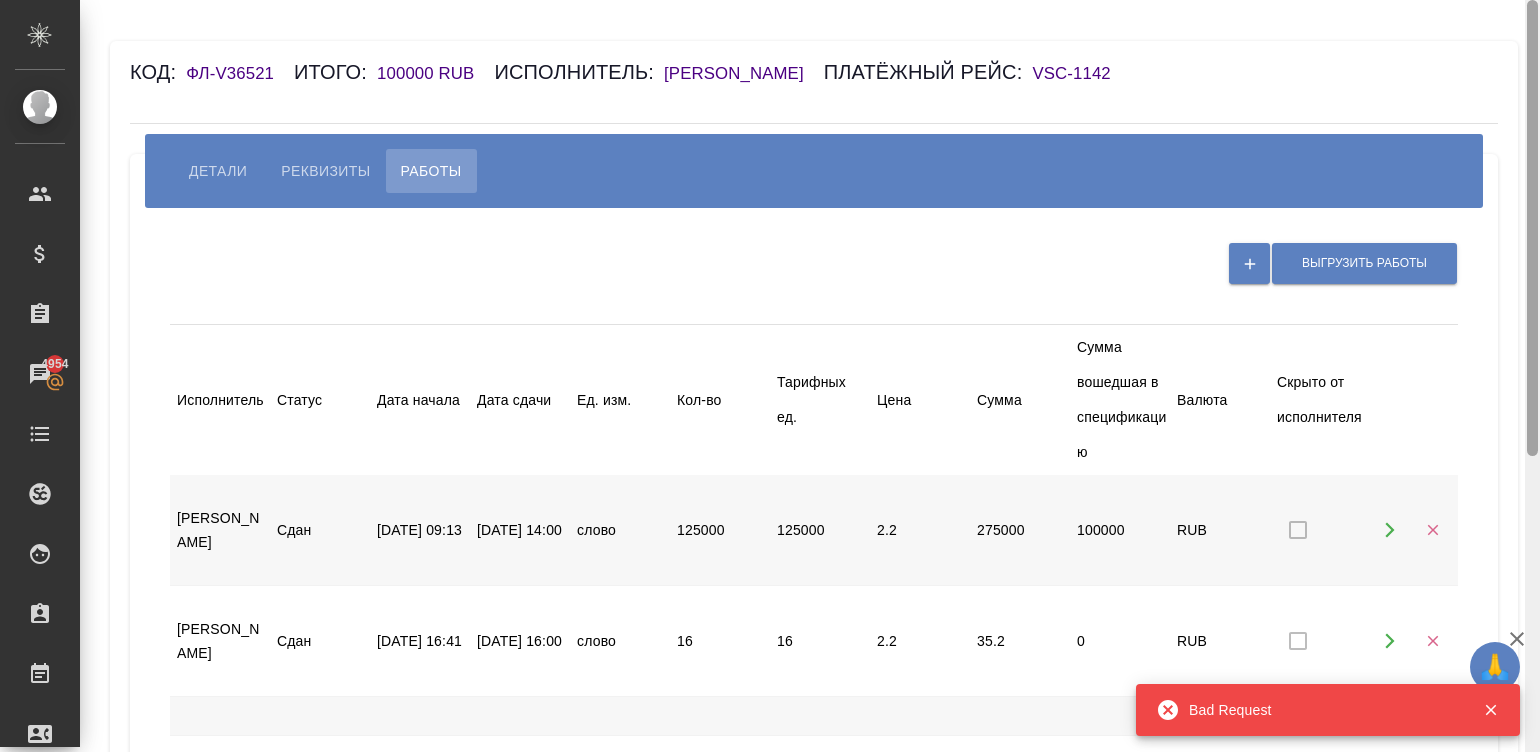 click at bounding box center [1532, 376] 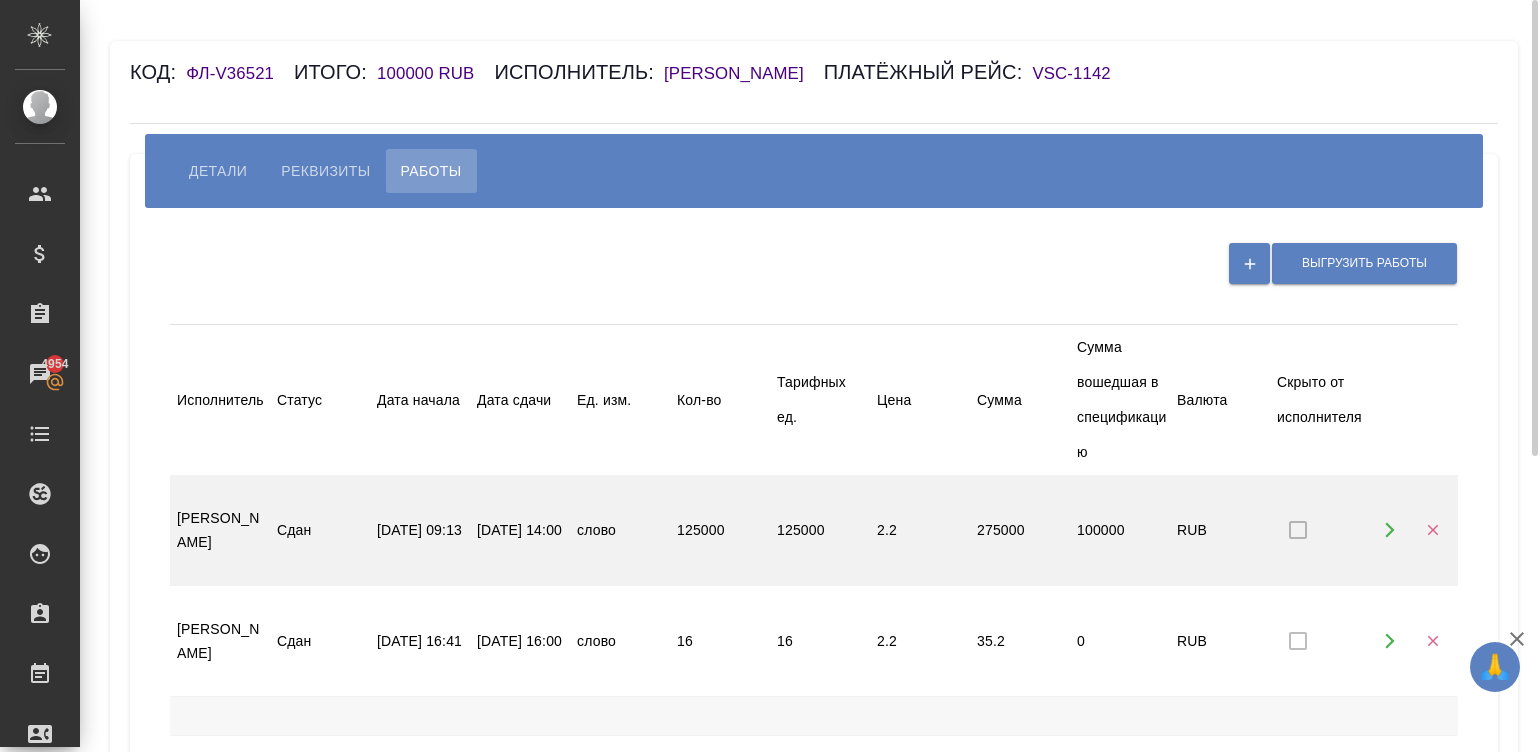 click on "Постредактура машинного перевода S_T-OP-C-23389 рус-кит не указано Ван Байхан Сдан 25.04.2025, 09:13 16.05.2025, 14:00 слово 125000 125000 2.2 275000 100000 RUB" at bounding box center [615, 530] 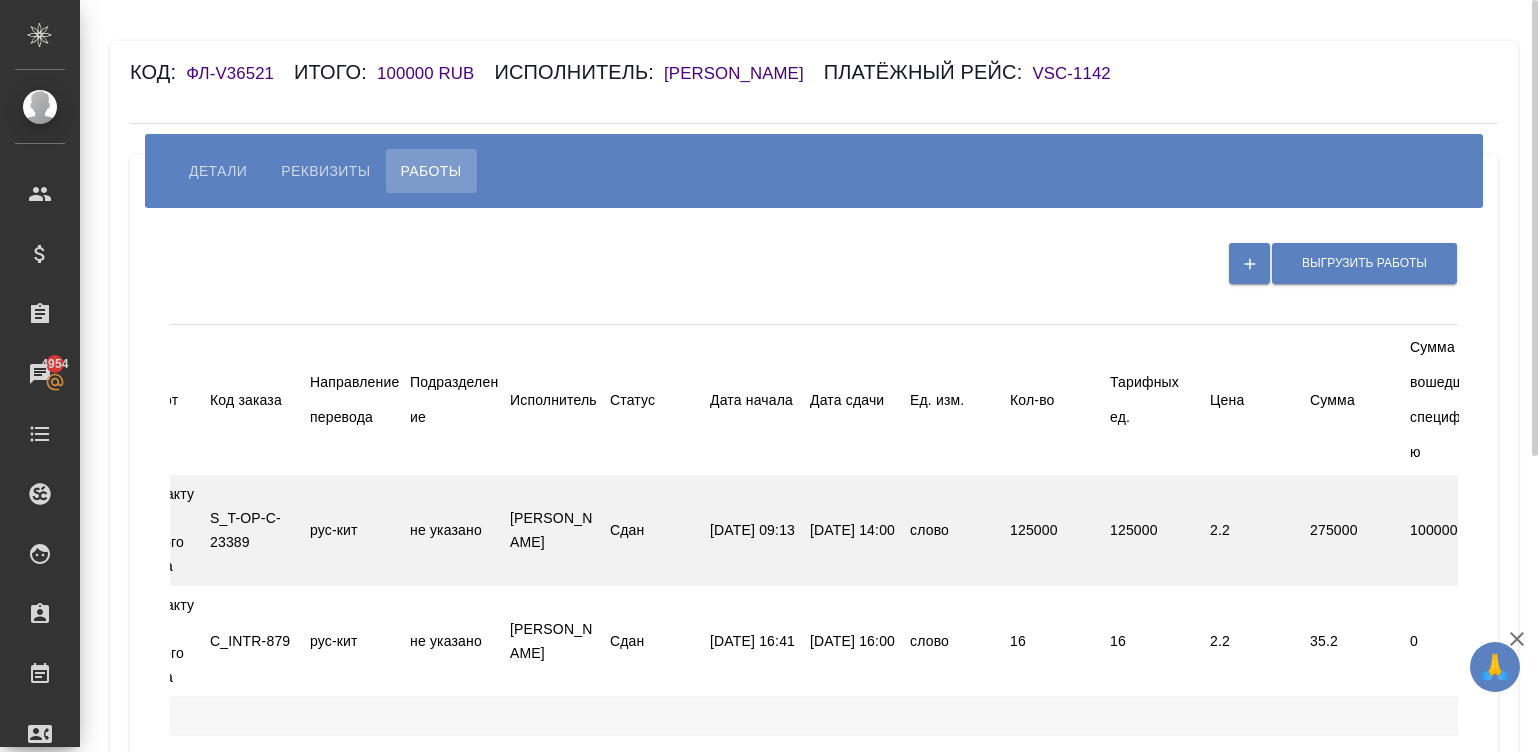 scroll, scrollTop: 0, scrollLeft: 0, axis: both 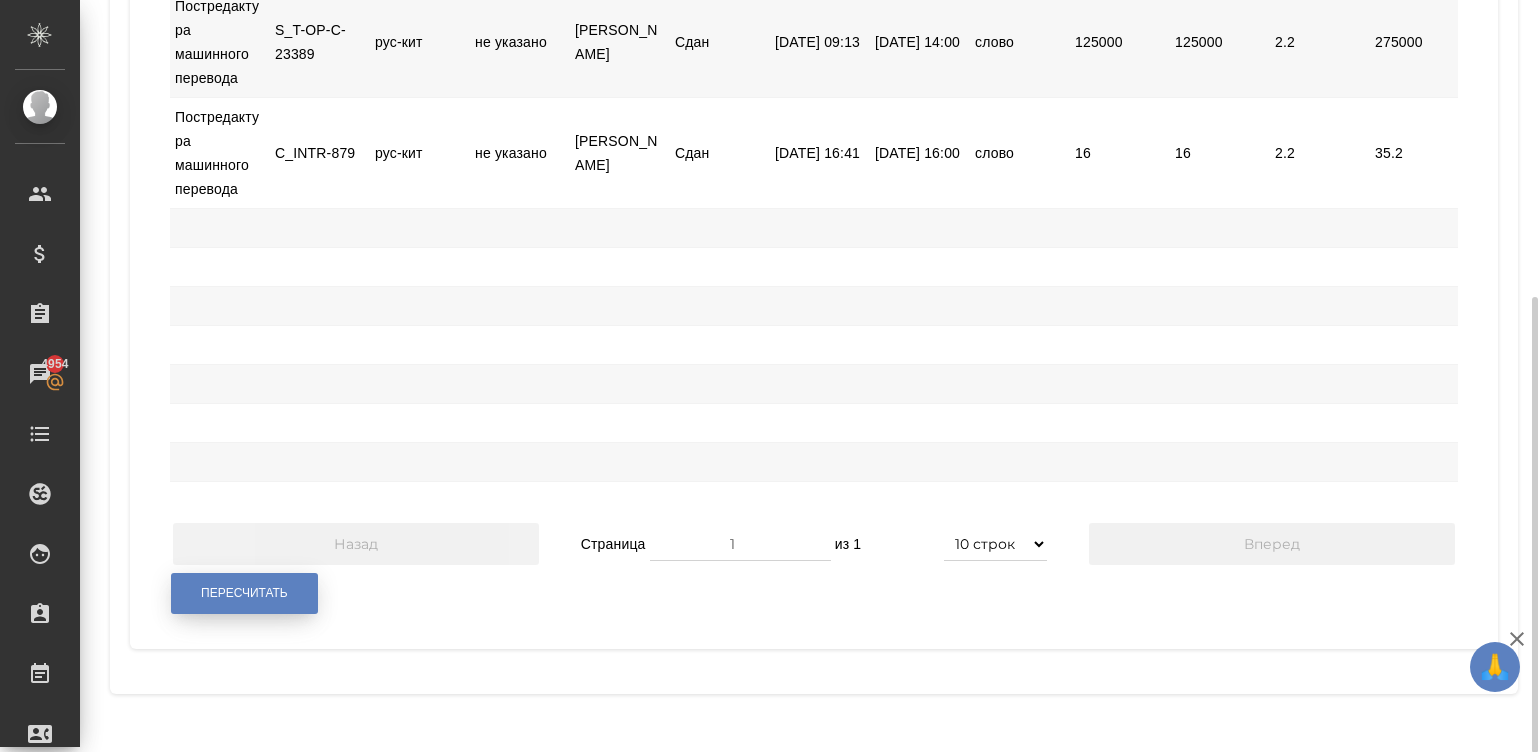 click on "Пересчитать" at bounding box center (244, 593) 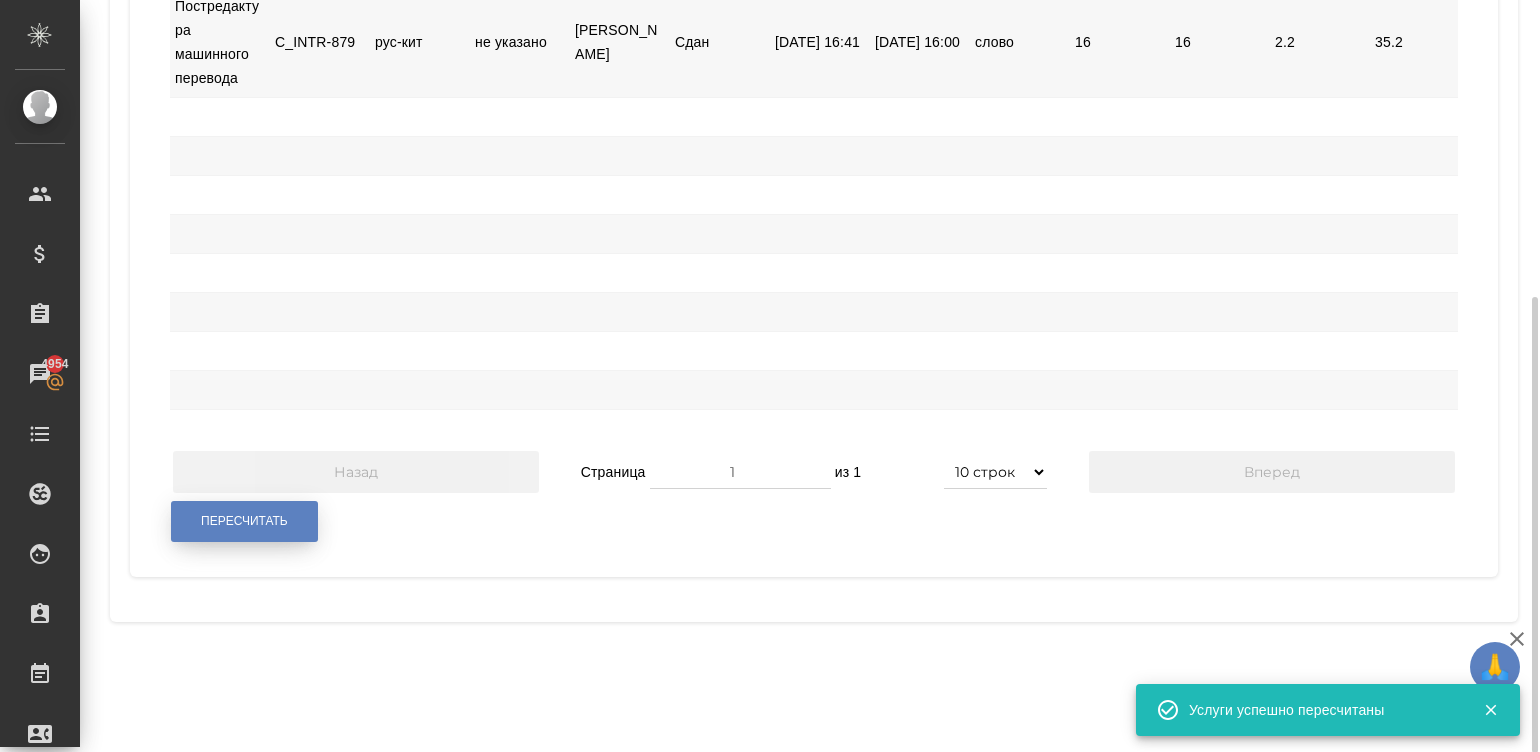 scroll, scrollTop: 0, scrollLeft: 398, axis: horizontal 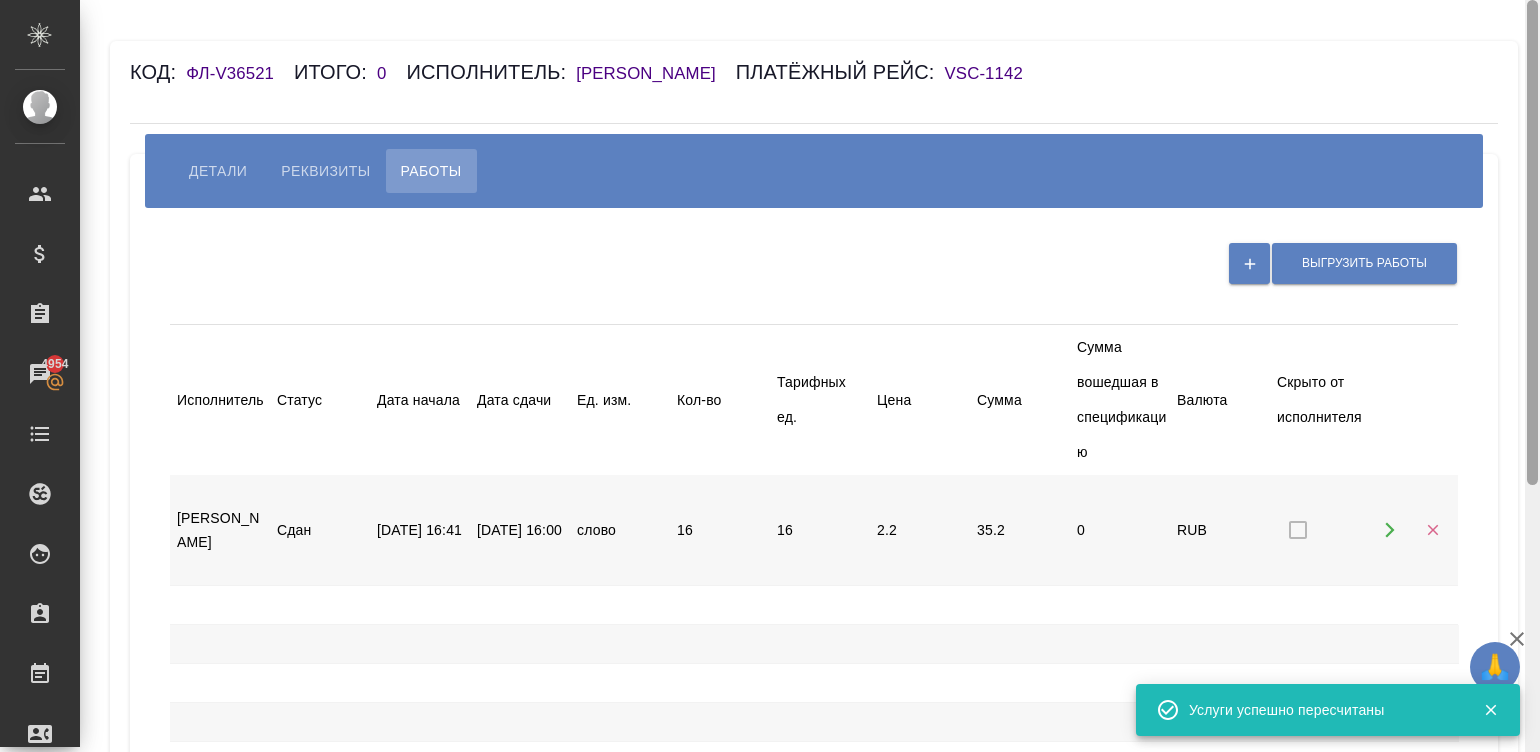 click at bounding box center (1532, 376) 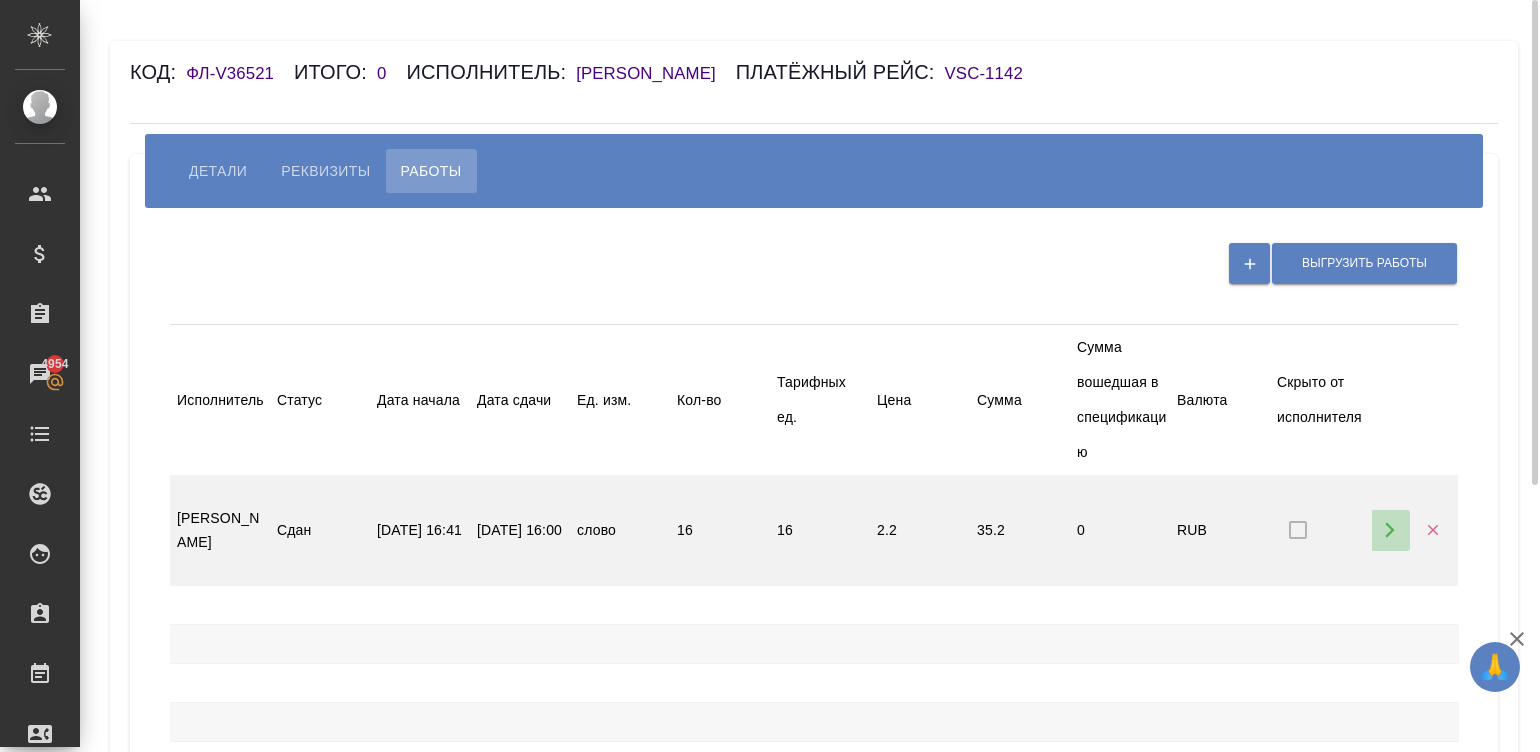 click 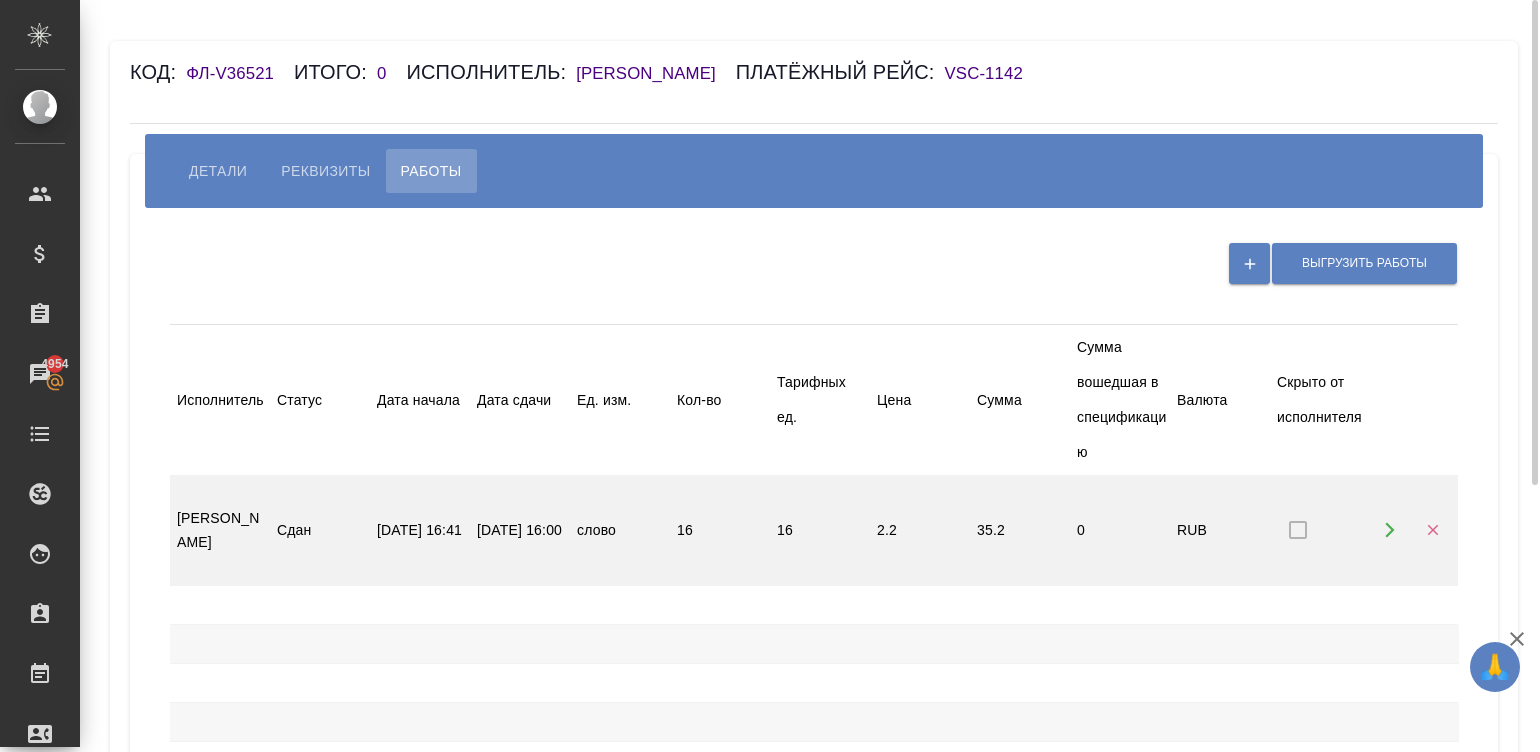 click on "35.2" at bounding box center (1022, 530) 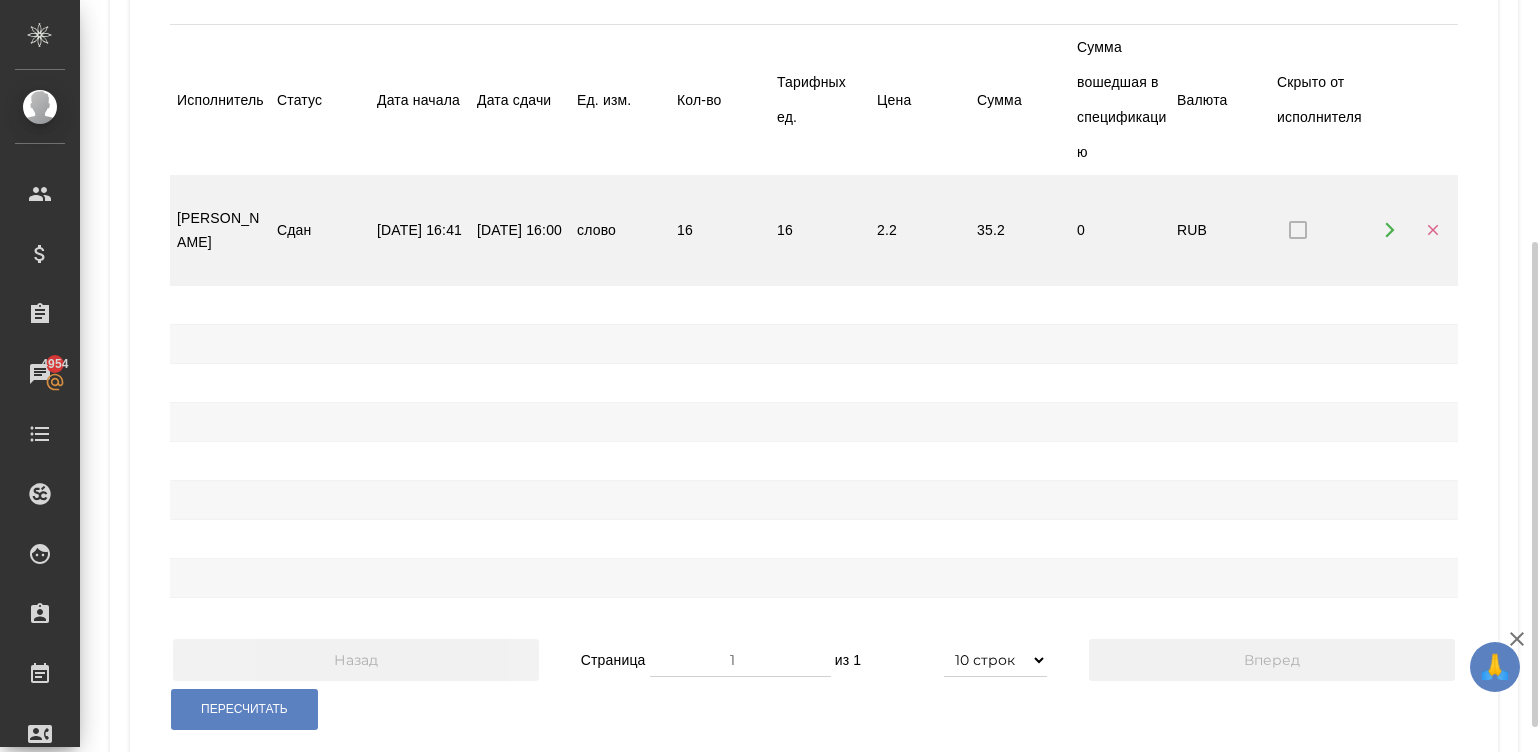 scroll, scrollTop: 330, scrollLeft: 0, axis: vertical 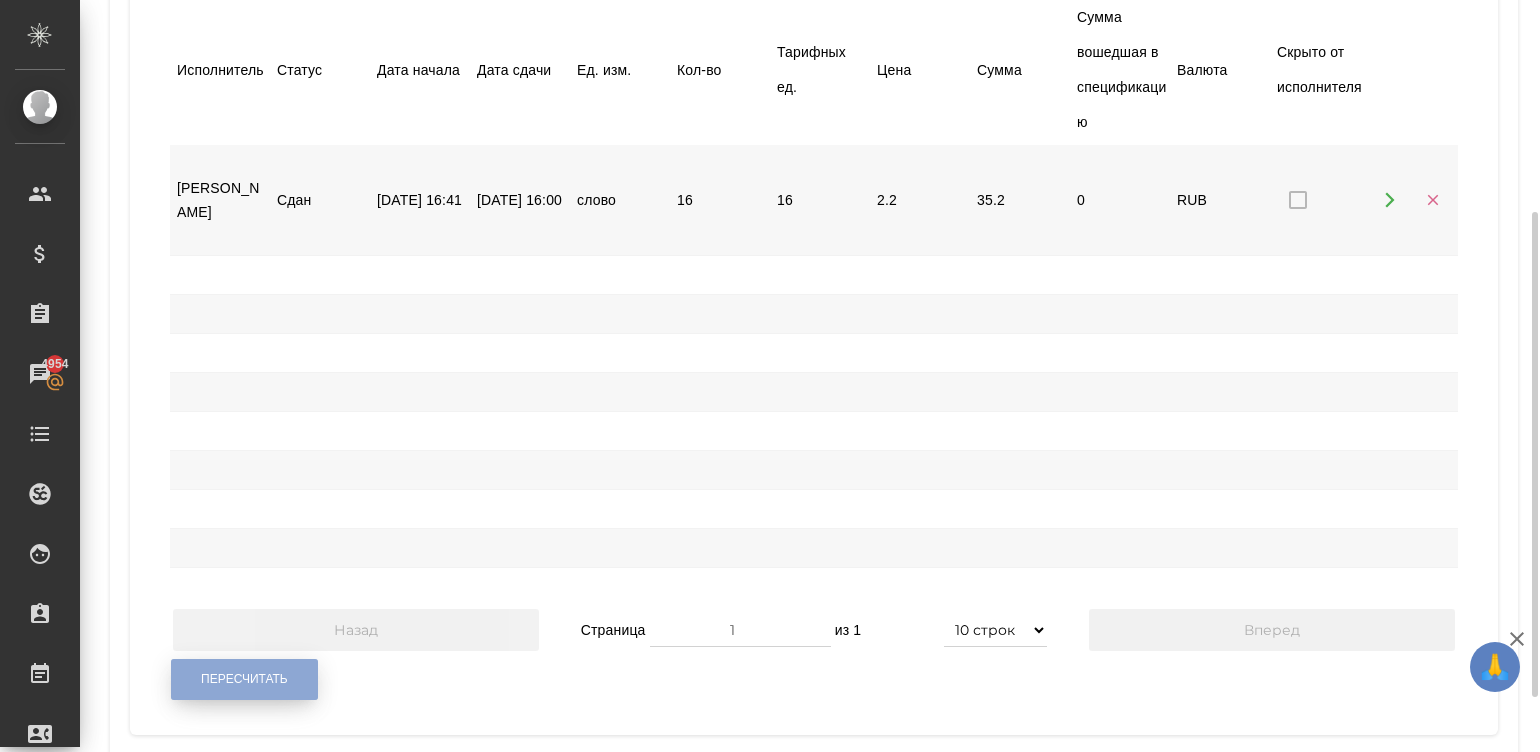 click on "Пересчитать" at bounding box center [244, 679] 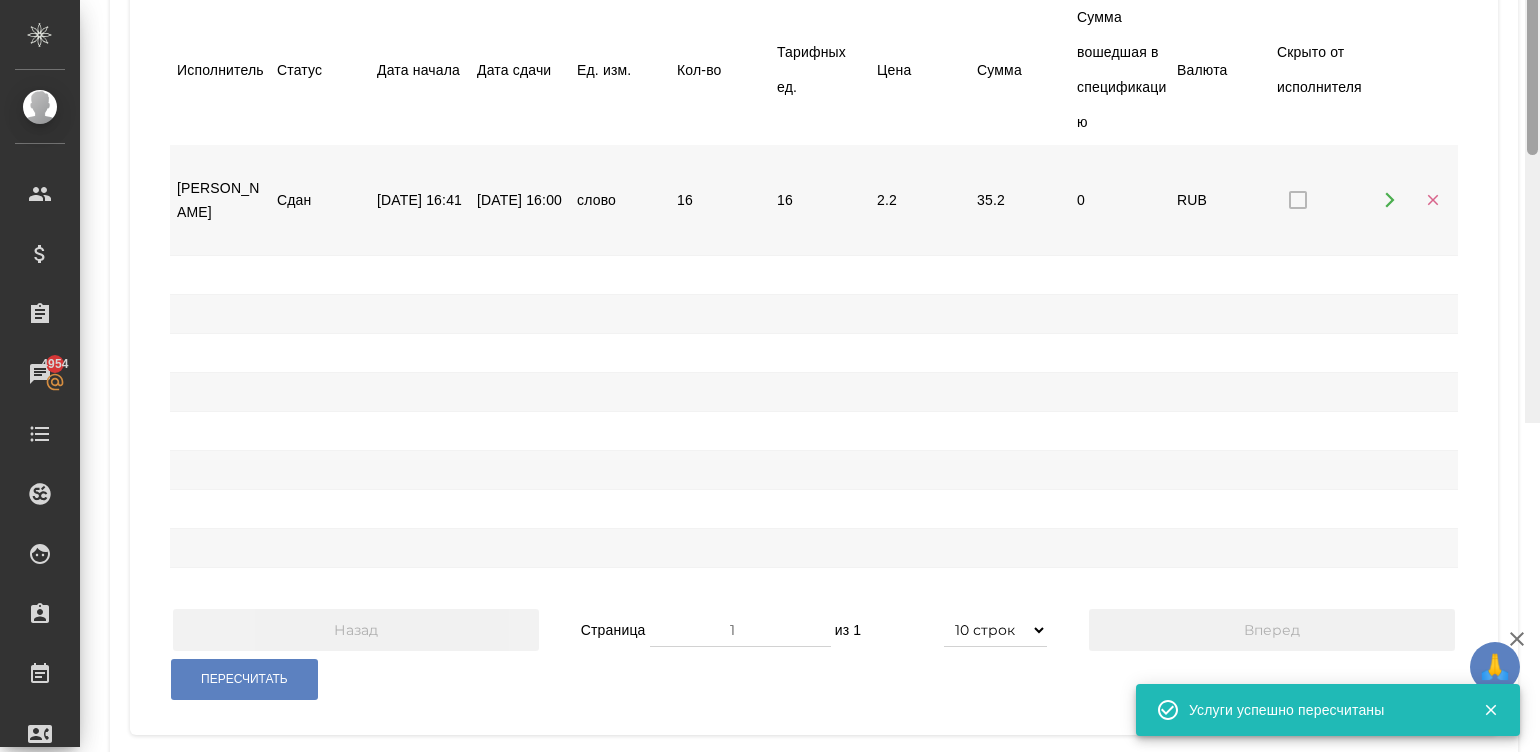 scroll, scrollTop: 0, scrollLeft: 0, axis: both 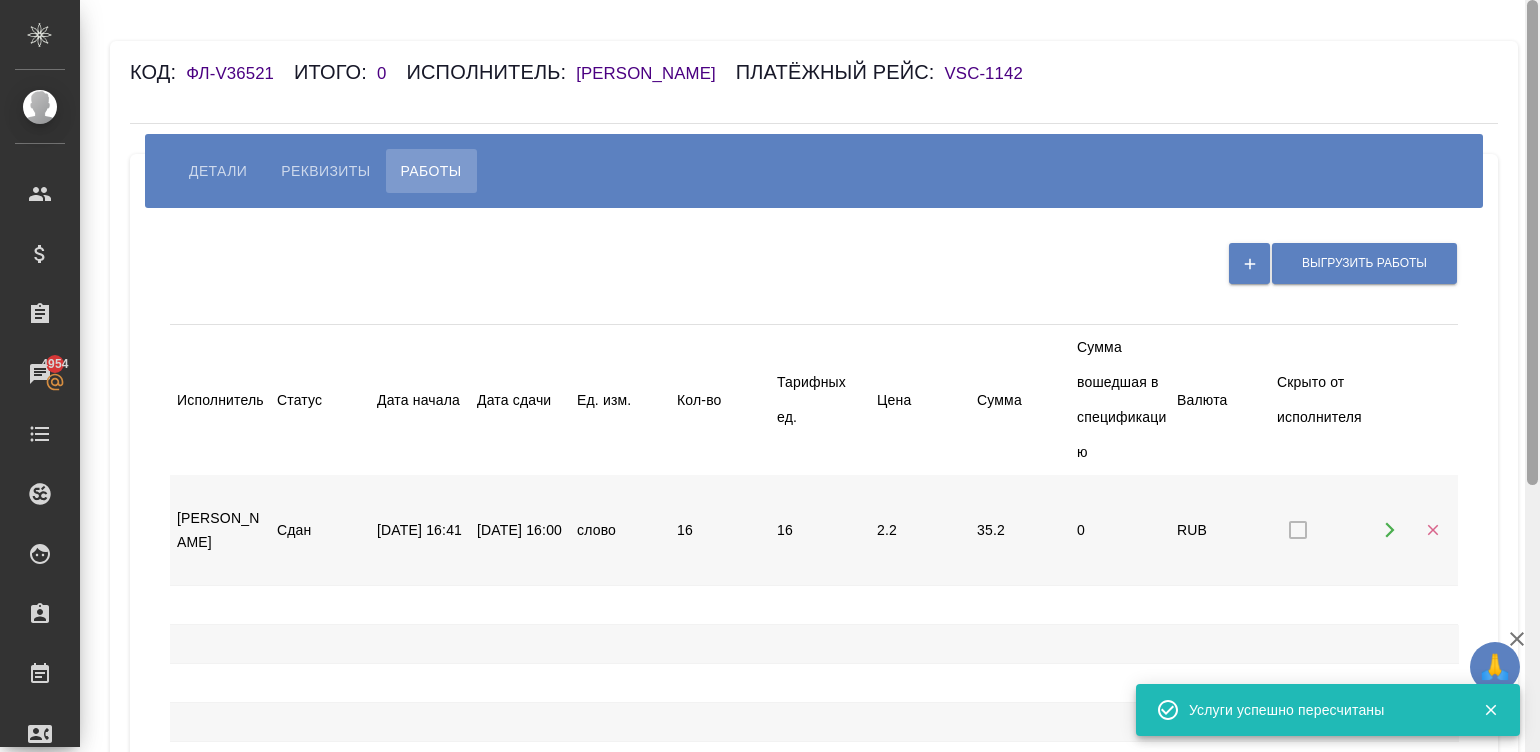 click at bounding box center [1532, 376] 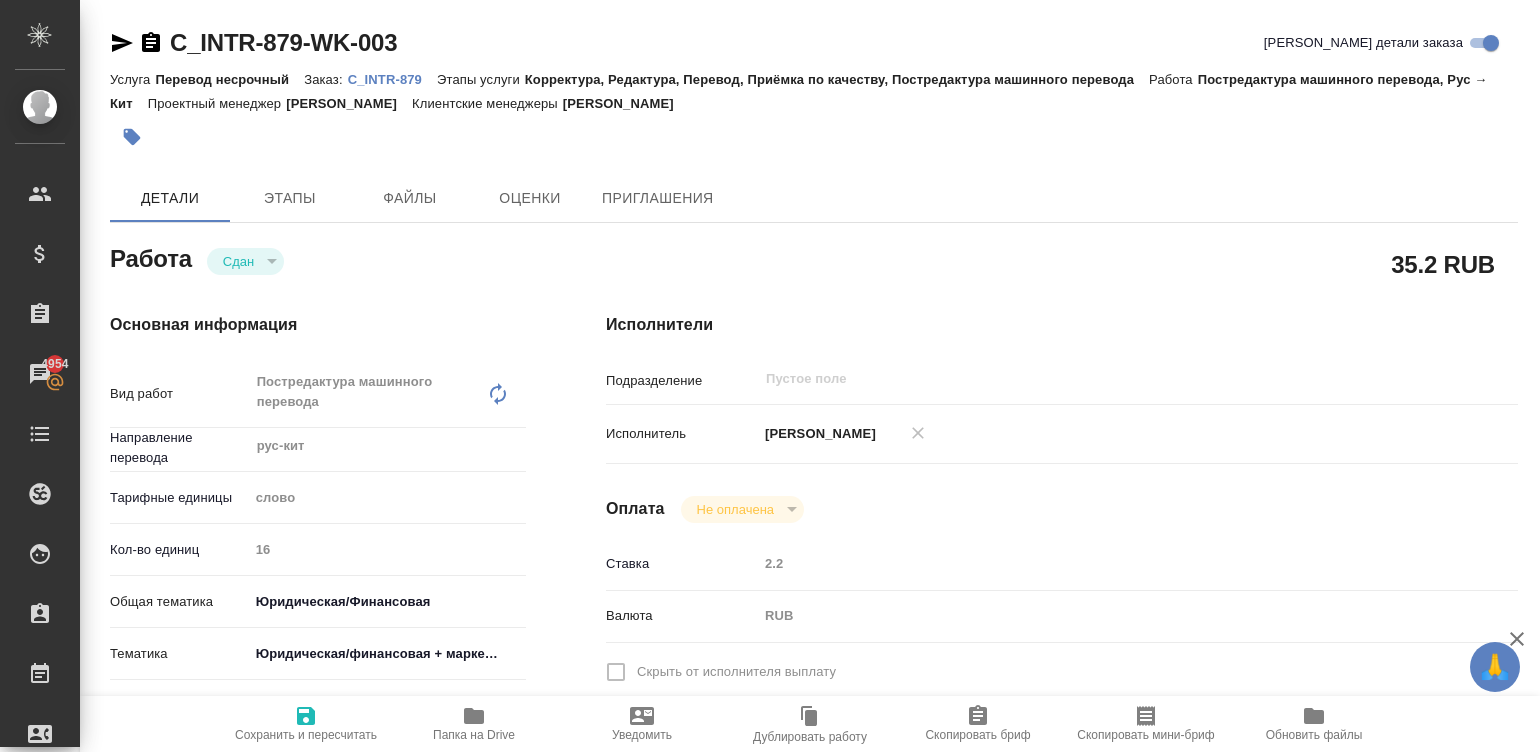scroll, scrollTop: 0, scrollLeft: 0, axis: both 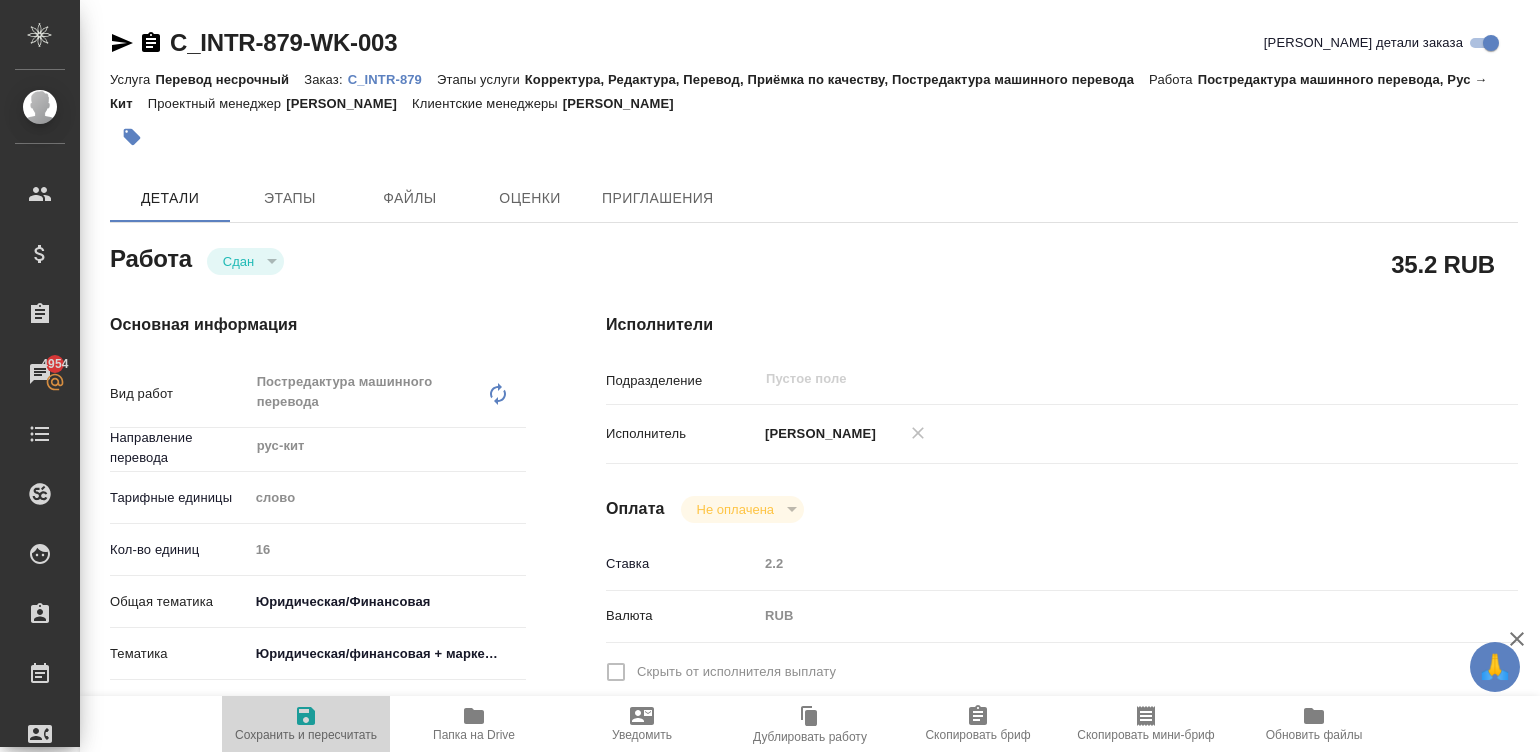 click on "Сохранить и пересчитать" at bounding box center [306, 735] 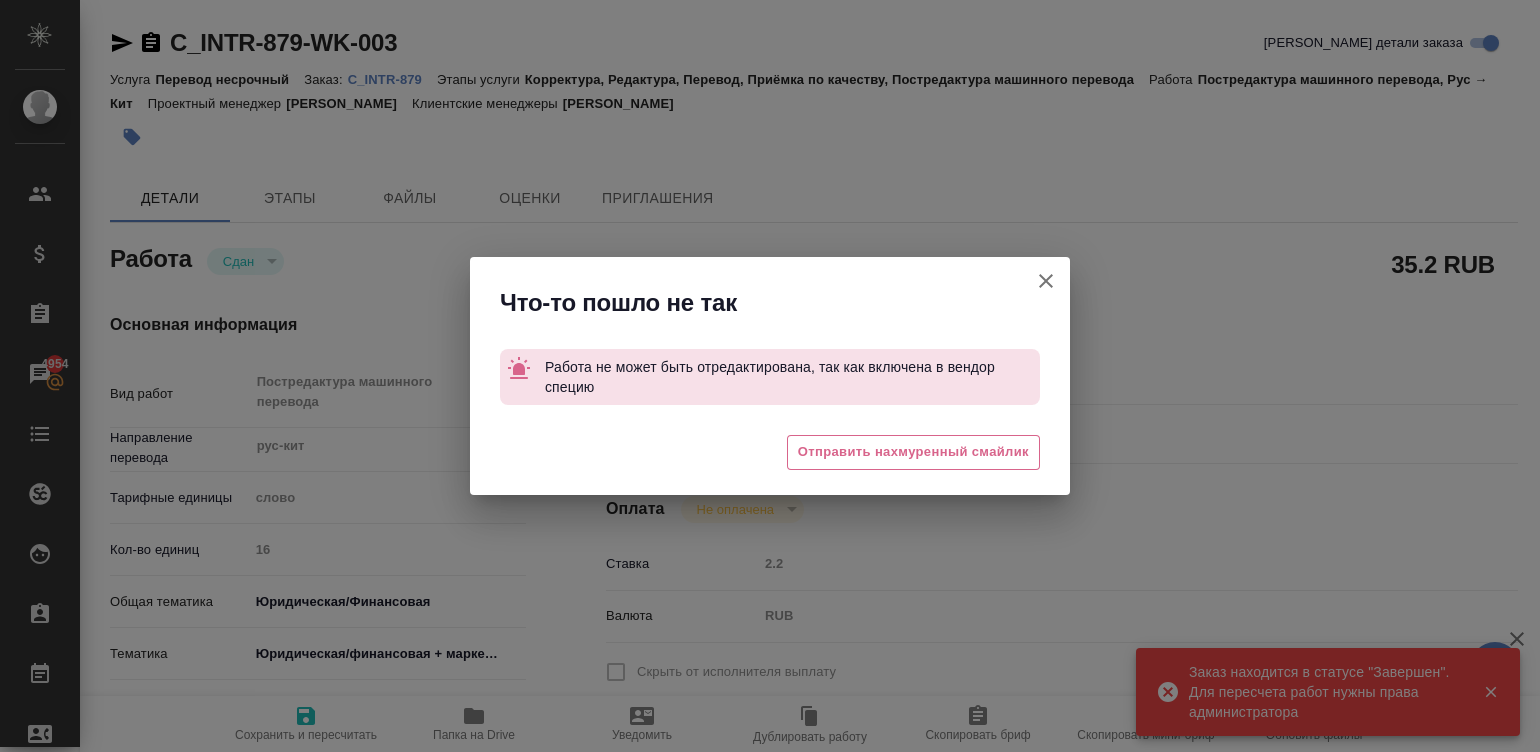 type on "closed" 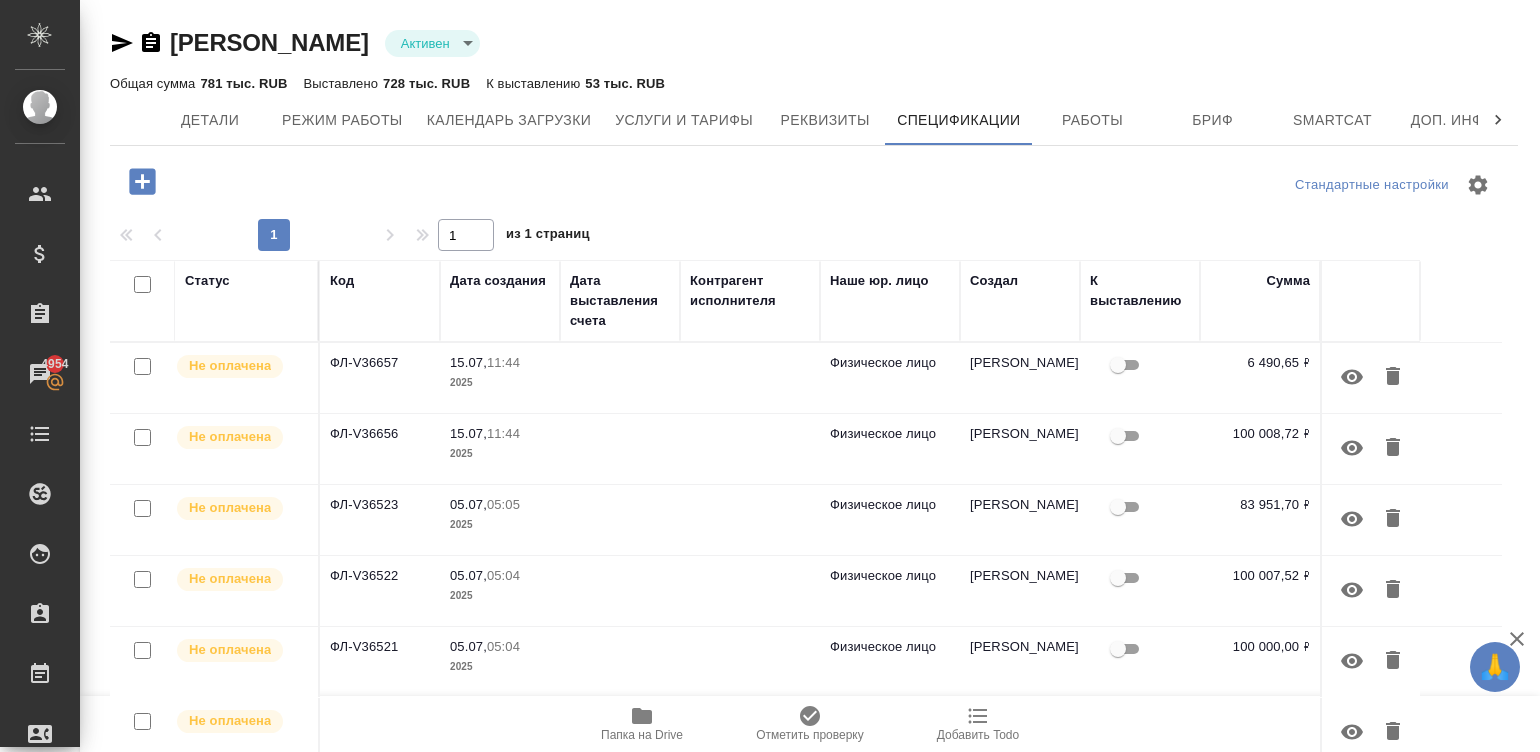 scroll, scrollTop: 0, scrollLeft: 0, axis: both 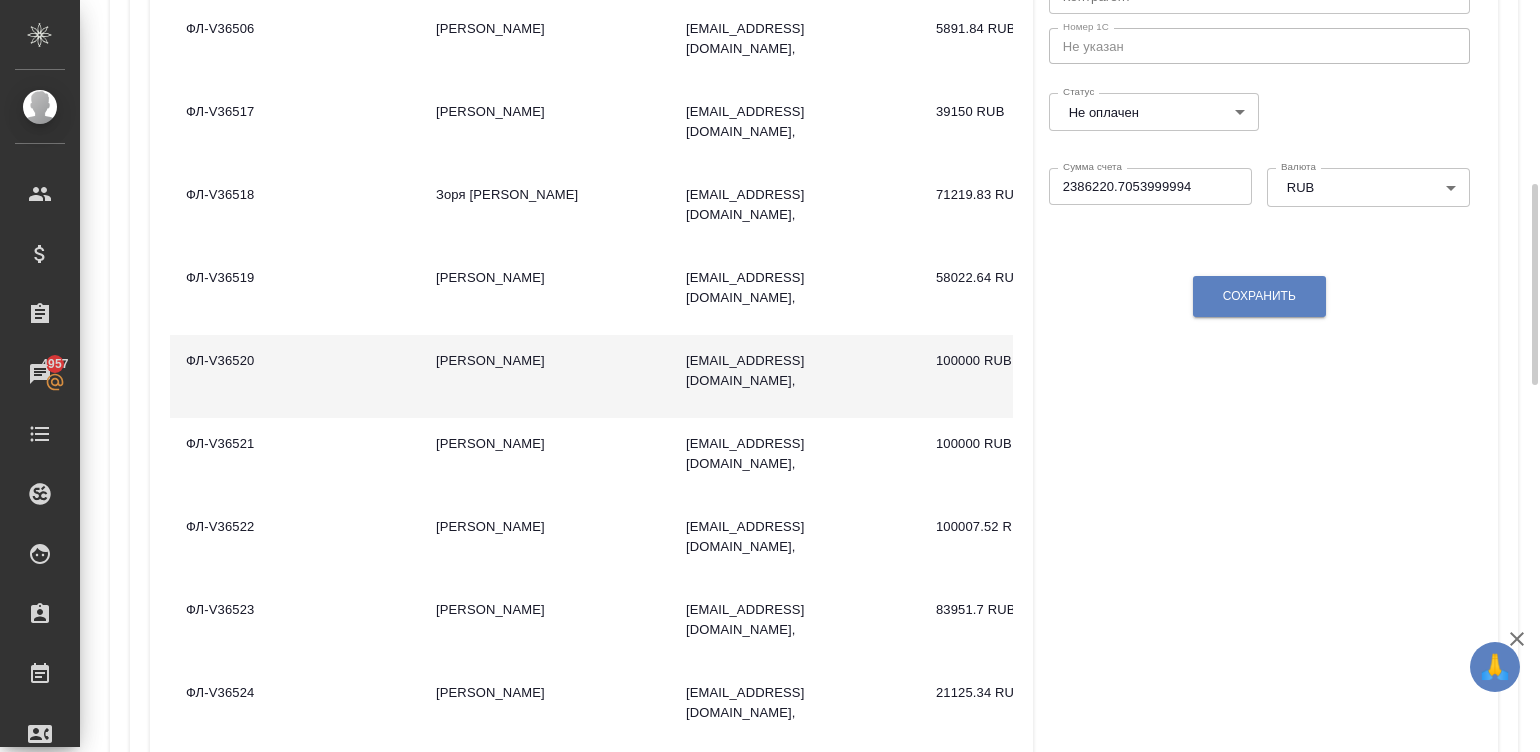 click on "[PERSON_NAME]" at bounding box center [545, 376] 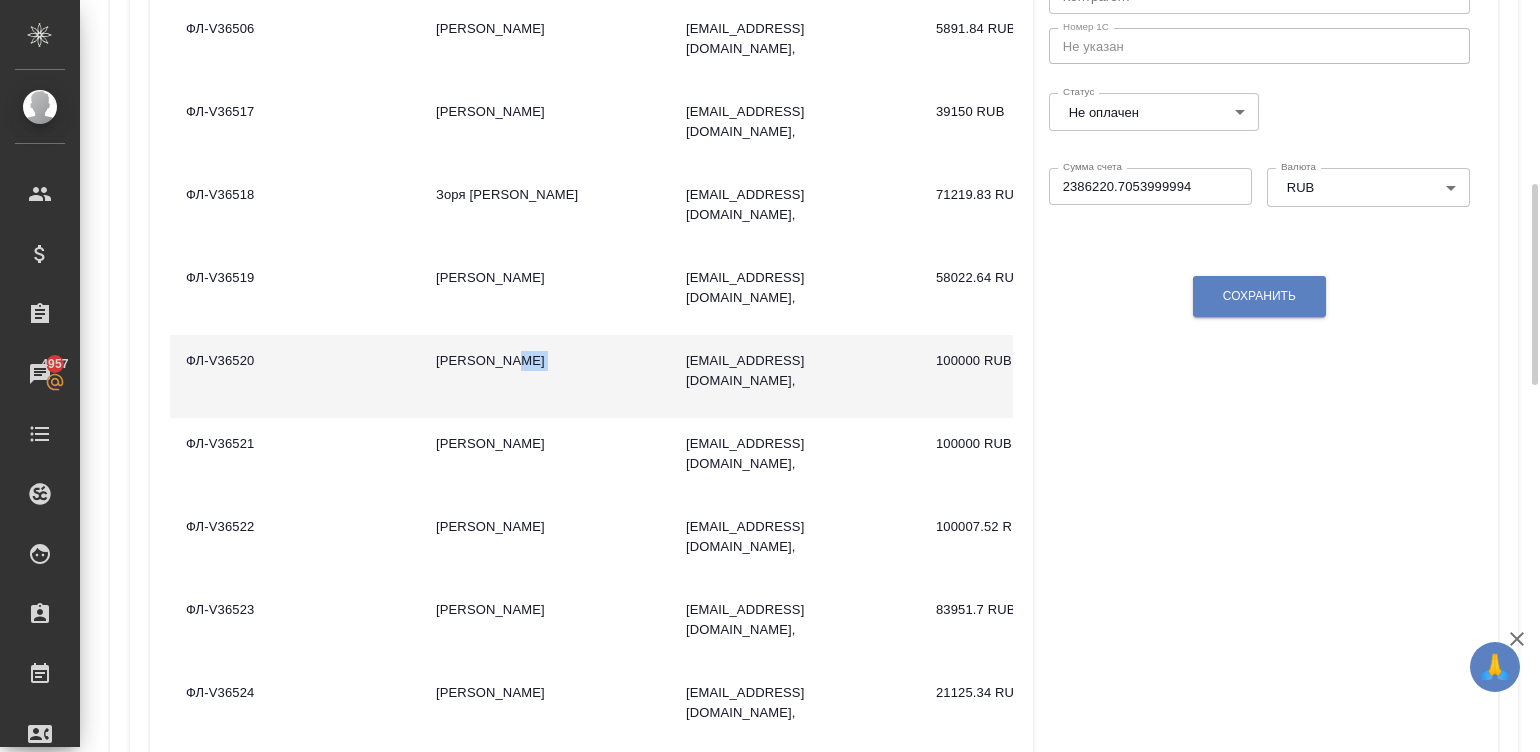 click on "[PERSON_NAME]" at bounding box center [545, 376] 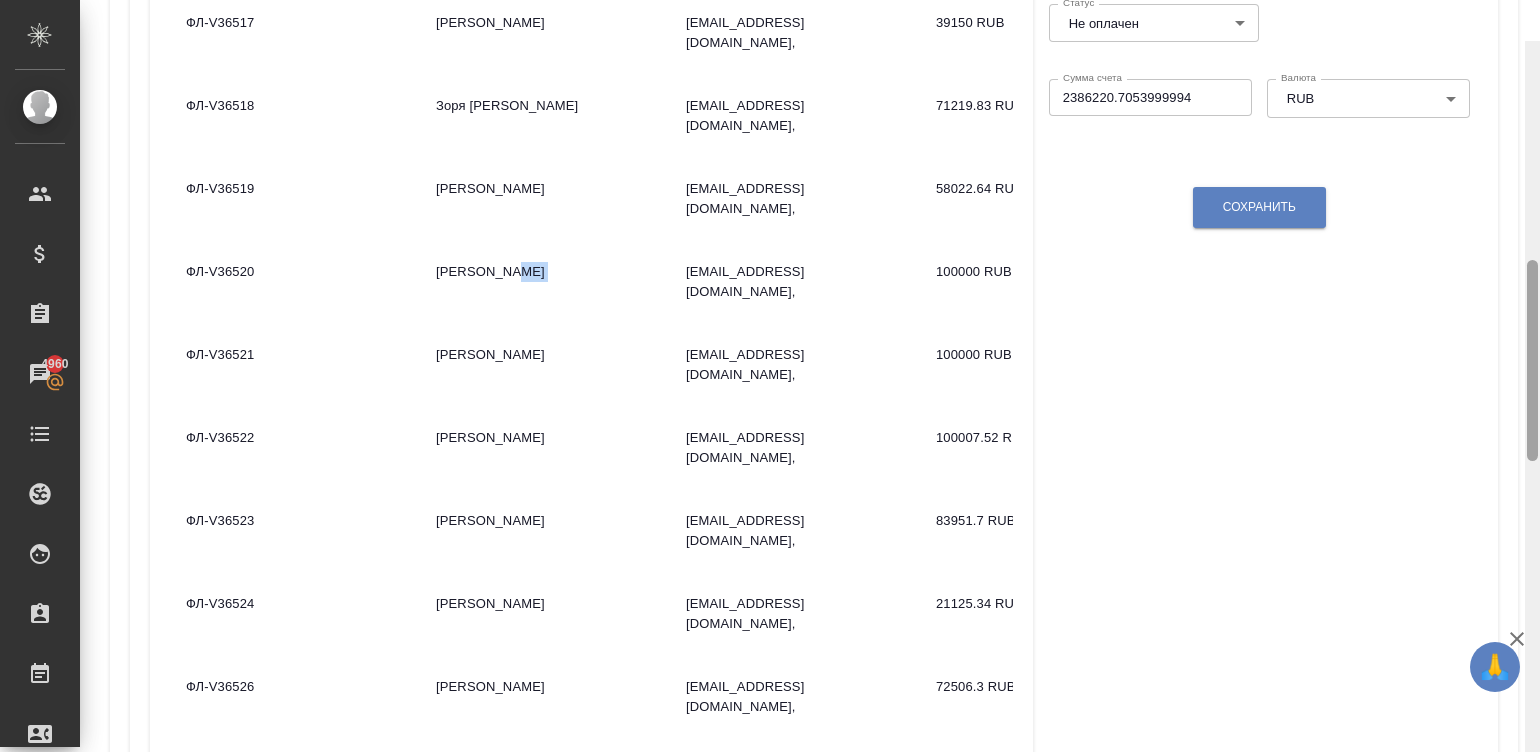 scroll, scrollTop: 820, scrollLeft: 0, axis: vertical 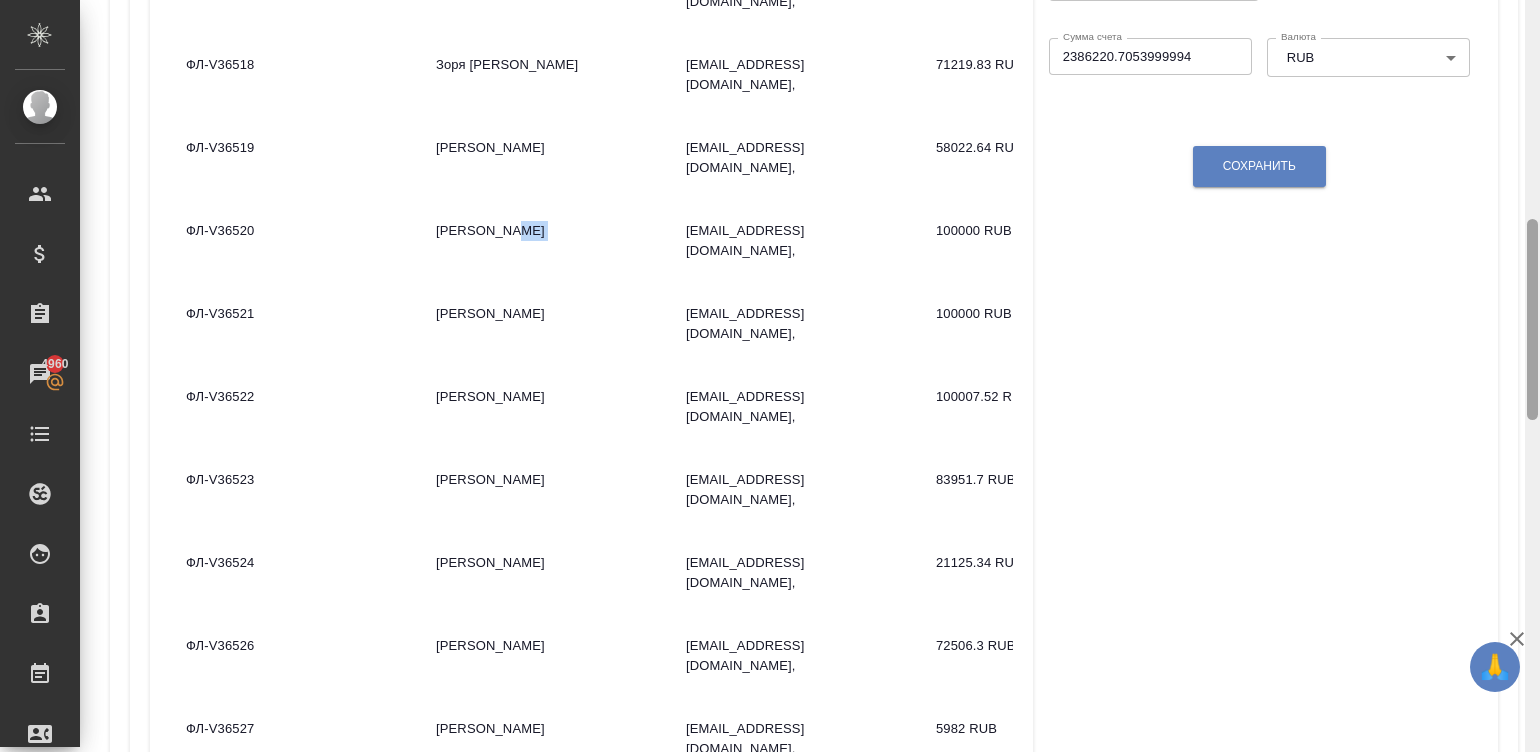 drag, startPoint x: 1532, startPoint y: 310, endPoint x: 1539, endPoint y: 345, distance: 35.69314 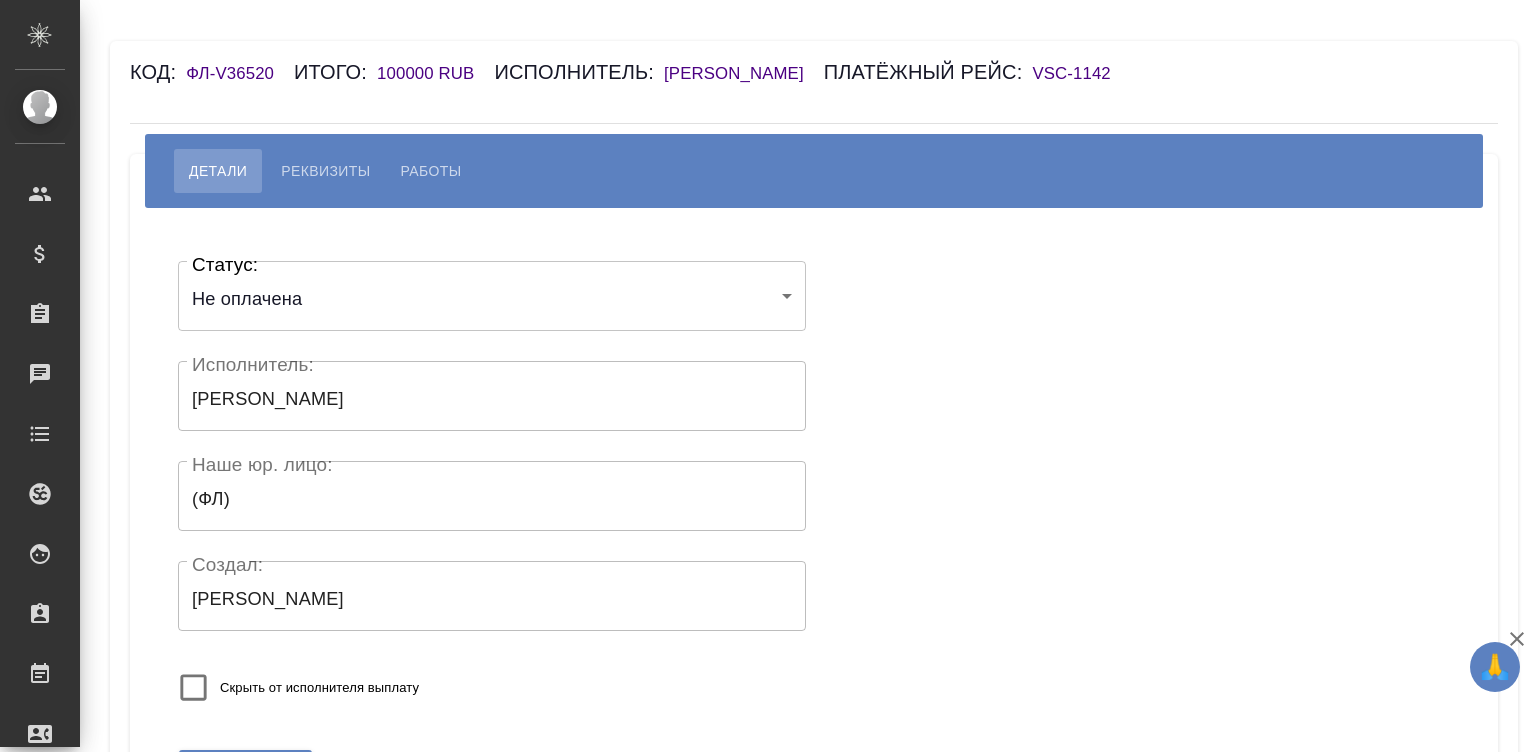 scroll, scrollTop: 0, scrollLeft: 0, axis: both 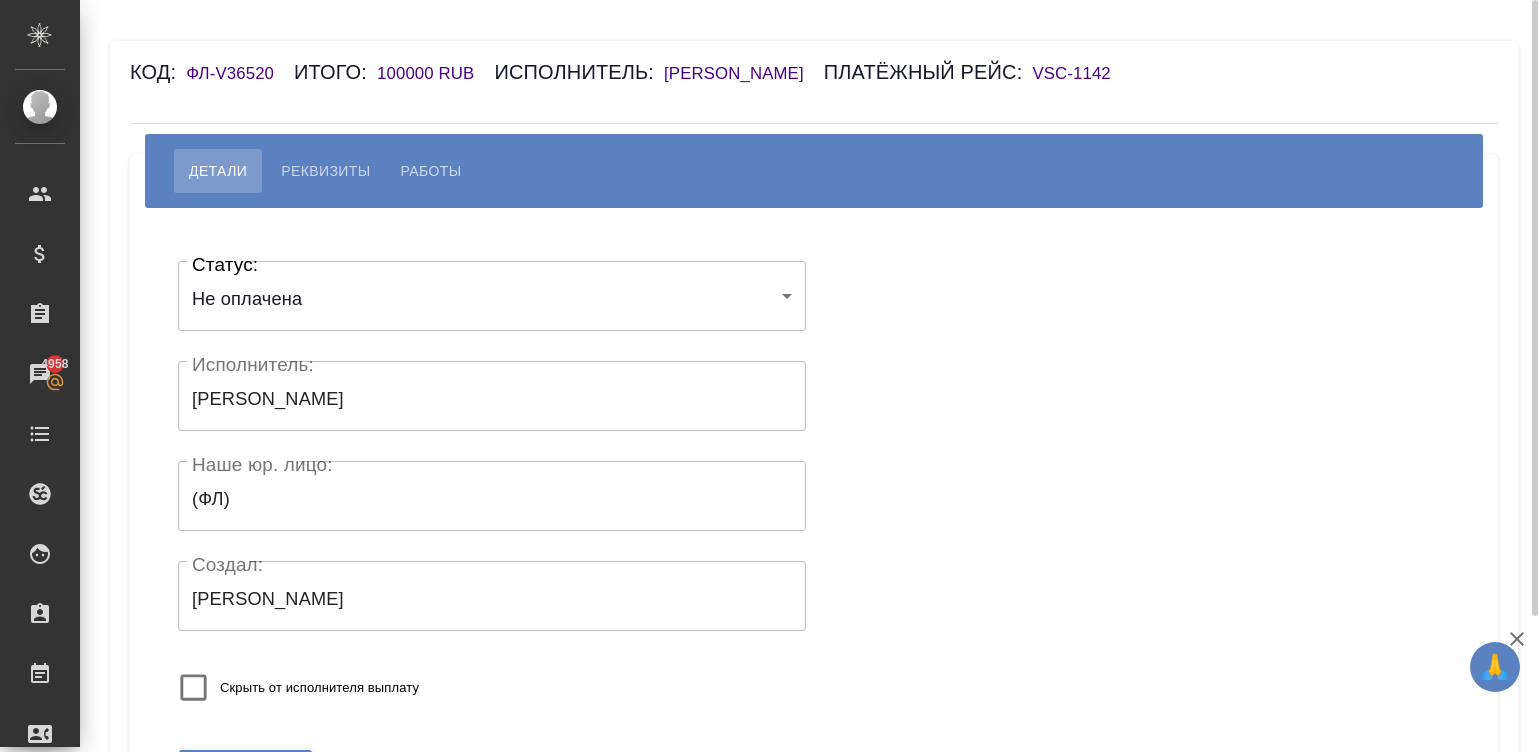 click on "[PERSON_NAME]" at bounding box center (744, 73) 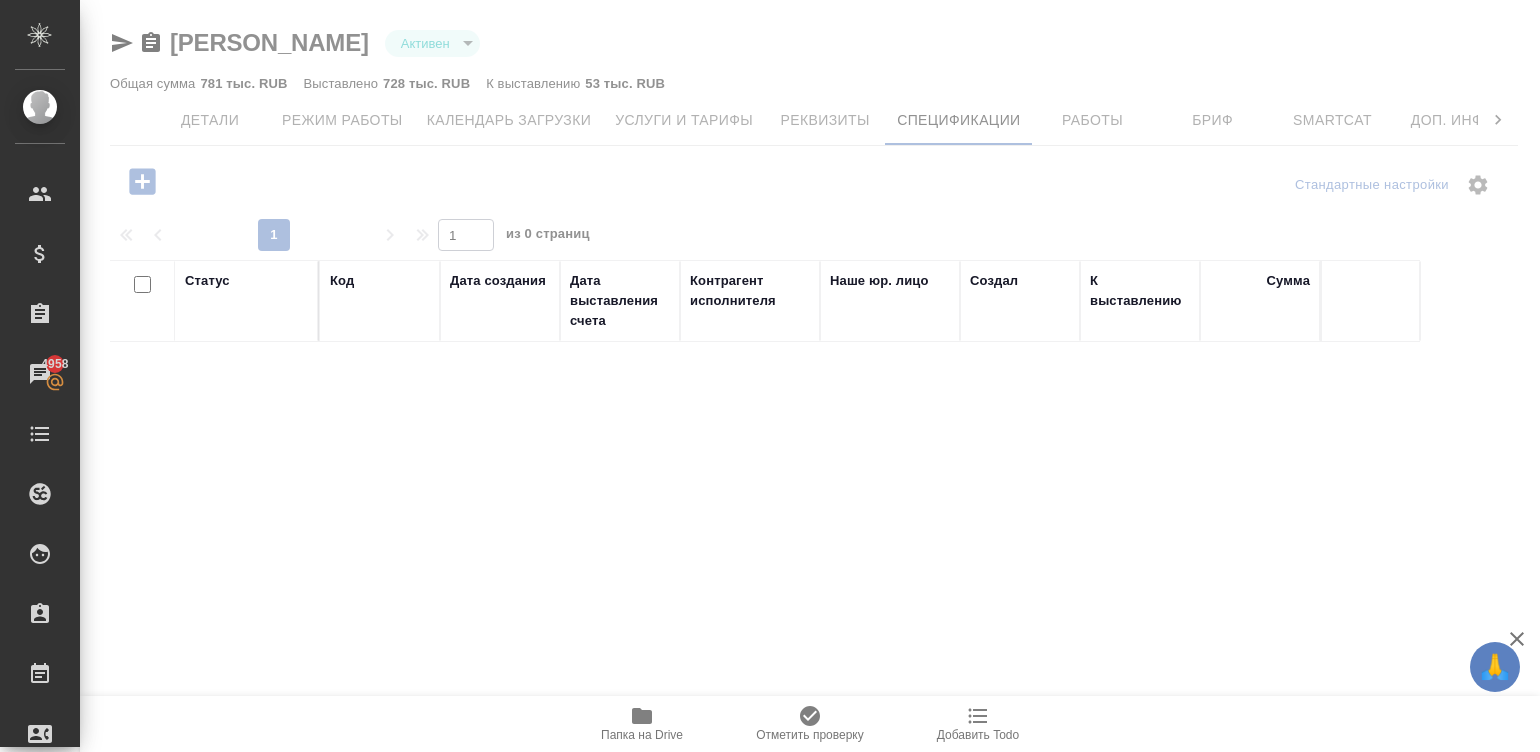 scroll, scrollTop: 0, scrollLeft: 0, axis: both 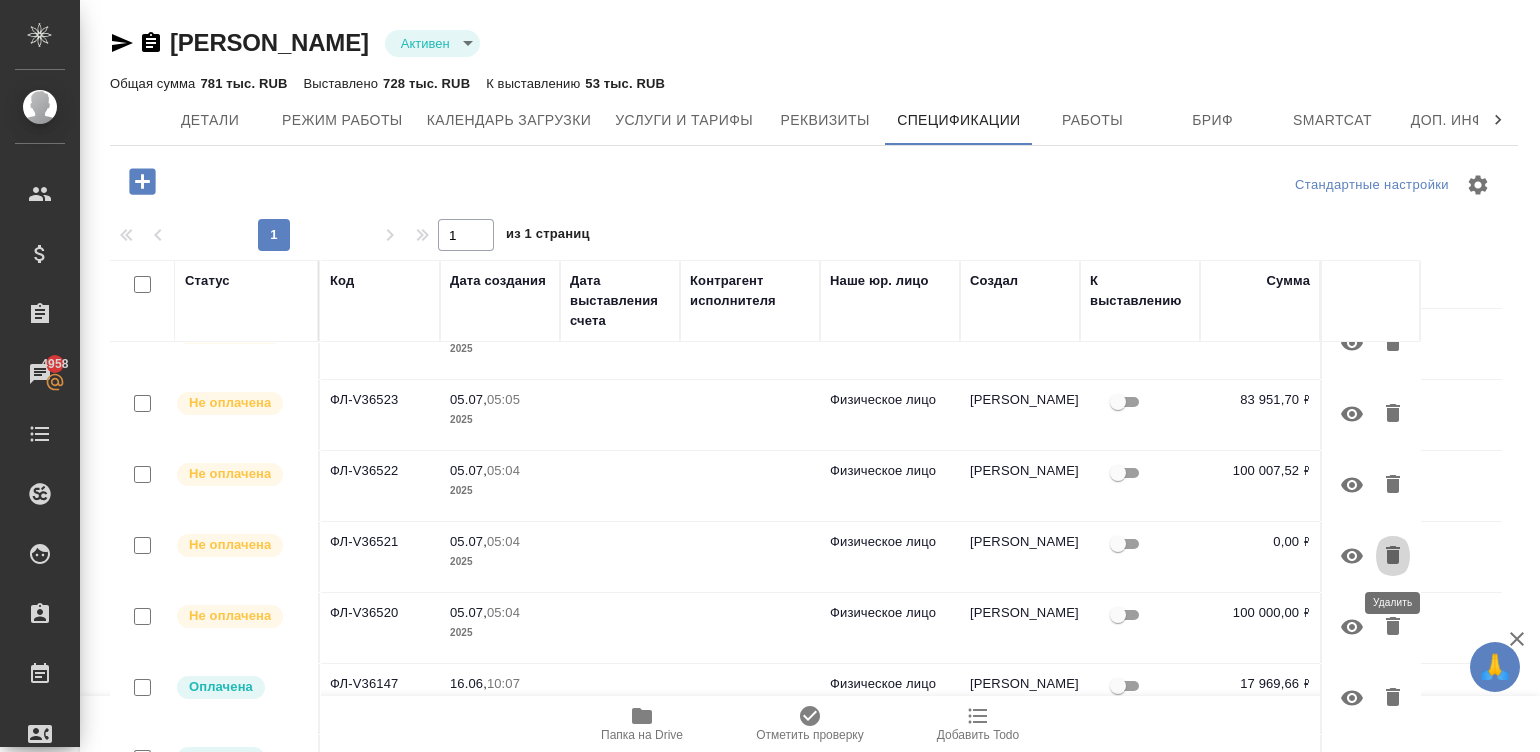 click 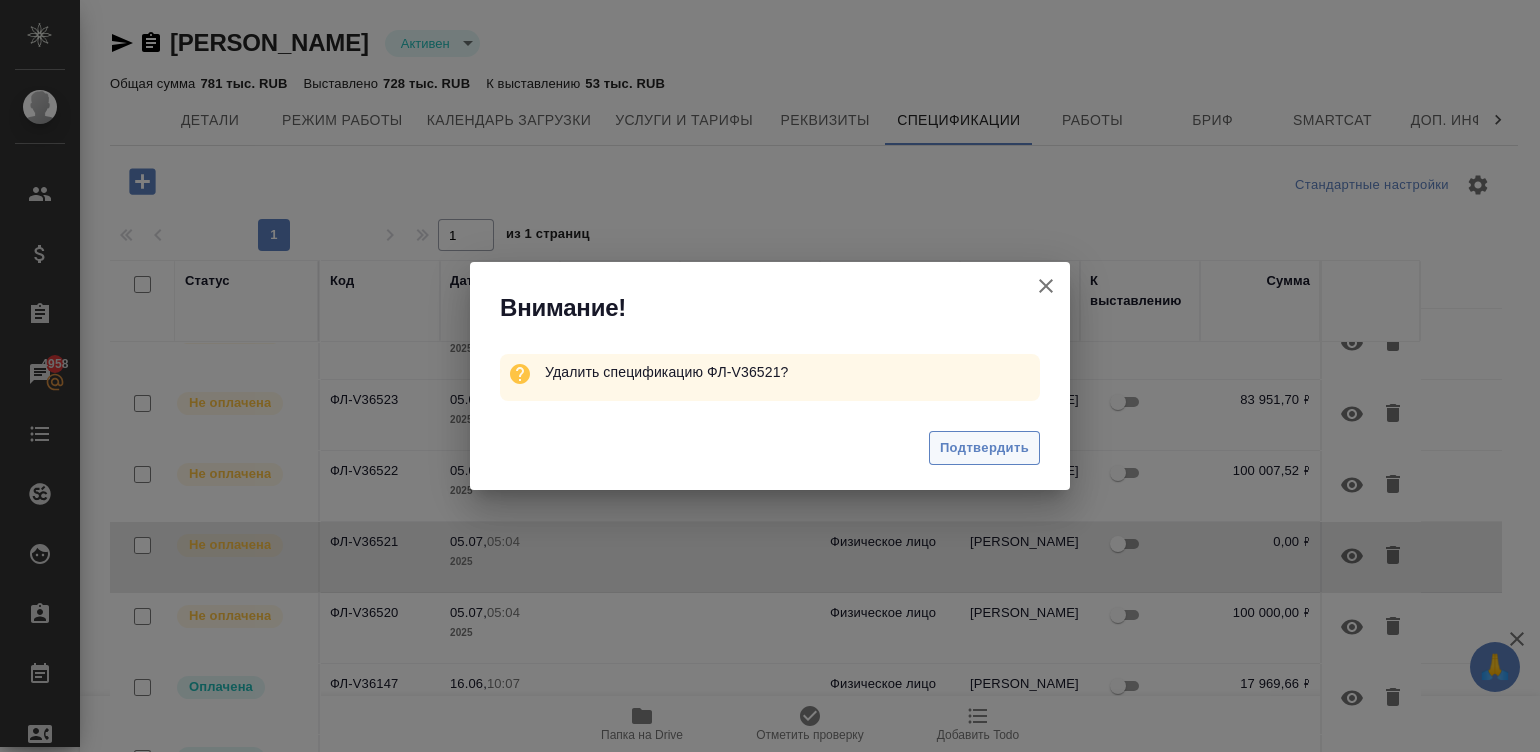 click on "Подтвердить" at bounding box center [984, 448] 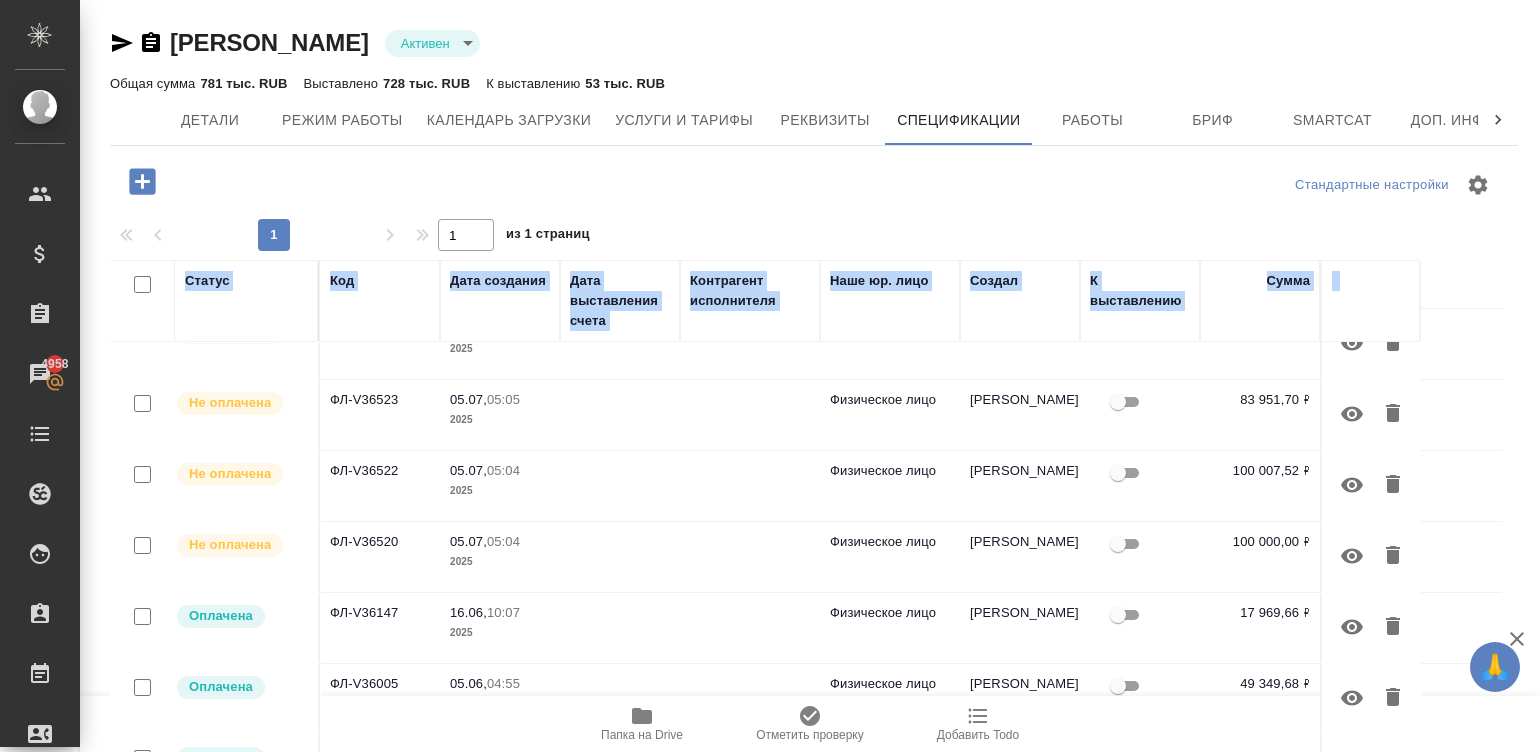 click on "2025" at bounding box center (500, 491) 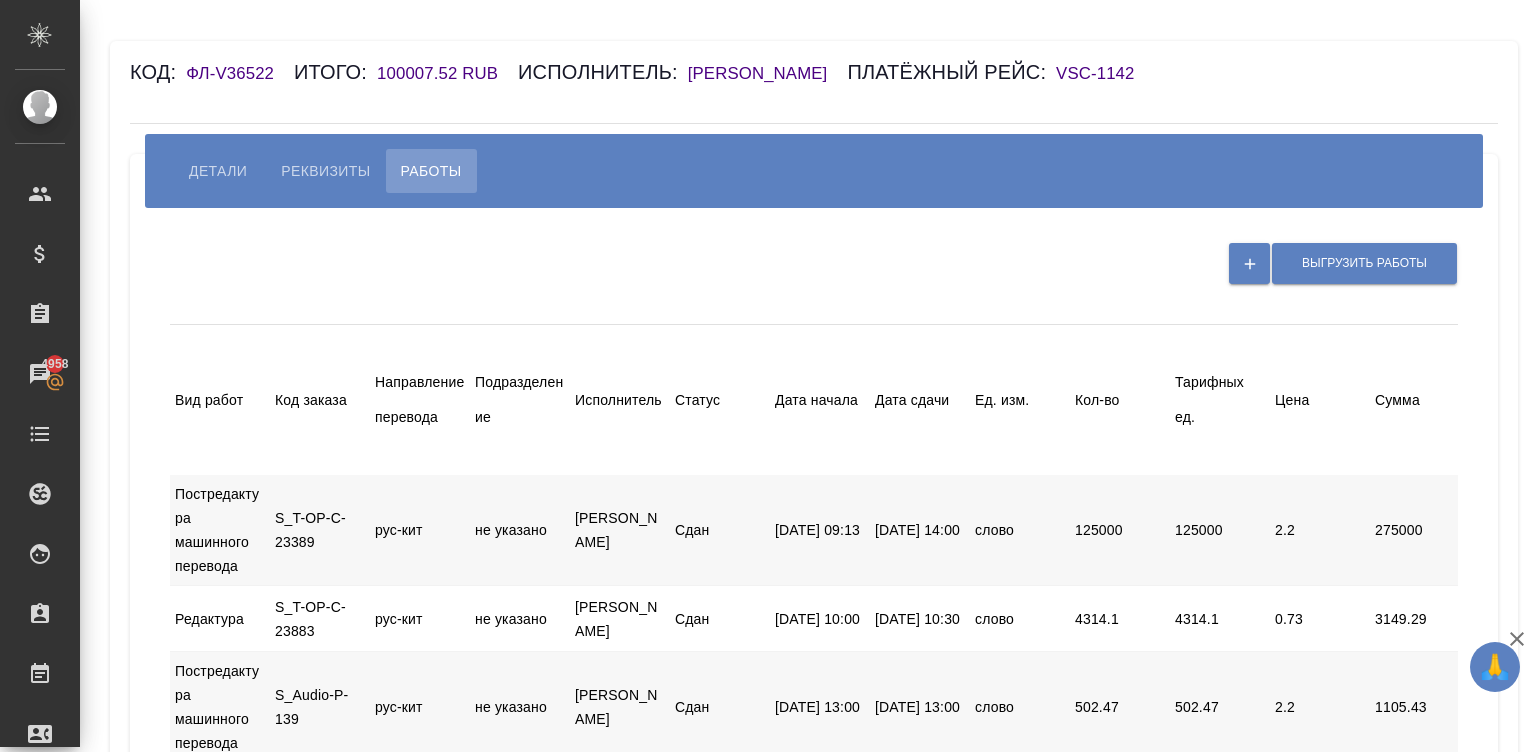 select on "10" 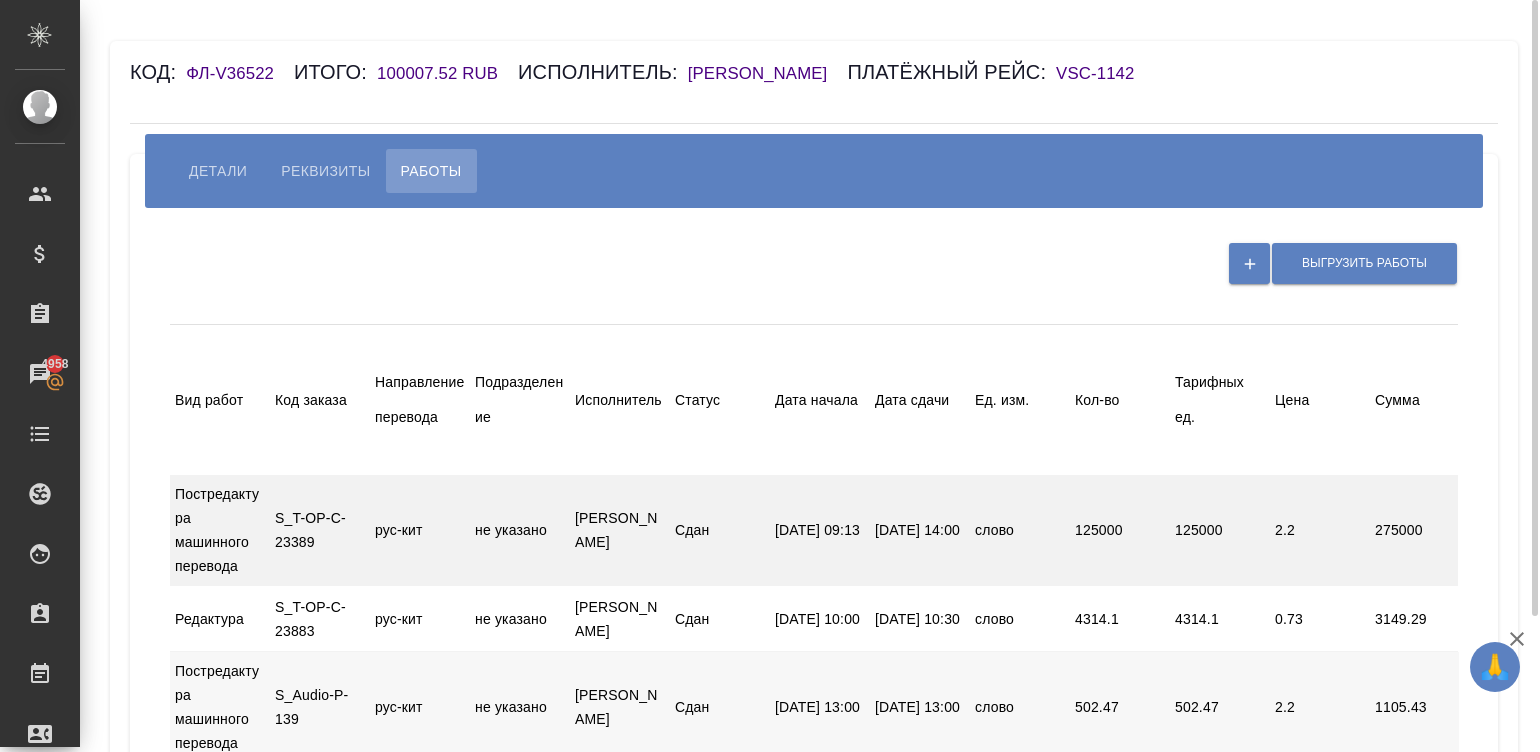 click on "16.05.2025, 14:00" at bounding box center [920, 530] 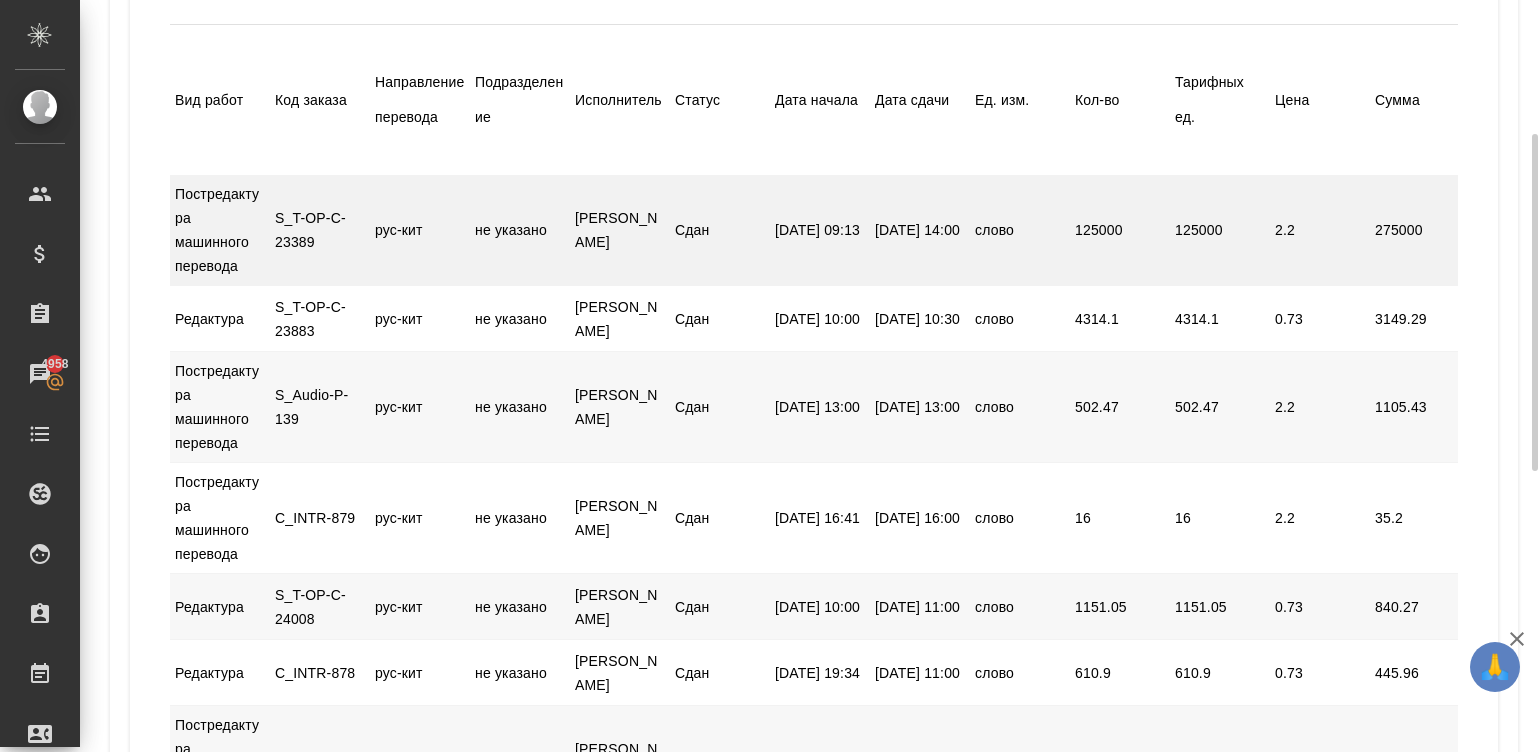 scroll, scrollTop: 270, scrollLeft: 0, axis: vertical 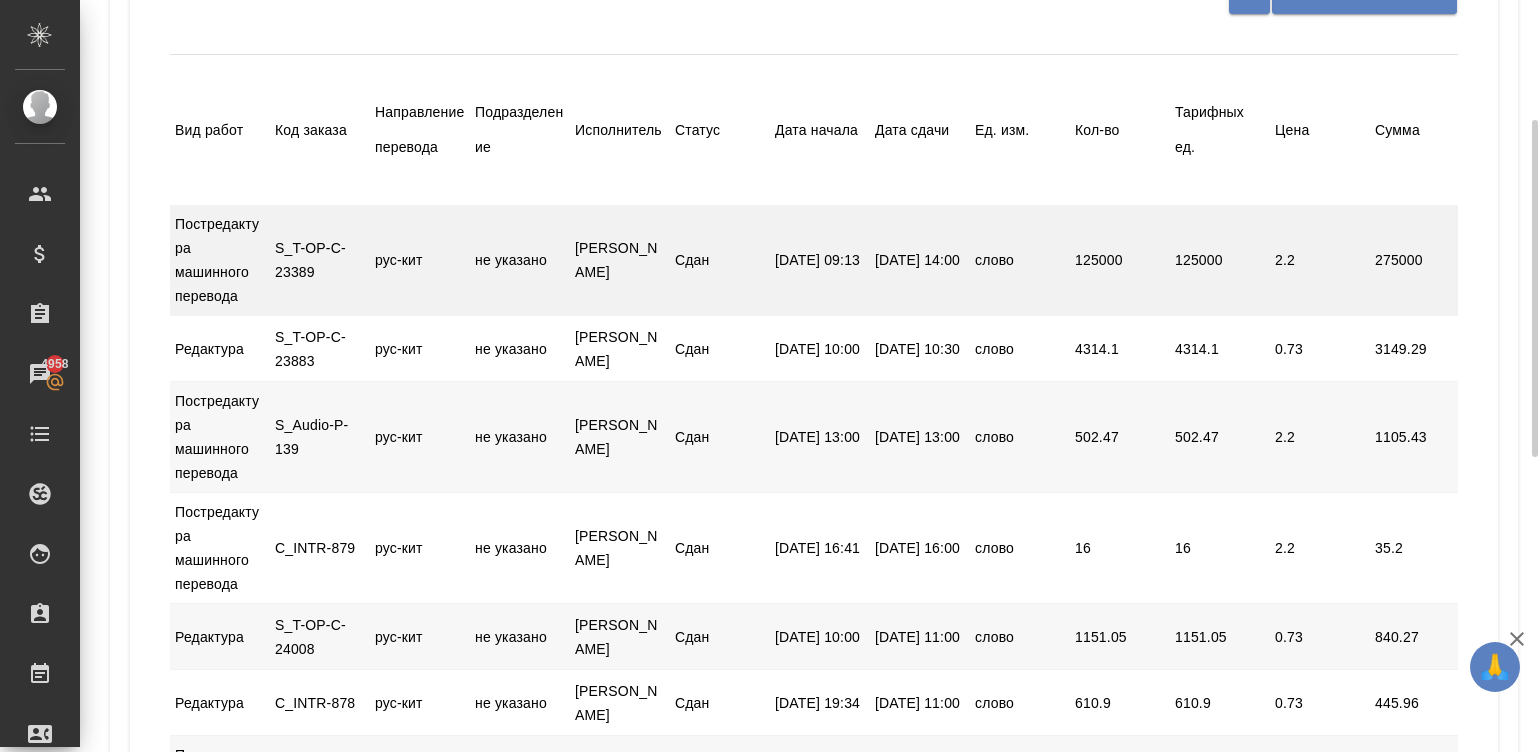 click on "Сдан" at bounding box center [720, 260] 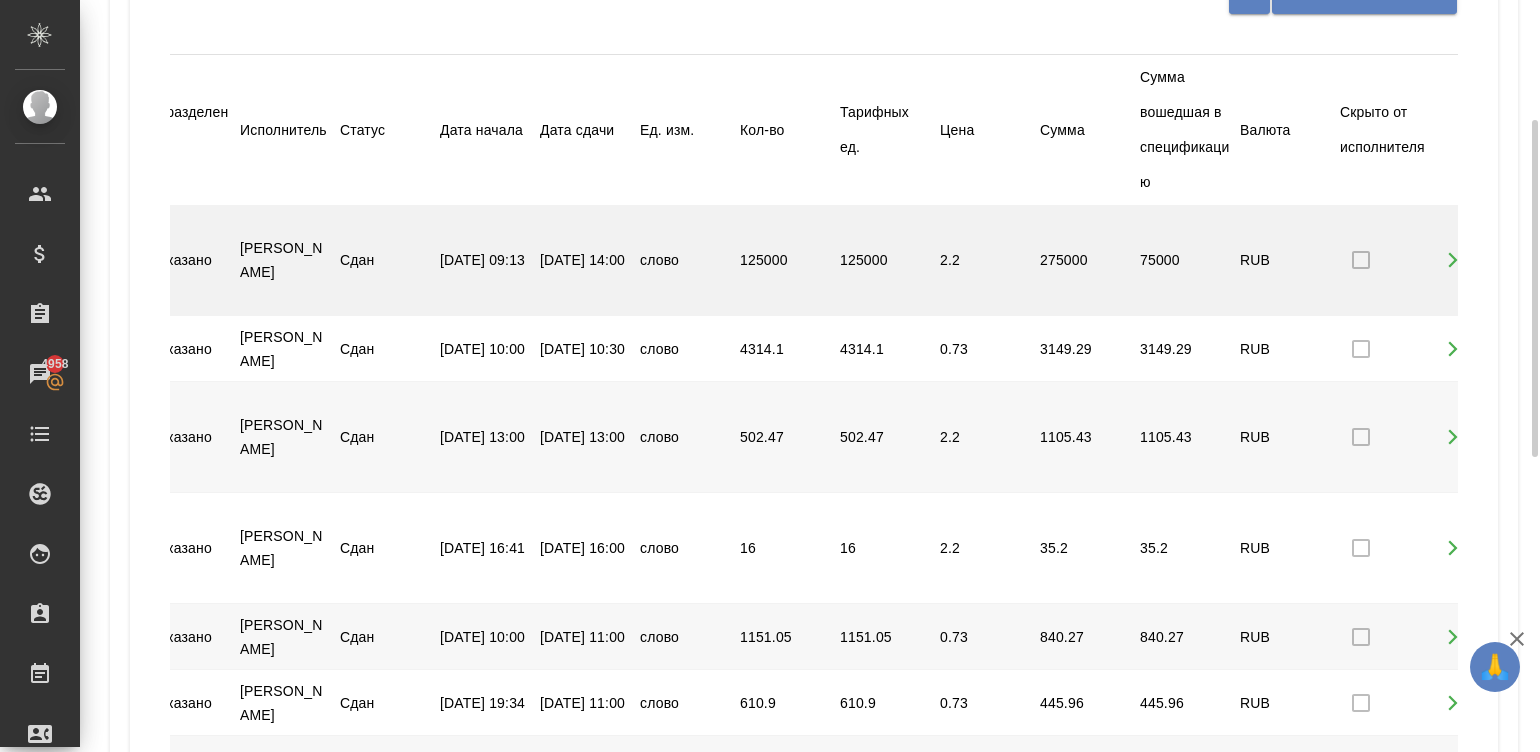 scroll, scrollTop: 0, scrollLeft: 398, axis: horizontal 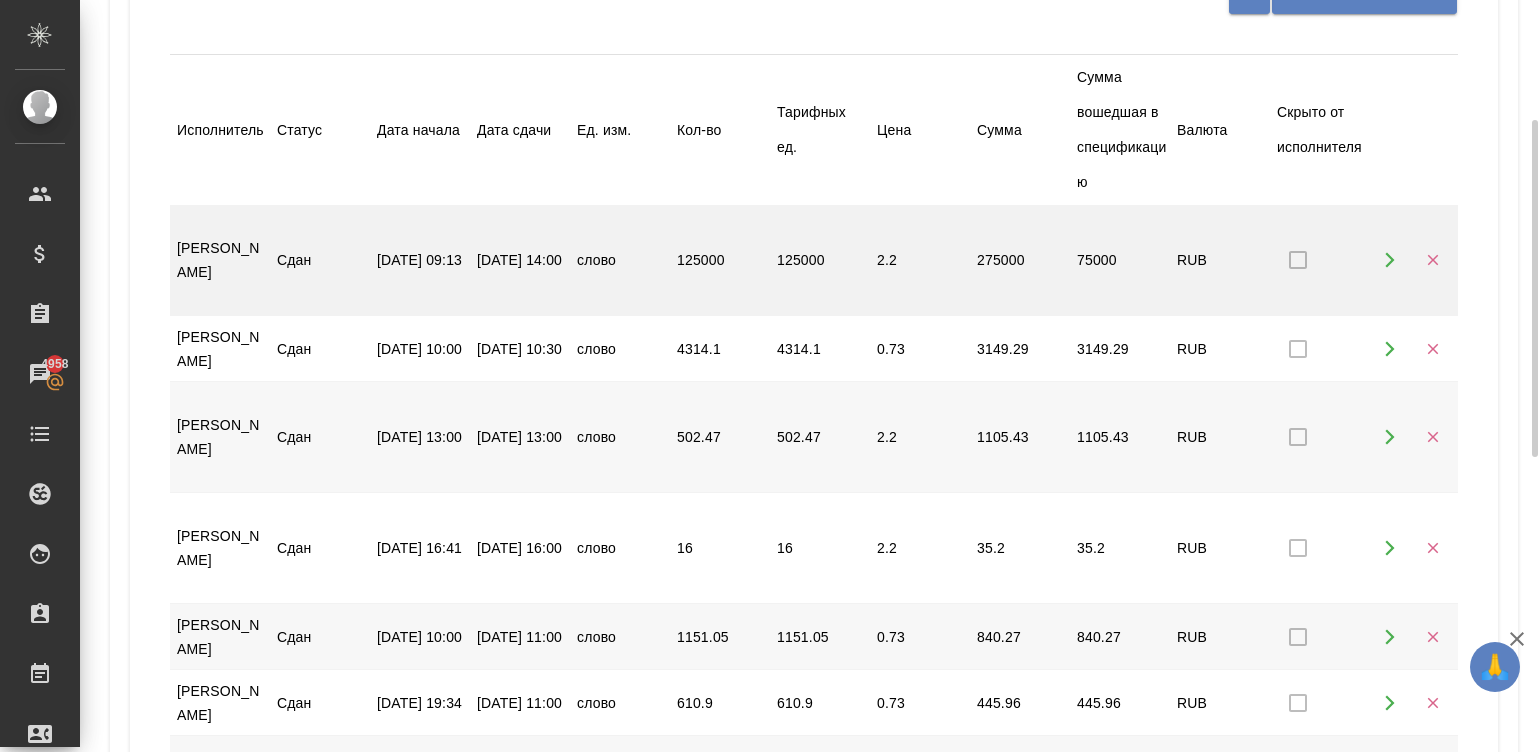 click on "Постредактура машинного перевода S_T-OP-C-23389 рус-кит не указано Ван Байхан Сдан 25.04.2025, 09:13 16.05.2025, 14:00 слово 125000 125000 2.2 275000 75000 RUB" at bounding box center (615, 260) 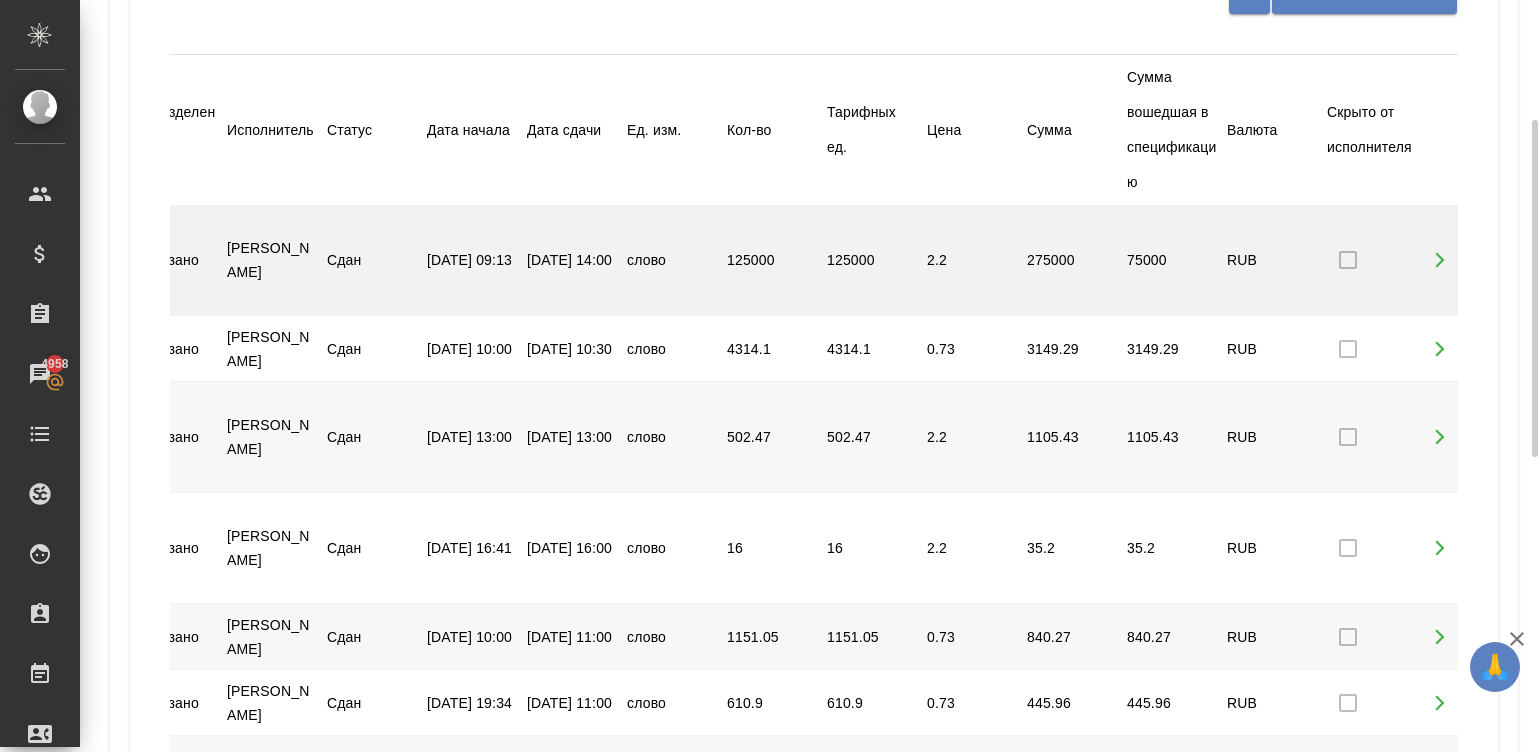 scroll, scrollTop: 0, scrollLeft: 0, axis: both 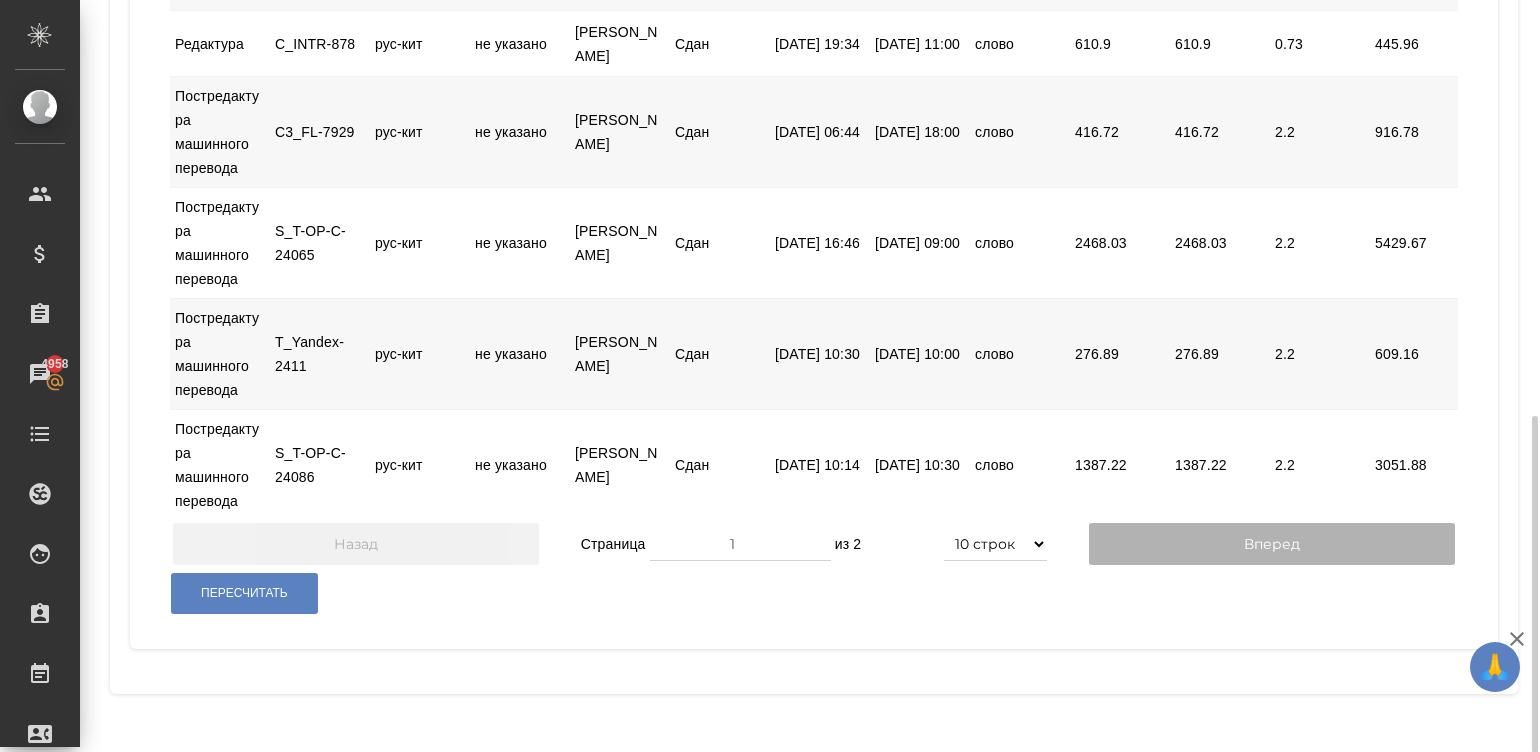 click on "Вперед" at bounding box center (1272, 544) 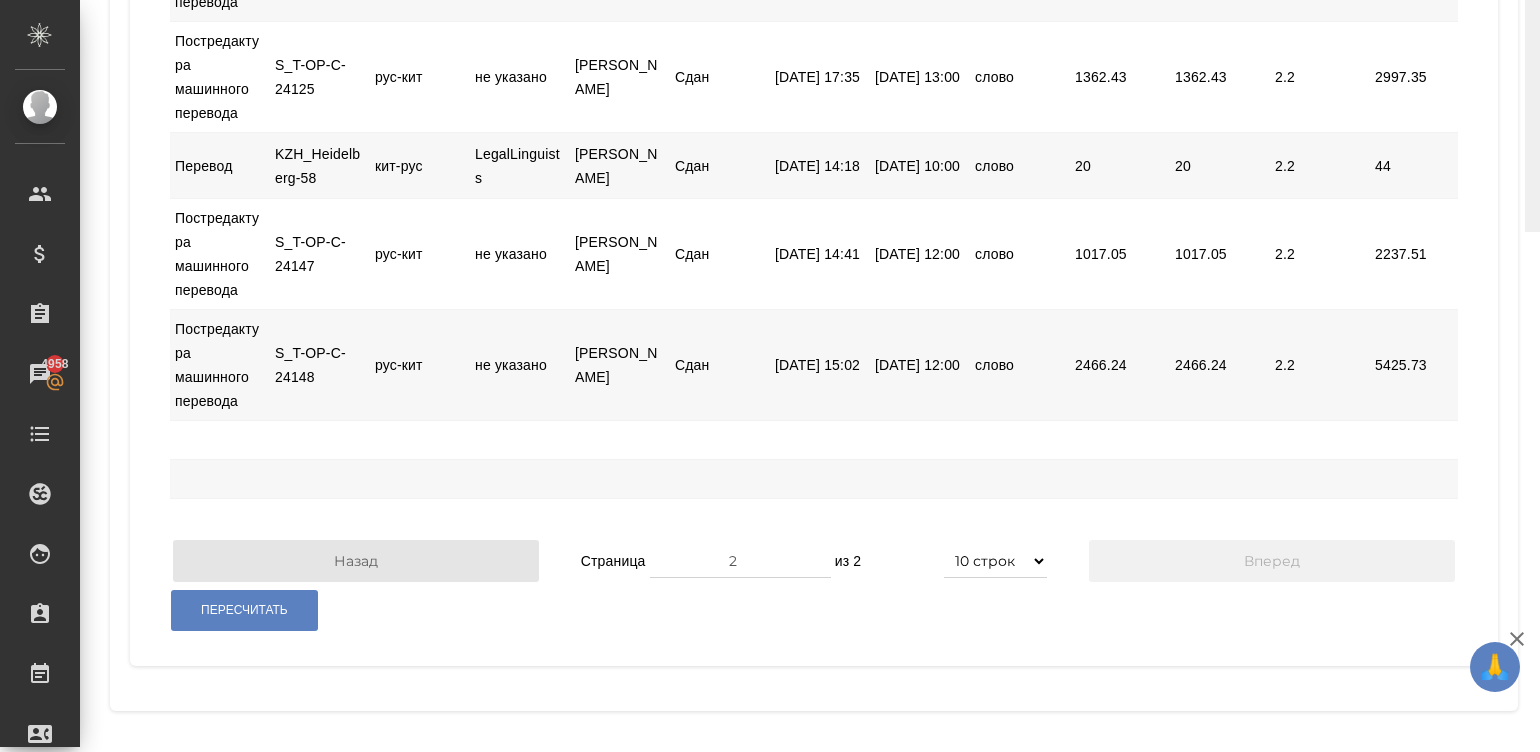 scroll, scrollTop: 175, scrollLeft: 0, axis: vertical 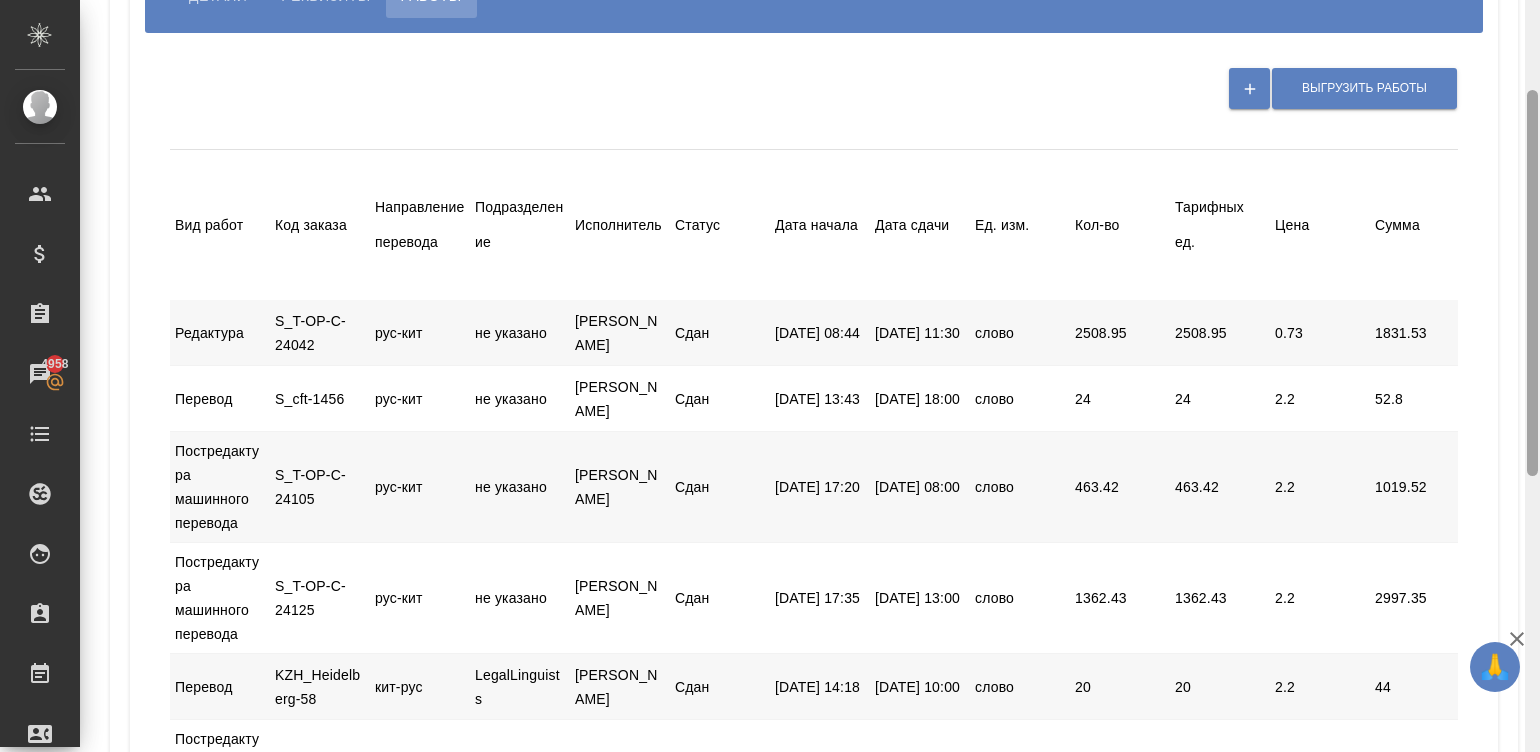 click at bounding box center (1532, 376) 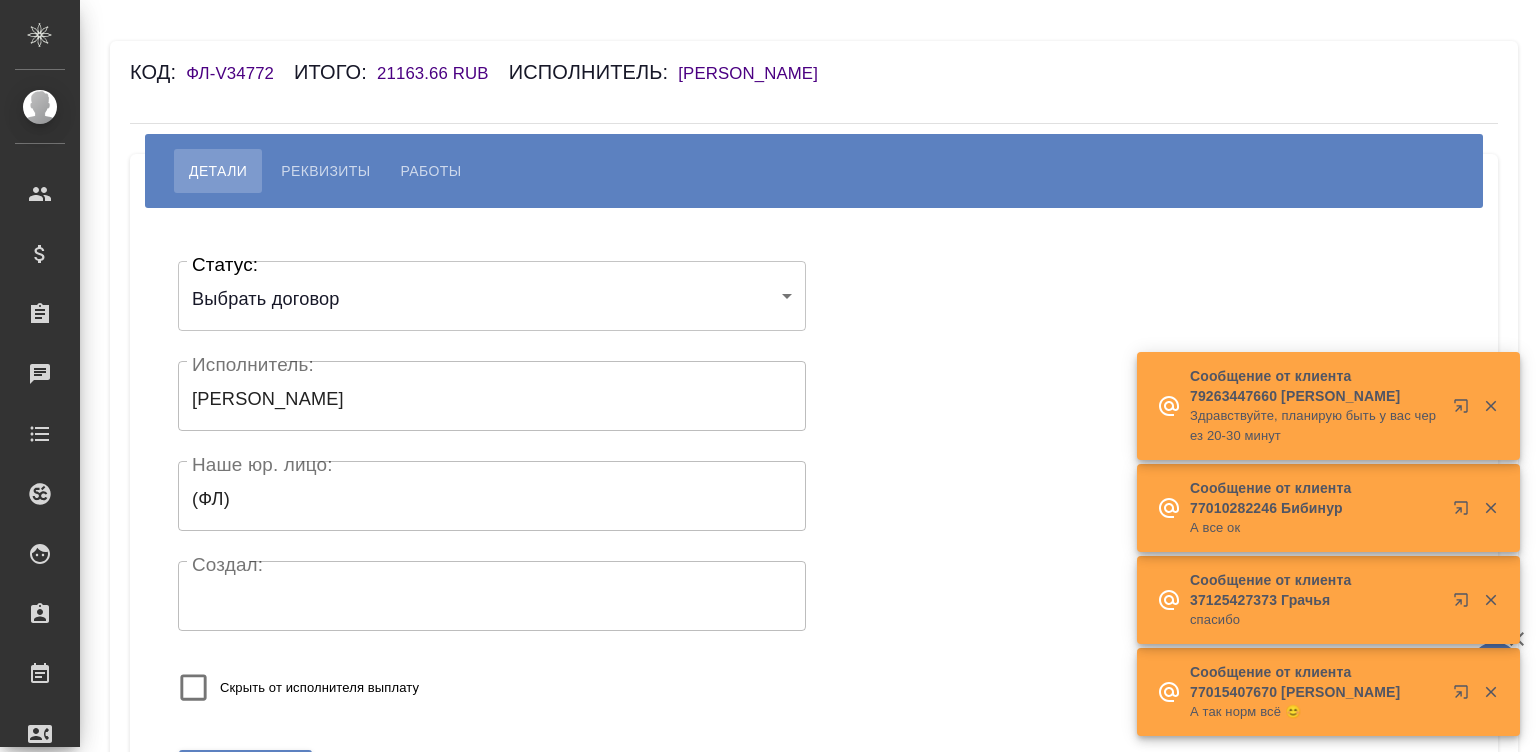 scroll, scrollTop: 0, scrollLeft: 0, axis: both 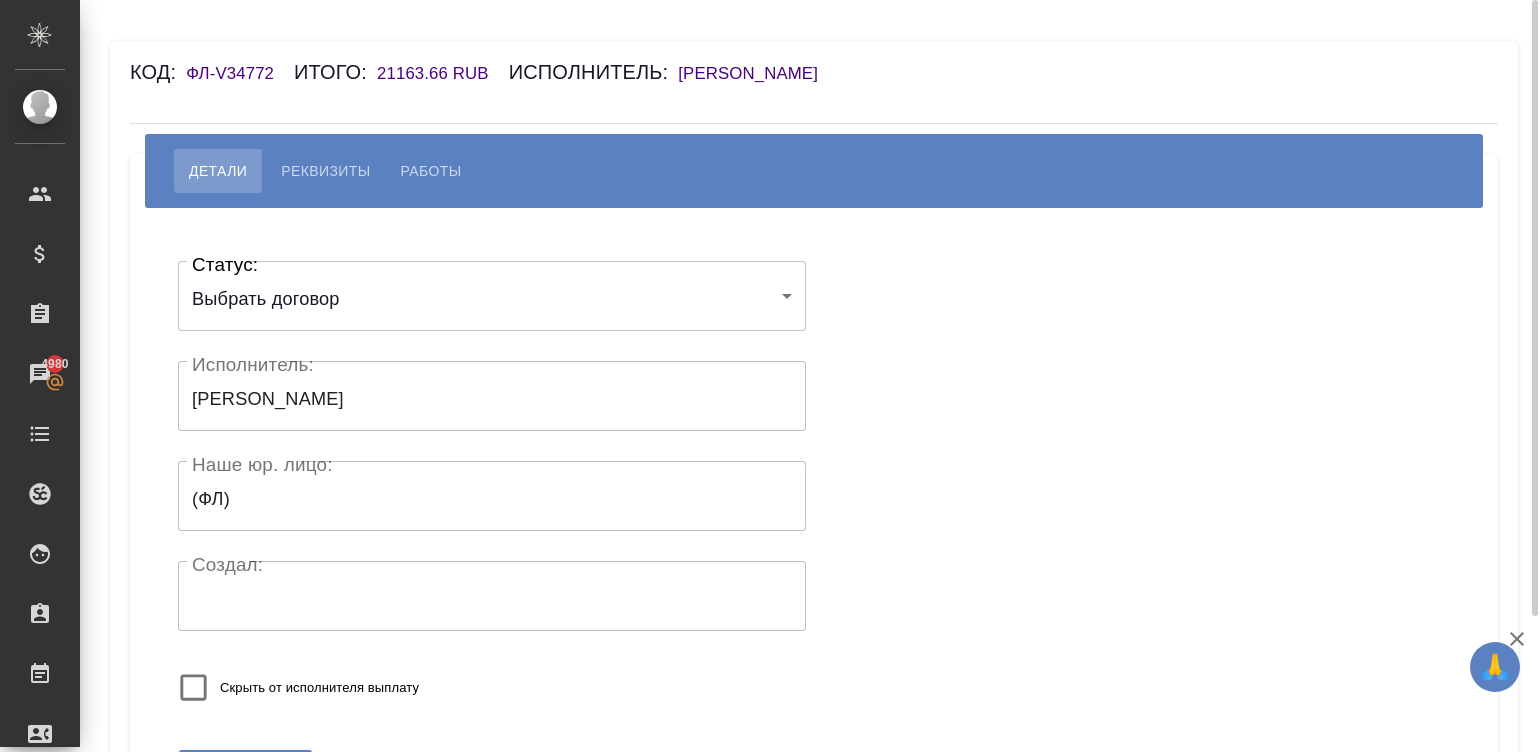 click on "[PERSON_NAME]" at bounding box center [758, 73] 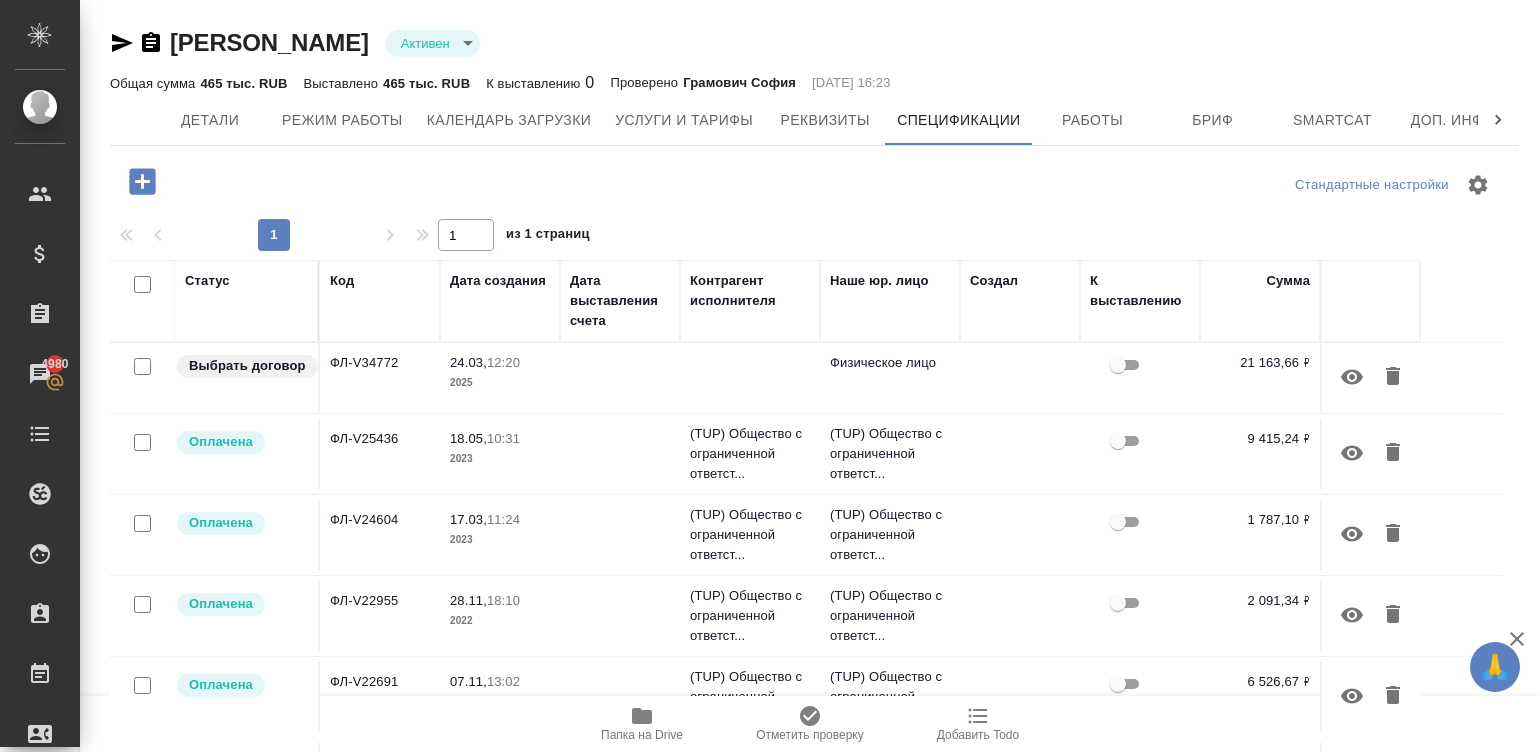 scroll, scrollTop: 0, scrollLeft: 0, axis: both 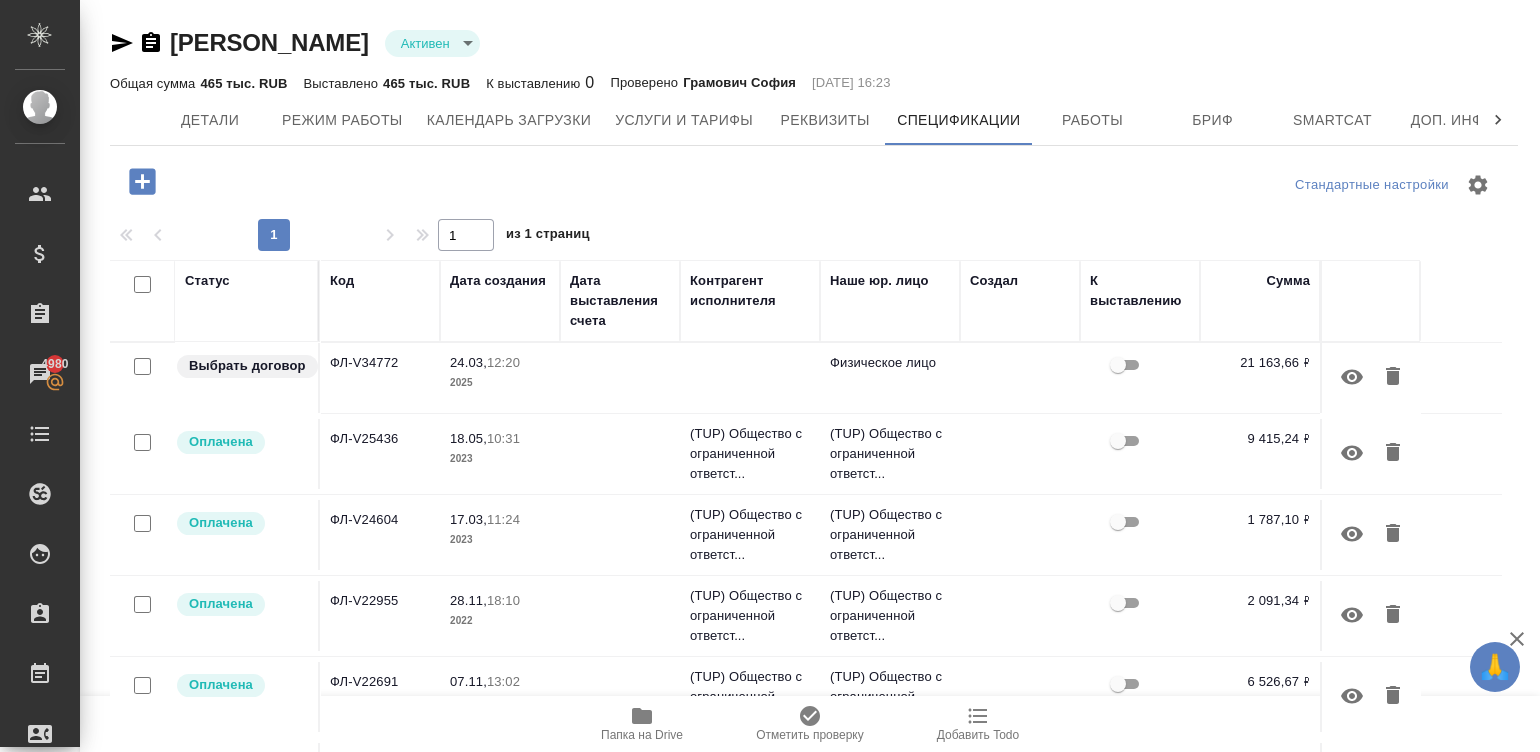 click at bounding box center [620, 378] 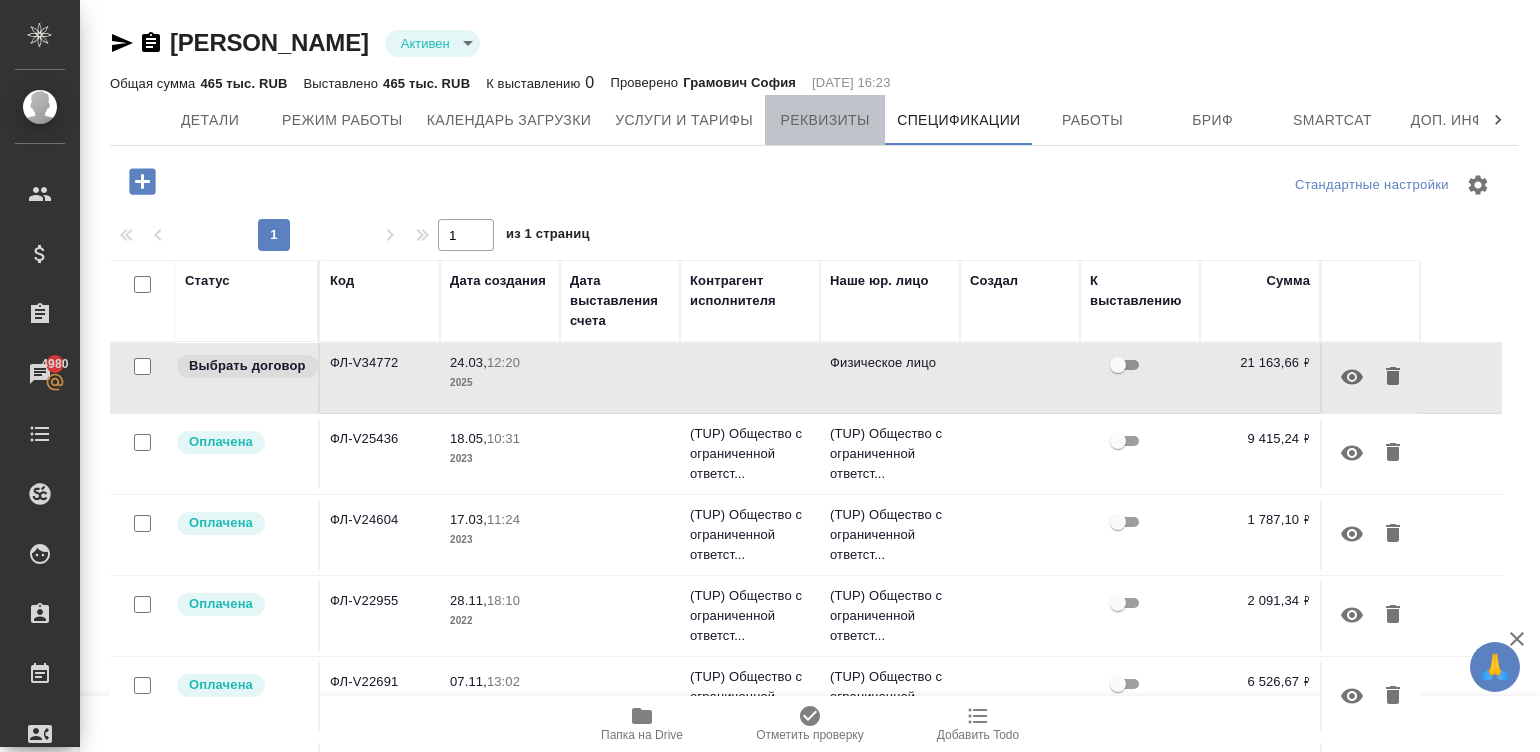 click on "Реквизиты" at bounding box center (825, 120) 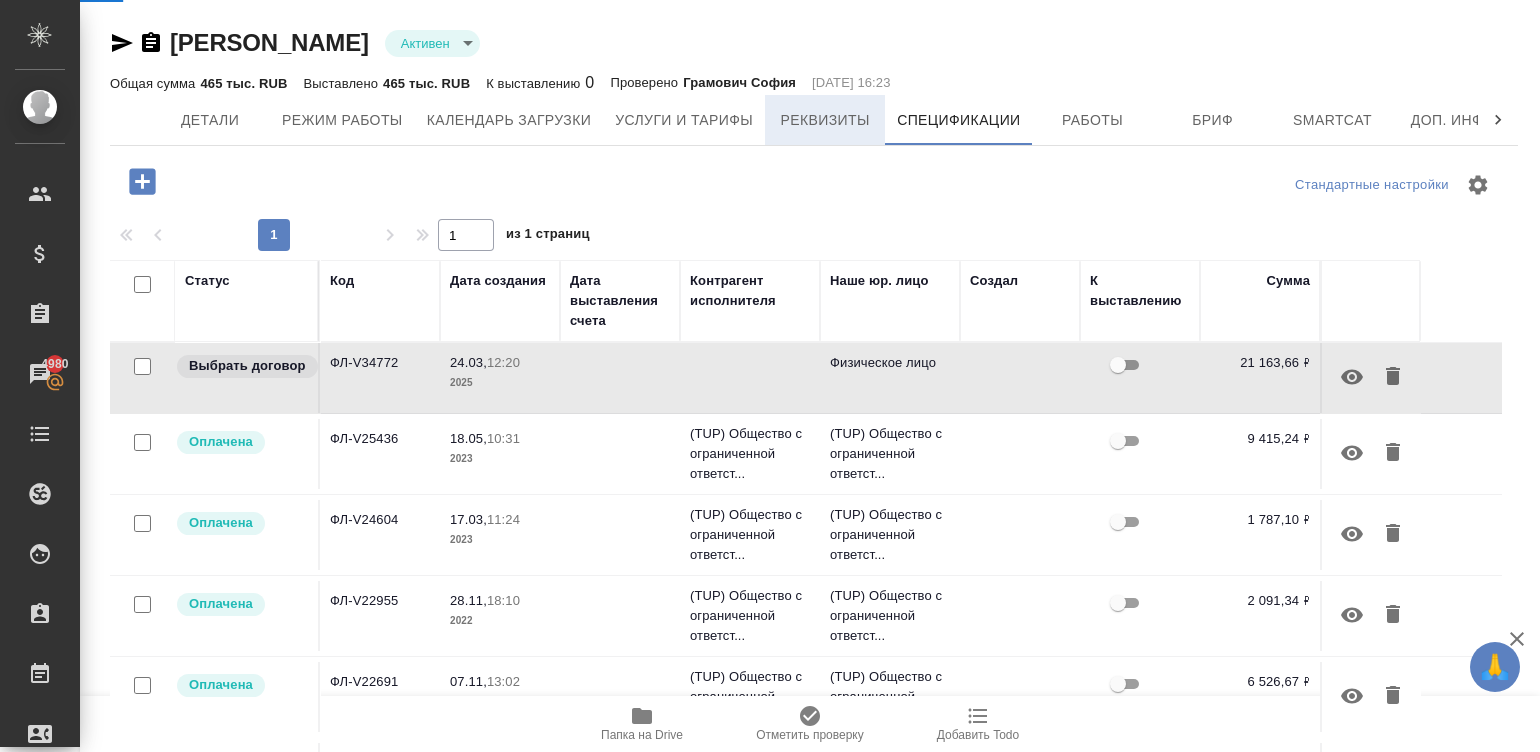 select on "10" 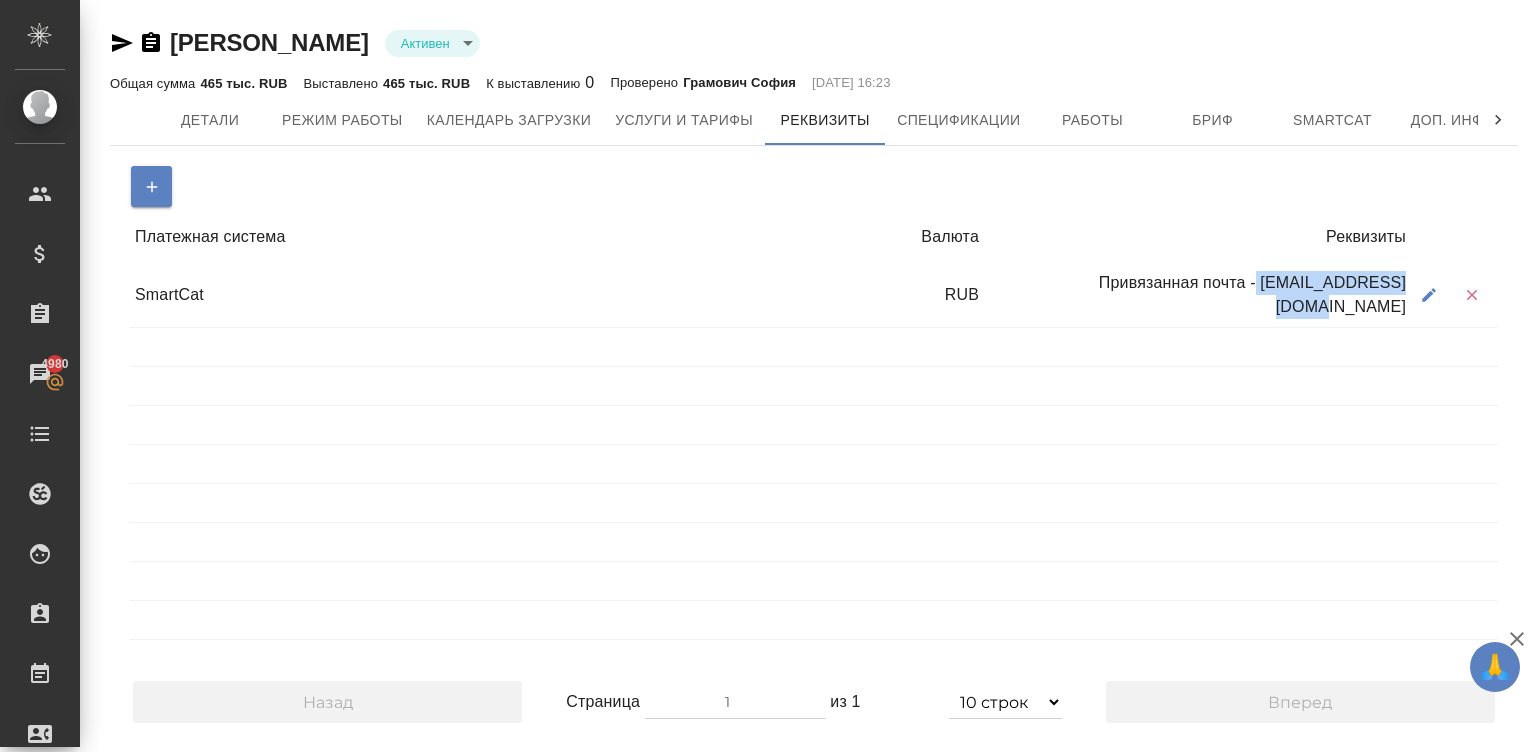 drag, startPoint x: 1402, startPoint y: 285, endPoint x: 1233, endPoint y: 300, distance: 169.66437 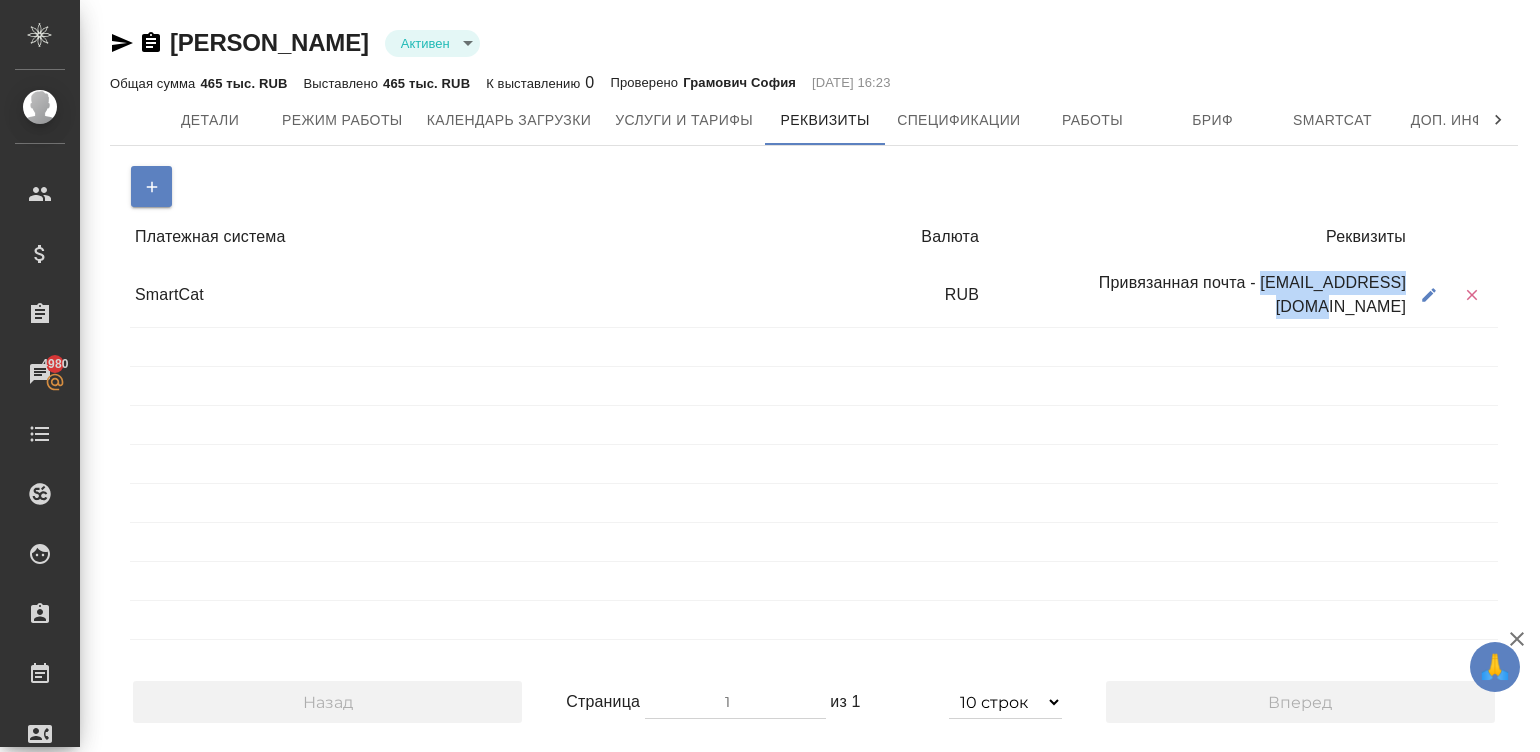 copy on "ig.zubarev@gmail.com" 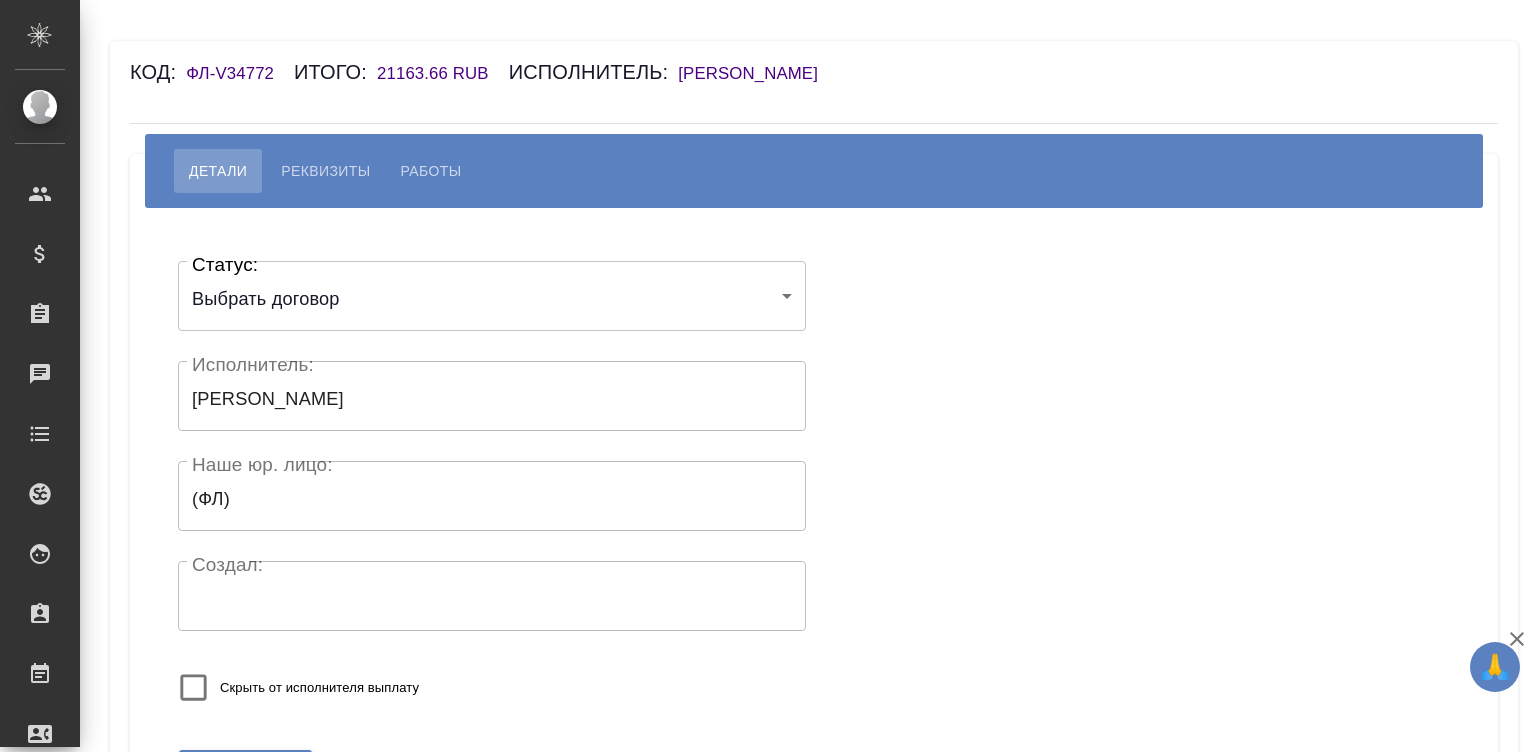 scroll, scrollTop: 0, scrollLeft: 0, axis: both 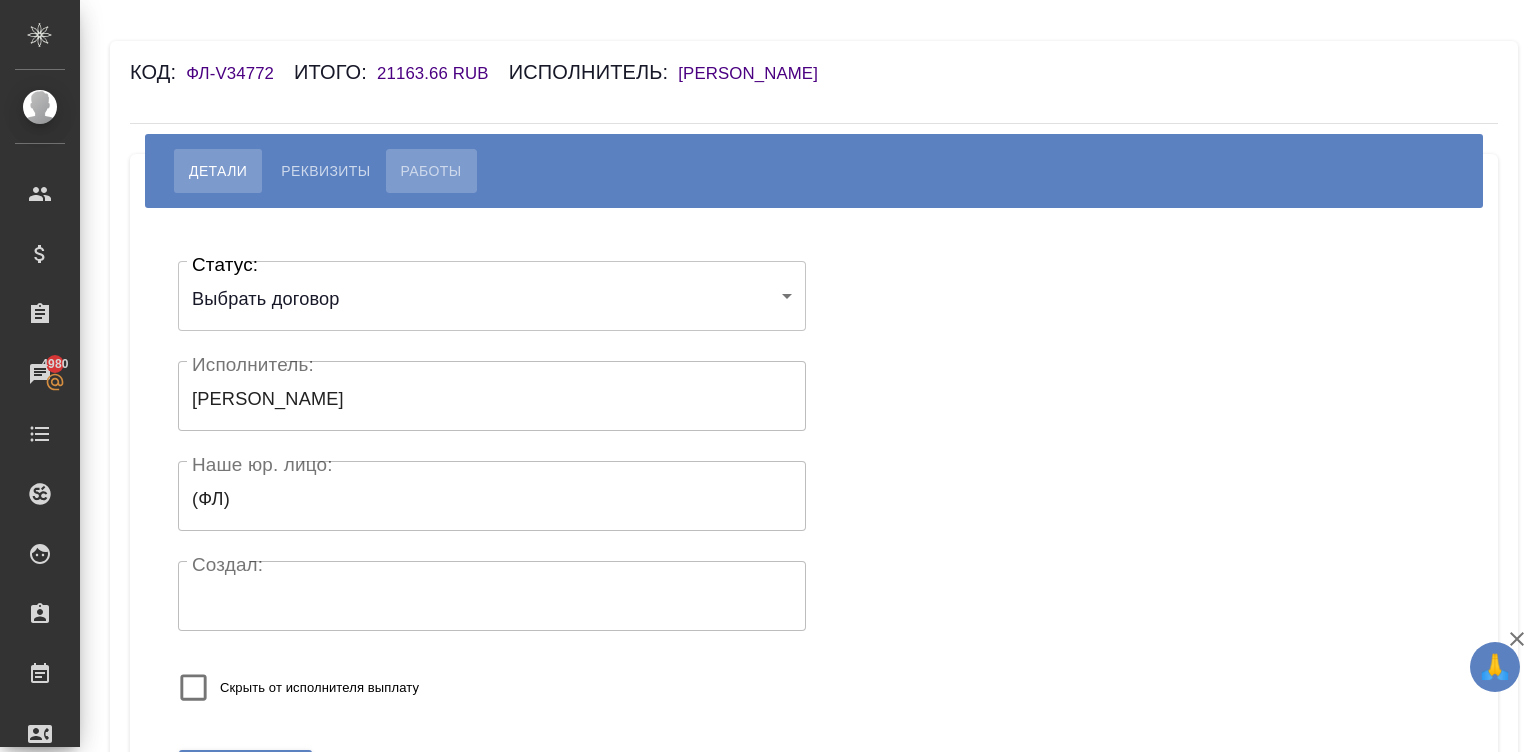 click on "Работы" at bounding box center [431, 171] 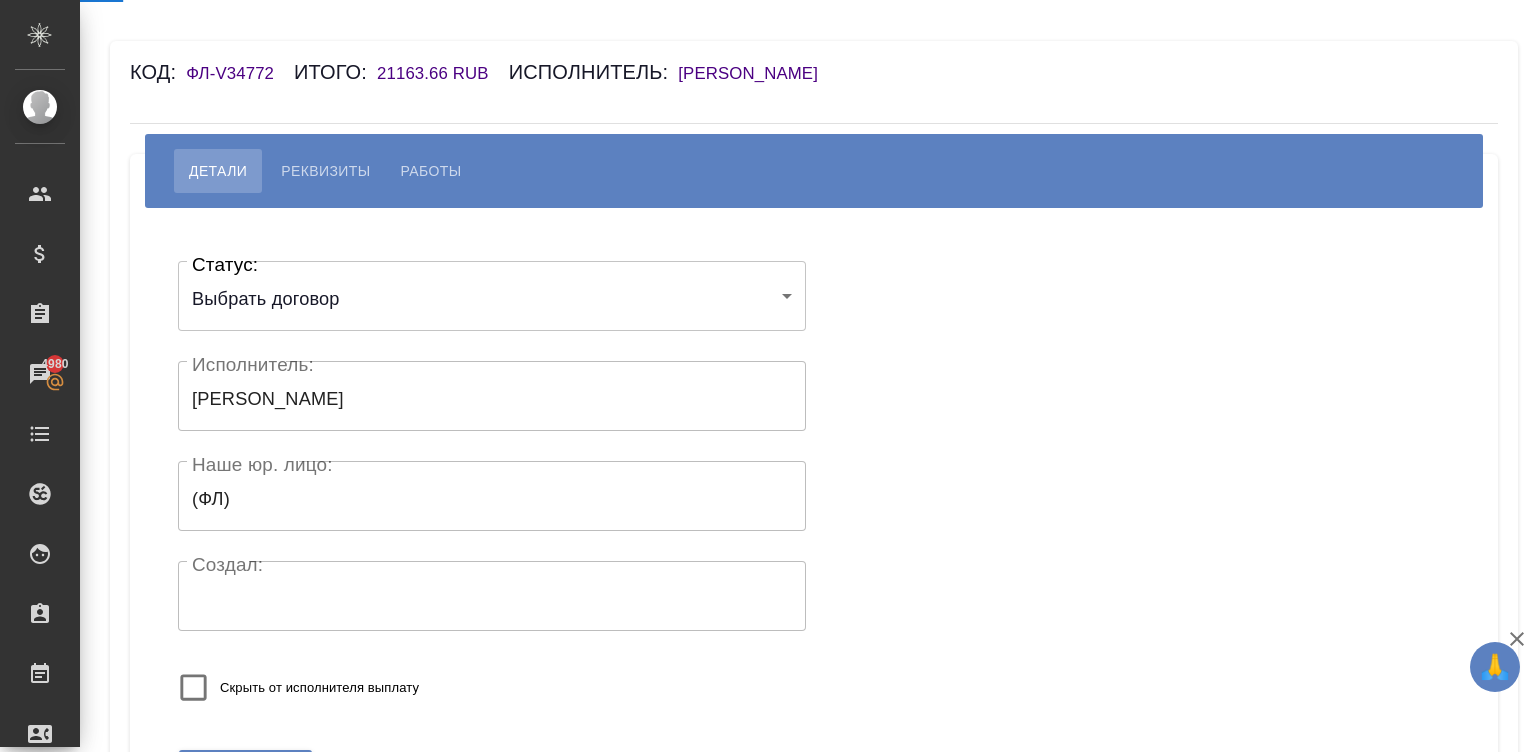 select on "10" 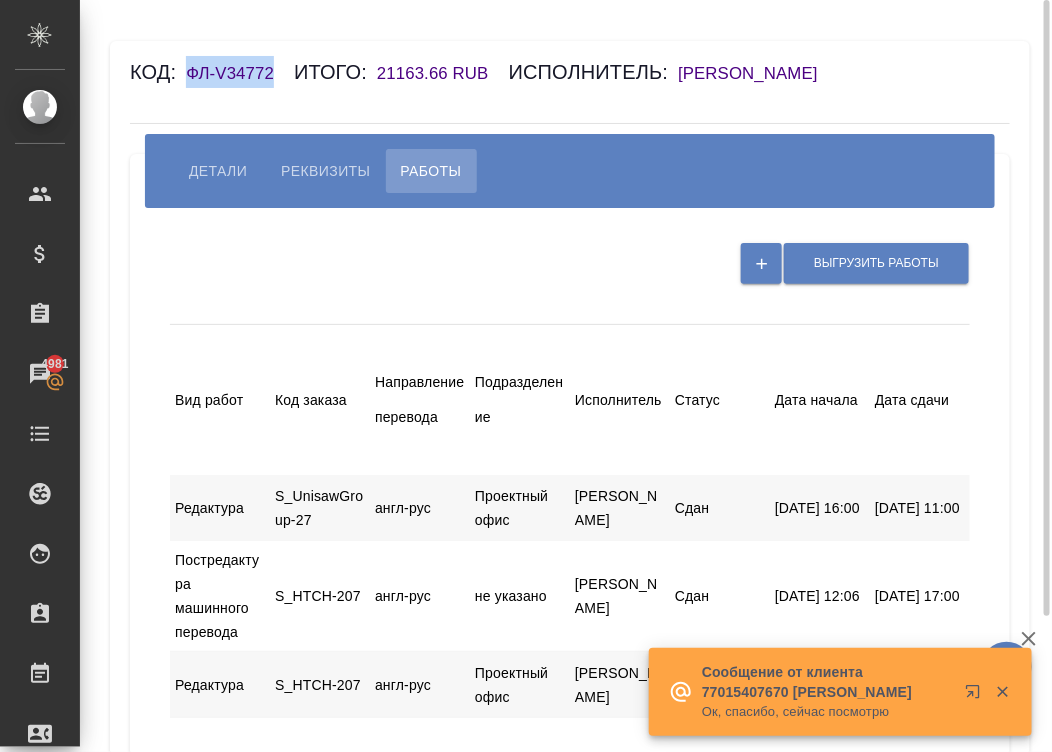 drag, startPoint x: 276, startPoint y: 76, endPoint x: 190, endPoint y: 75, distance: 86.00581 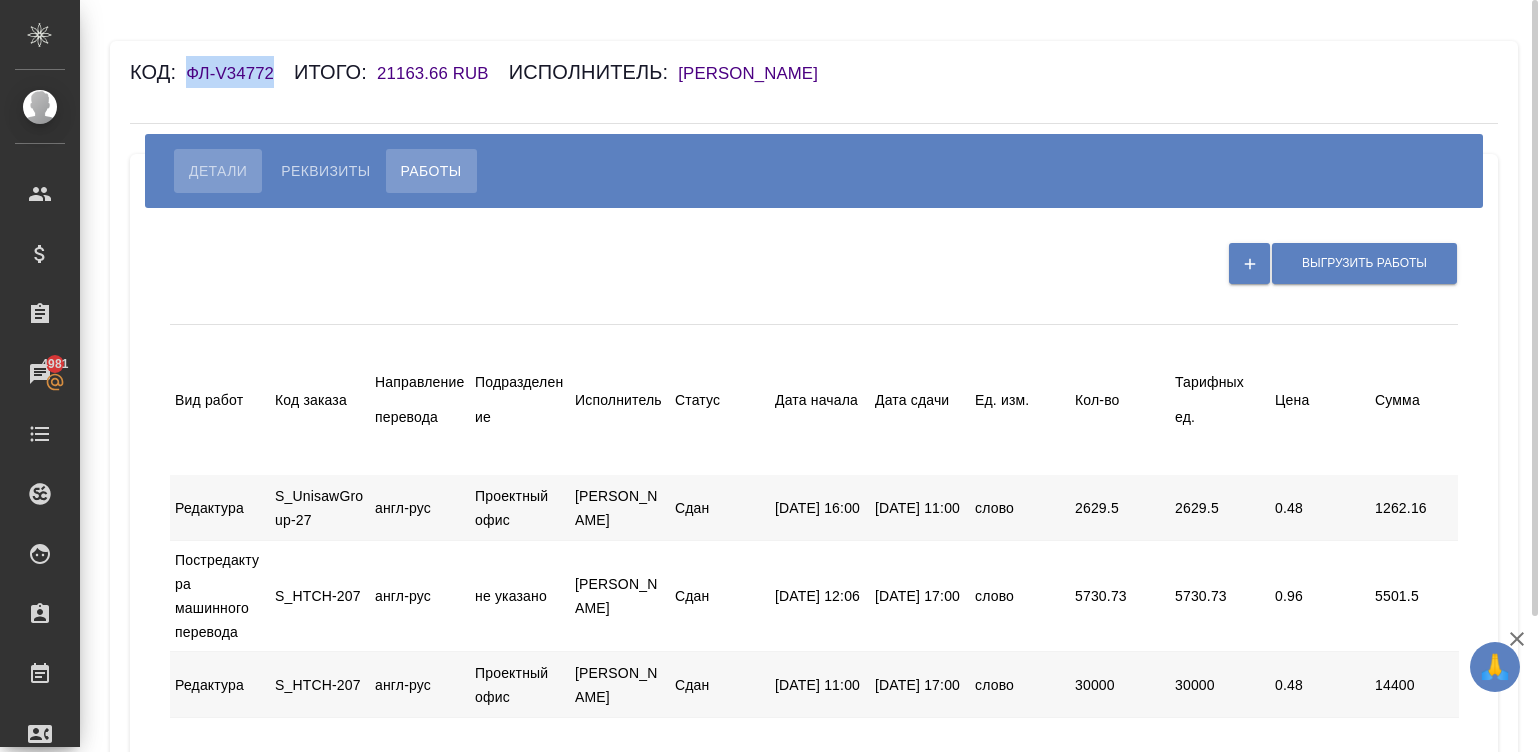 click on "Детали" at bounding box center [218, 171] 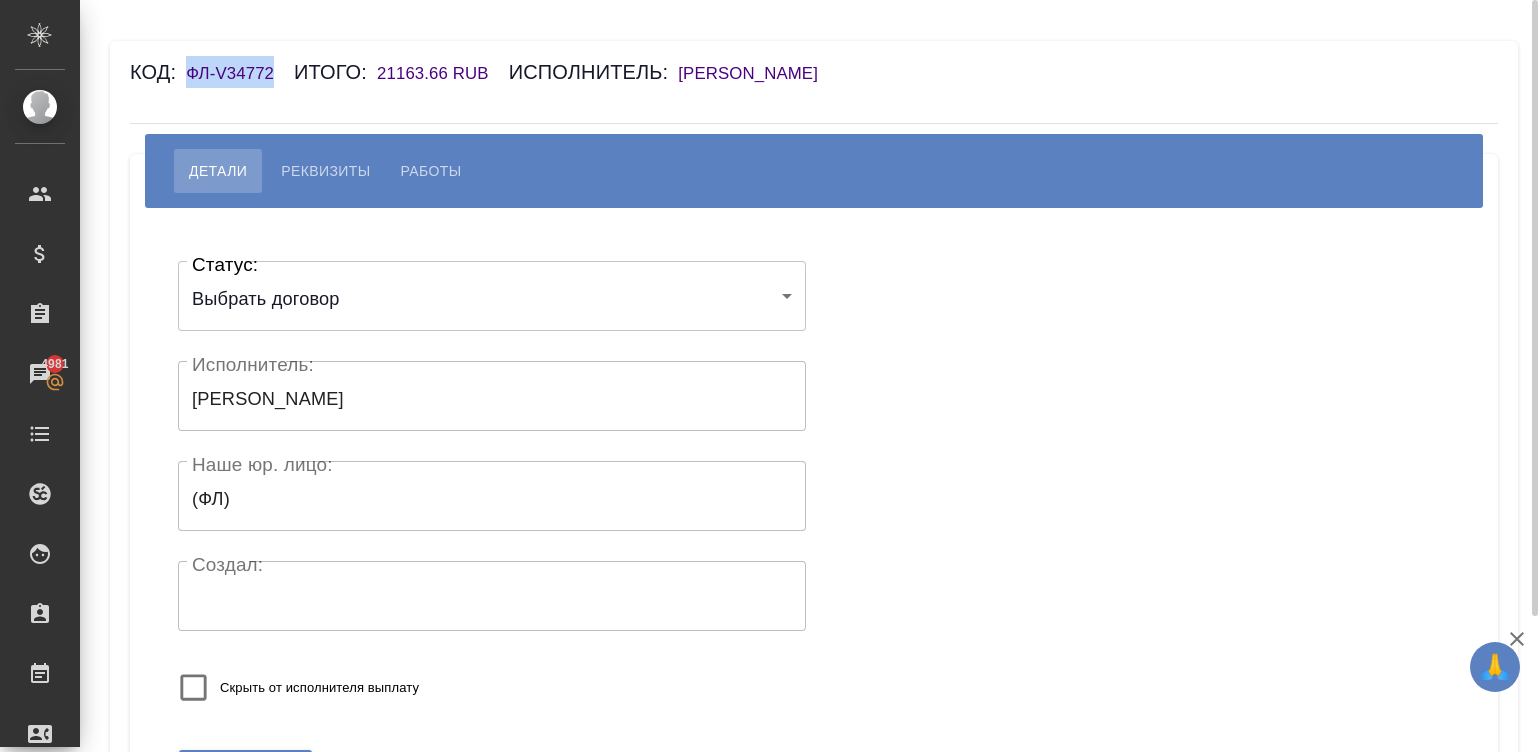 click on "🙏 .cls-1
fill:#fff;
AWATERA Малинина Мария m.malinina Клиенты Спецификации Заказы 4981 Чаты Todo Проекты SC Исполнители Кандидаты Работы Входящие заявки Заявки на доставку Рекламации Проекты процессинга Конференции Выйти Код: ФЛ-V34772 Итого: 21163.66 RUB Исполнитель: Зубарев Игорь Леонидович Детали Реквизиты Работы Статус: Выбрать договор chooseContract Статус: Исполнитель: Зубарев Игорь Леонидович Исполнитель: Наше юр. лицо: (ФЛ) Наше юр. лицо: Создал: Создал: Скрыть от исполнителя выплату Сохранить .cls-1
fill:#fff;
AWATERA Малинина Мария m.malinina Клиенты Спецификации Todo" at bounding box center [770, 376] 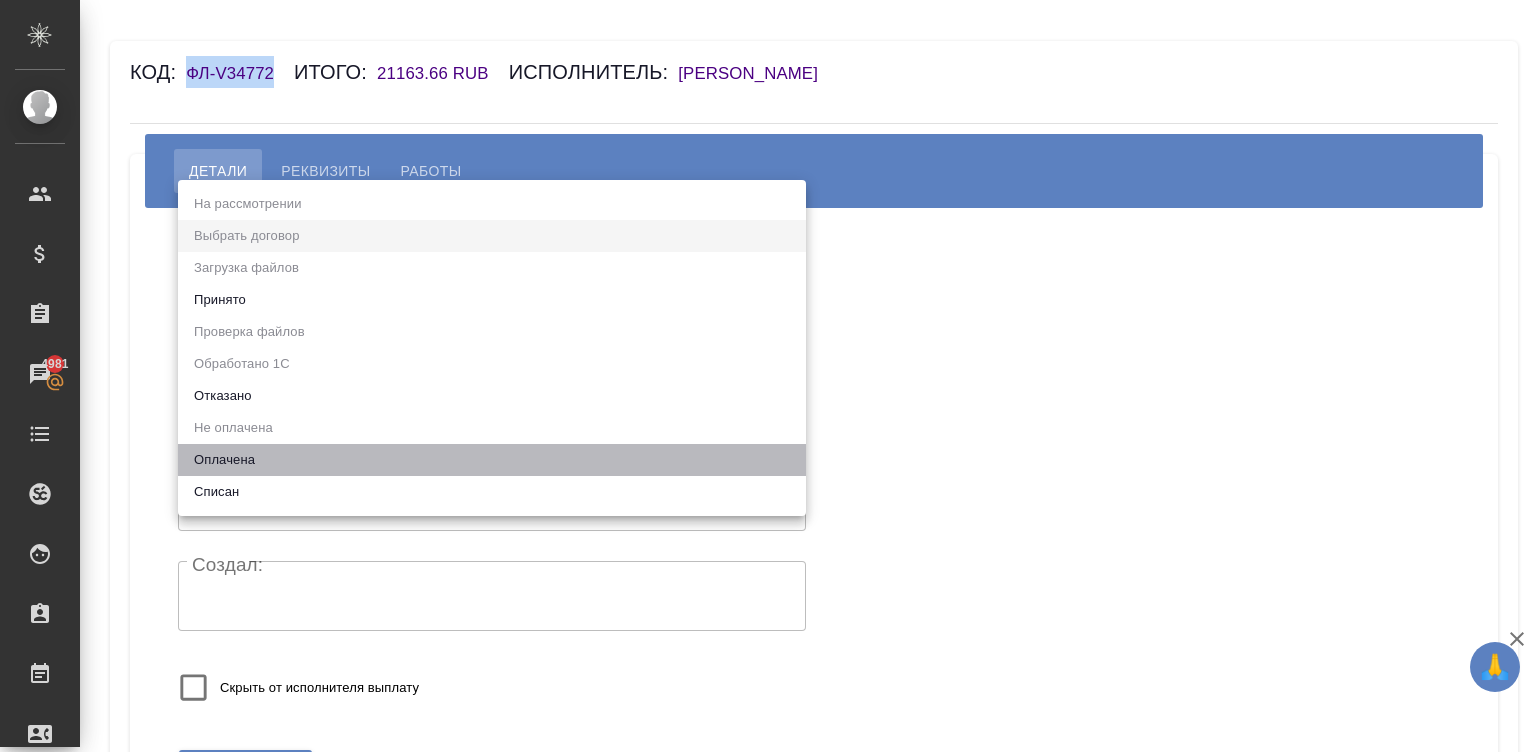 click on "Оплачена" at bounding box center (492, 460) 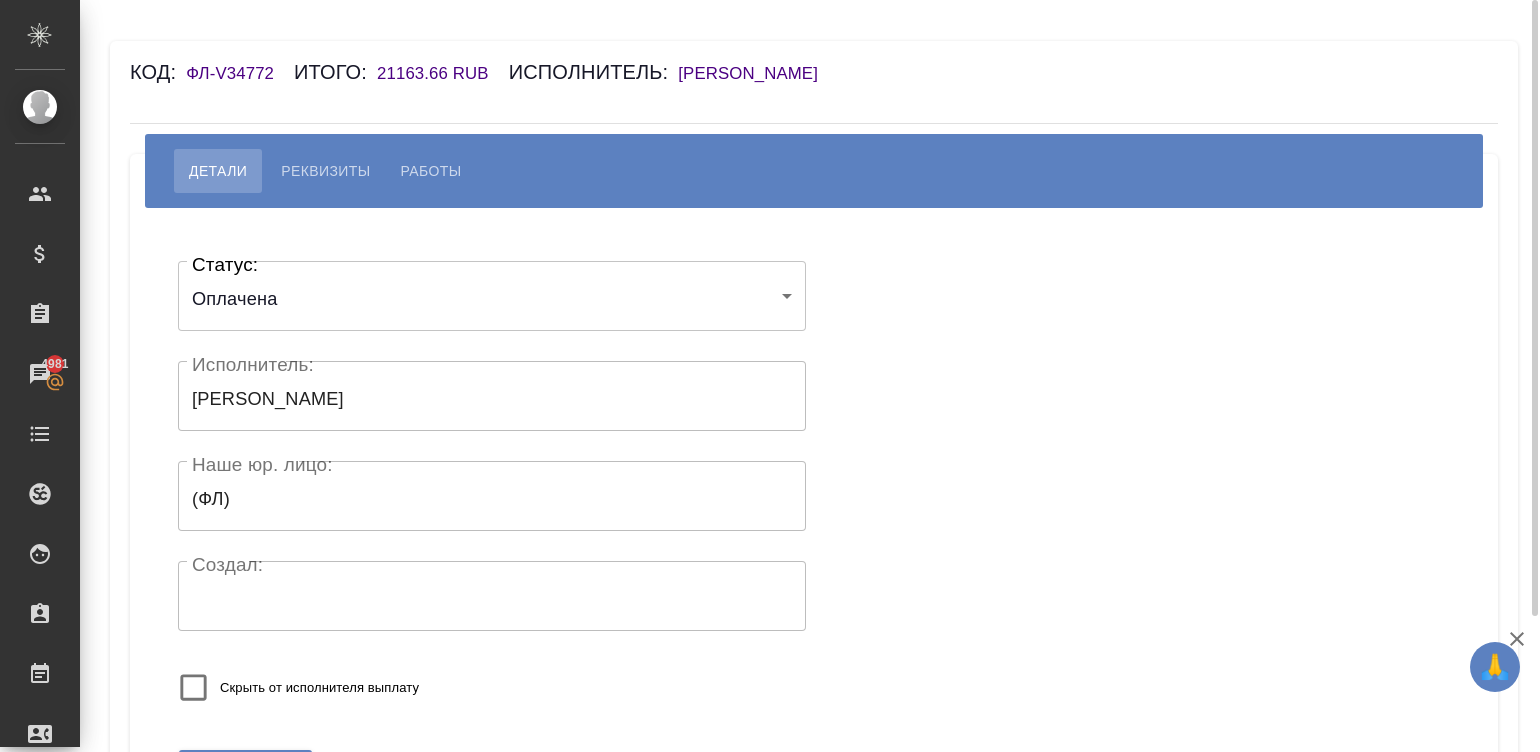 click on "Статус: Оплачена payed Статус: Исполнитель: Зубарев Игорь Леонидович Исполнитель: Наше юр. лицо: (ФЛ) Наше юр. лицо: Создал: Создал: Скрыть от исполнителя выплату" at bounding box center (492, 487) 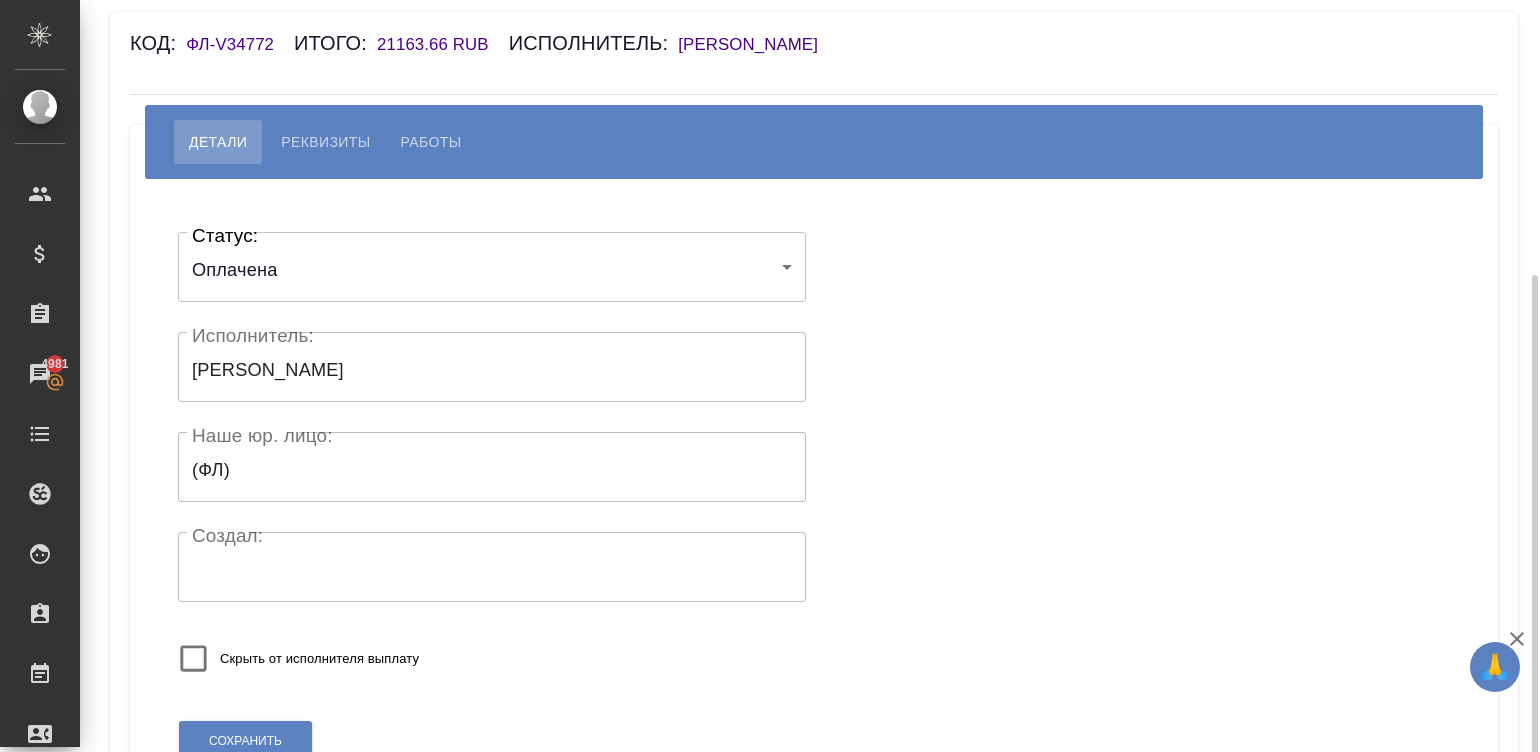 scroll, scrollTop: 167, scrollLeft: 0, axis: vertical 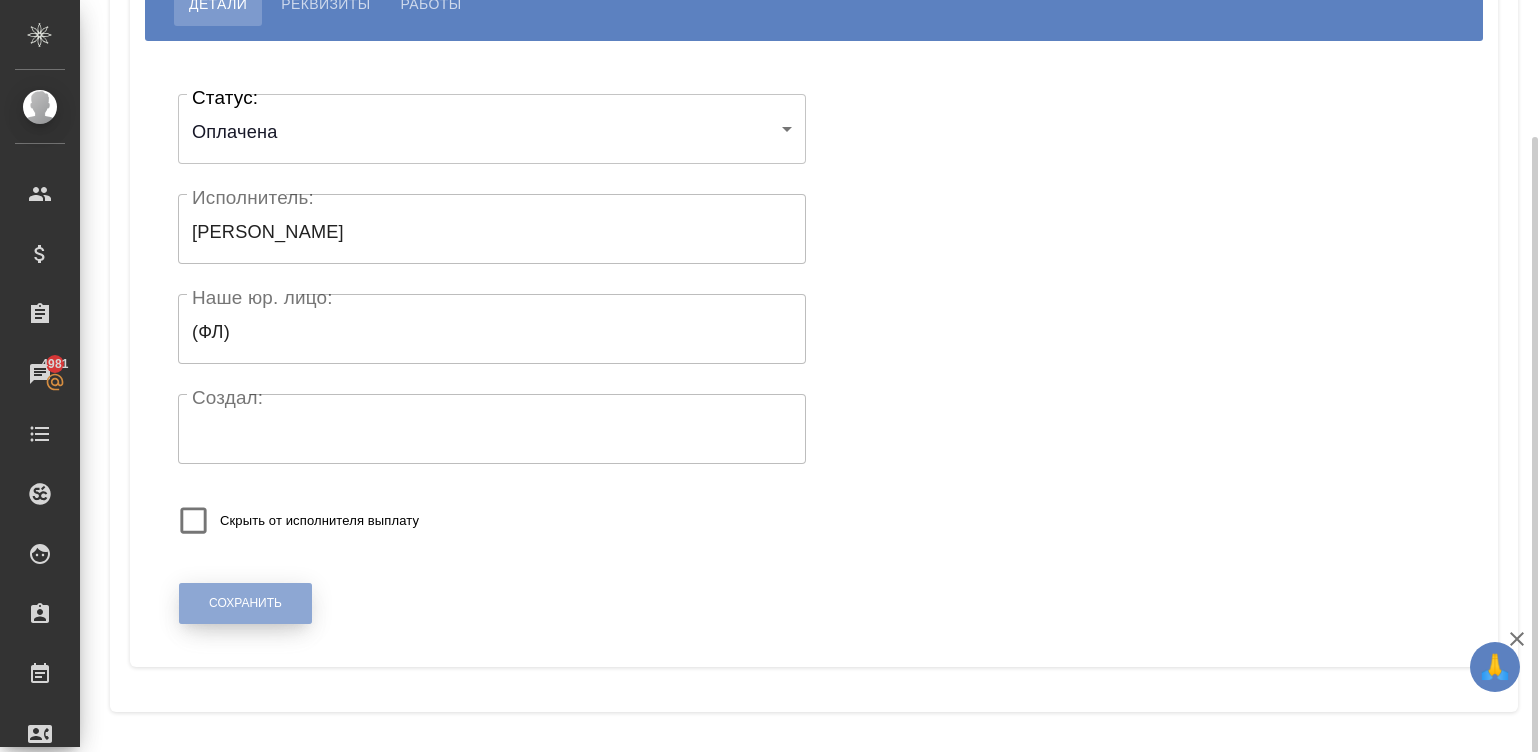 click on "Сохранить" at bounding box center (245, 603) 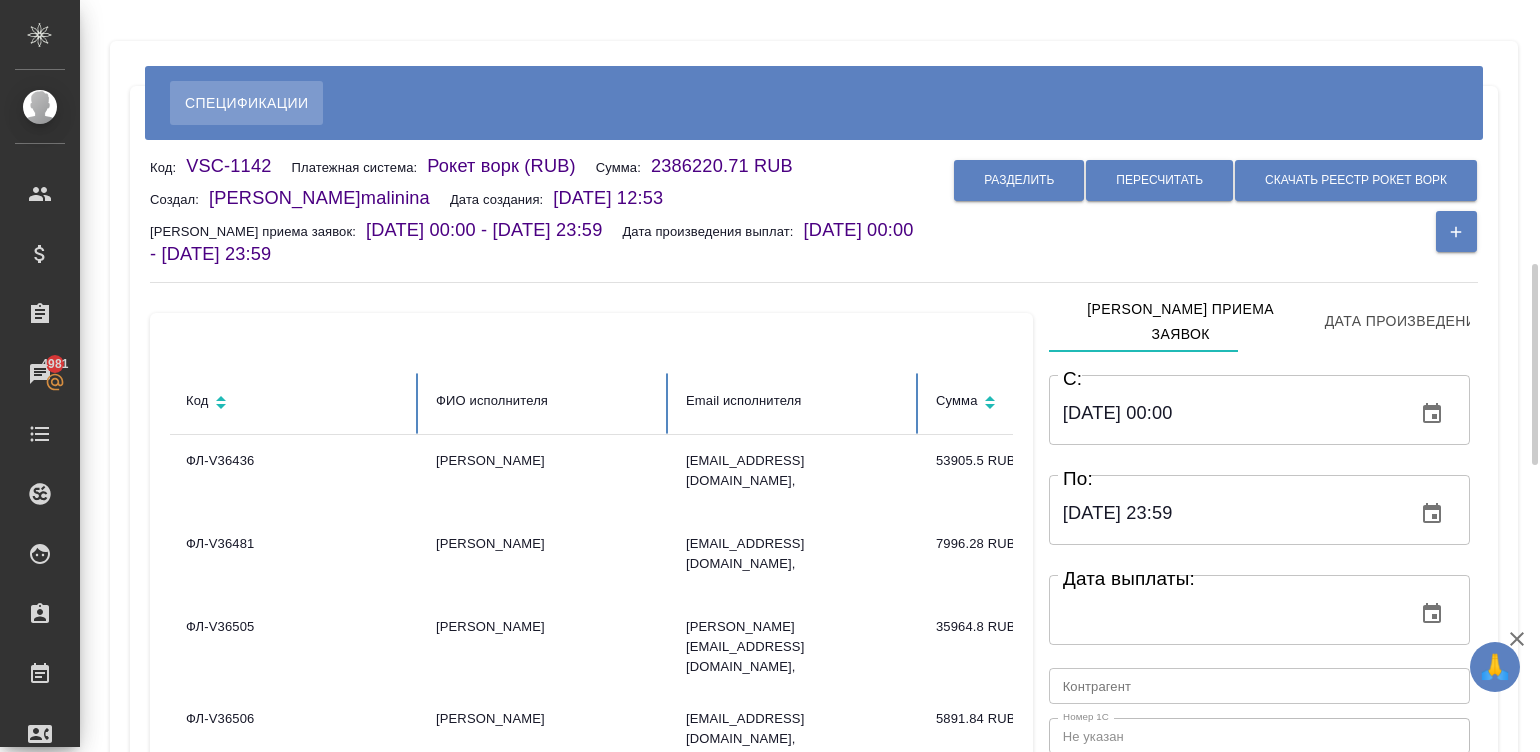 scroll, scrollTop: 0, scrollLeft: 0, axis: both 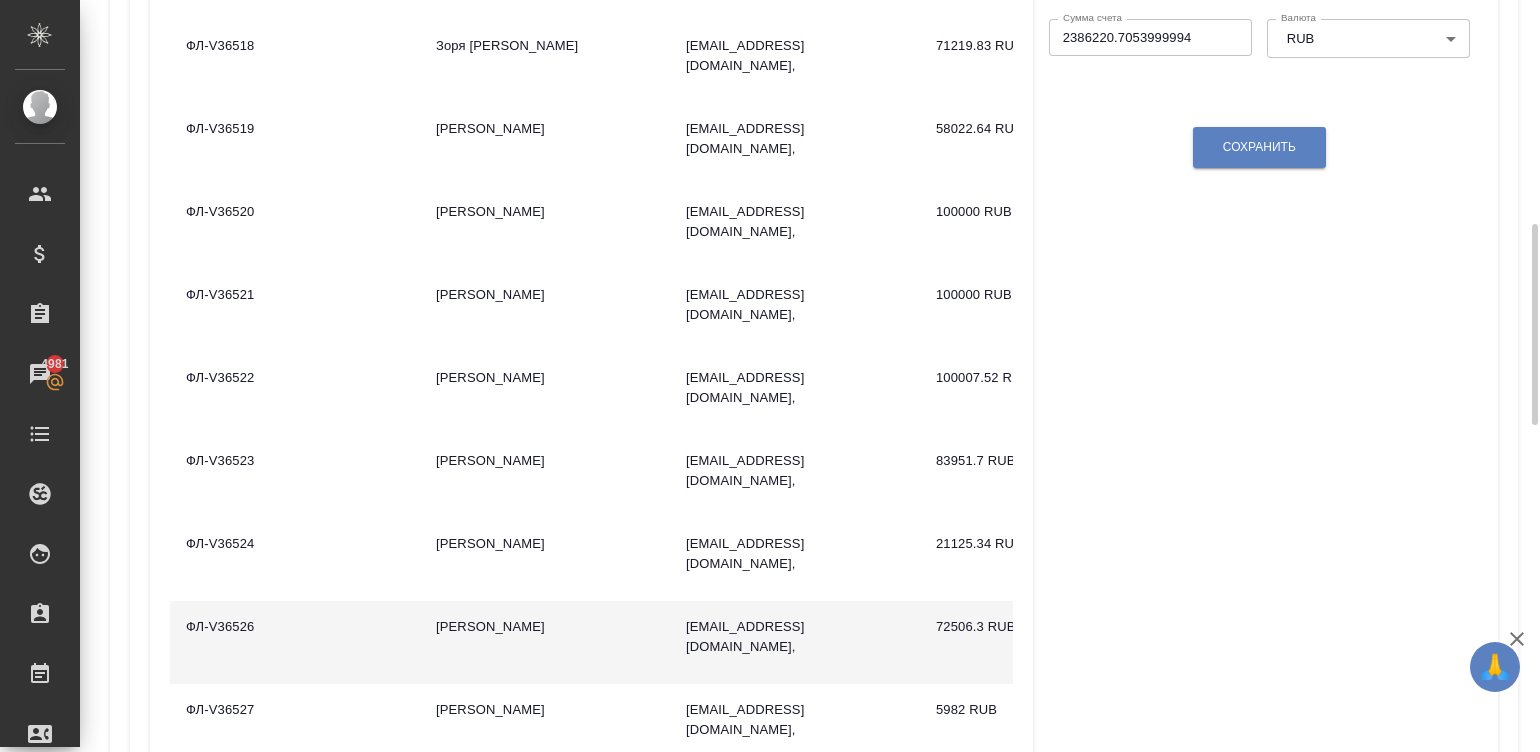 click on "a.badanyan@awatera.com," 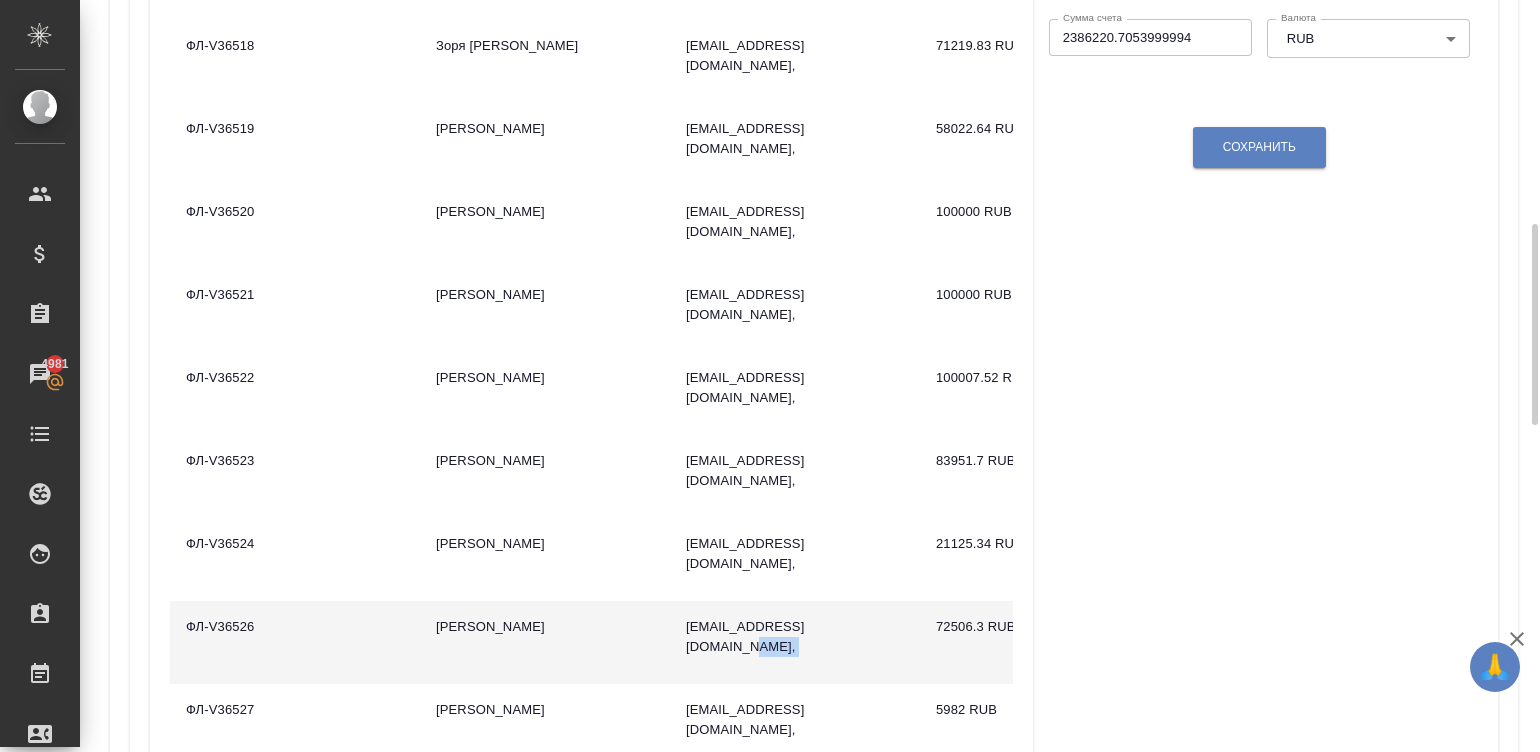 click on "a.badanyan@awatera.com," 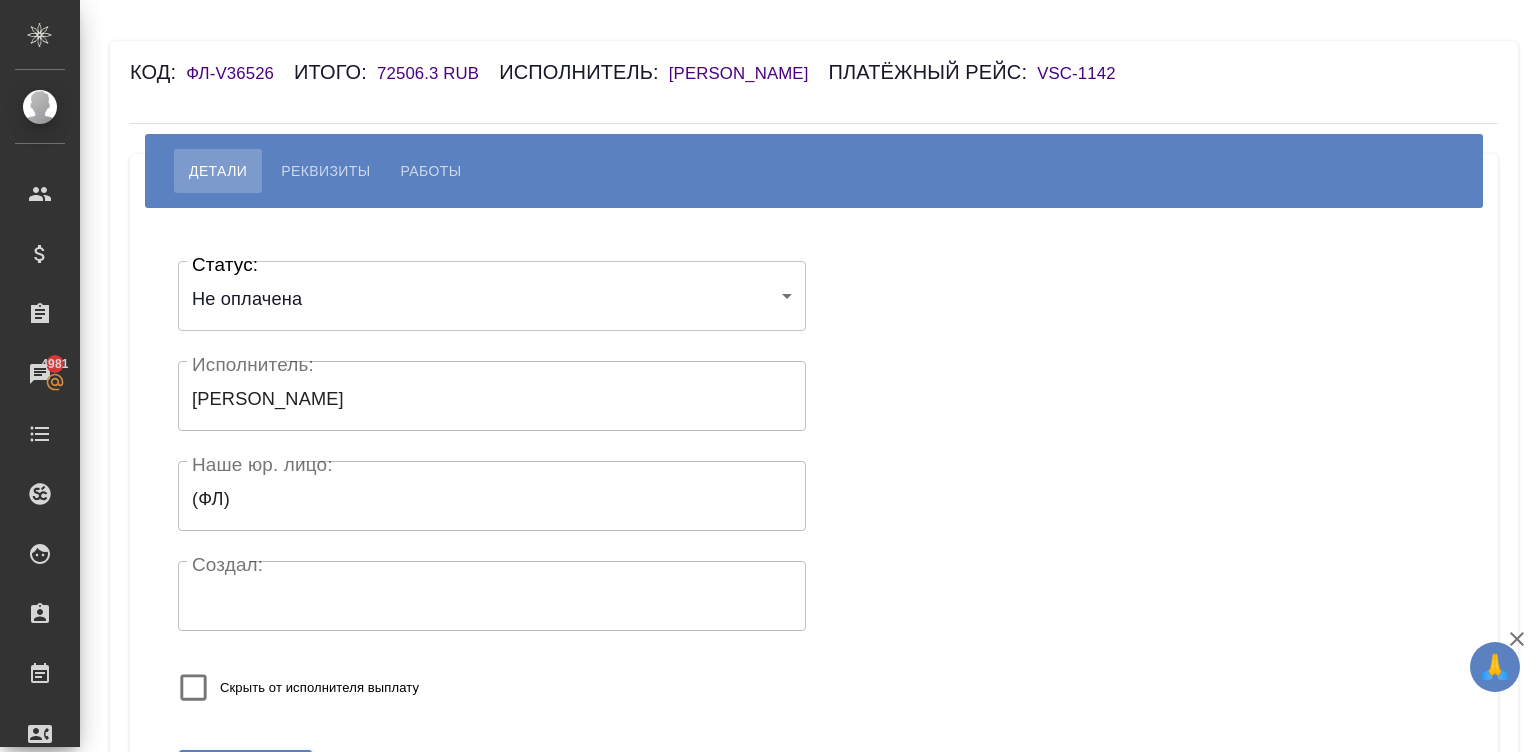 scroll, scrollTop: 0, scrollLeft: 0, axis: both 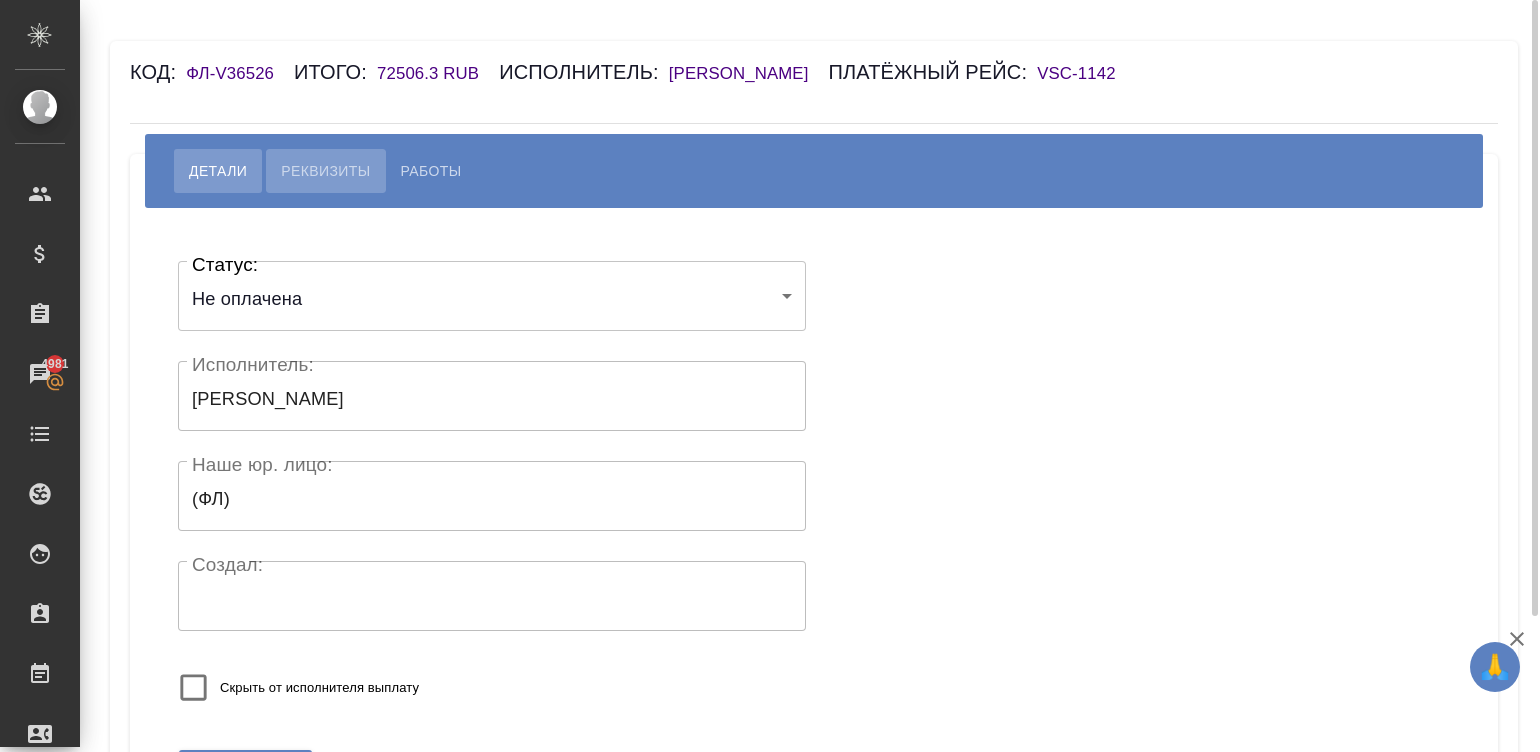 click on "Реквизиты" at bounding box center (325, 171) 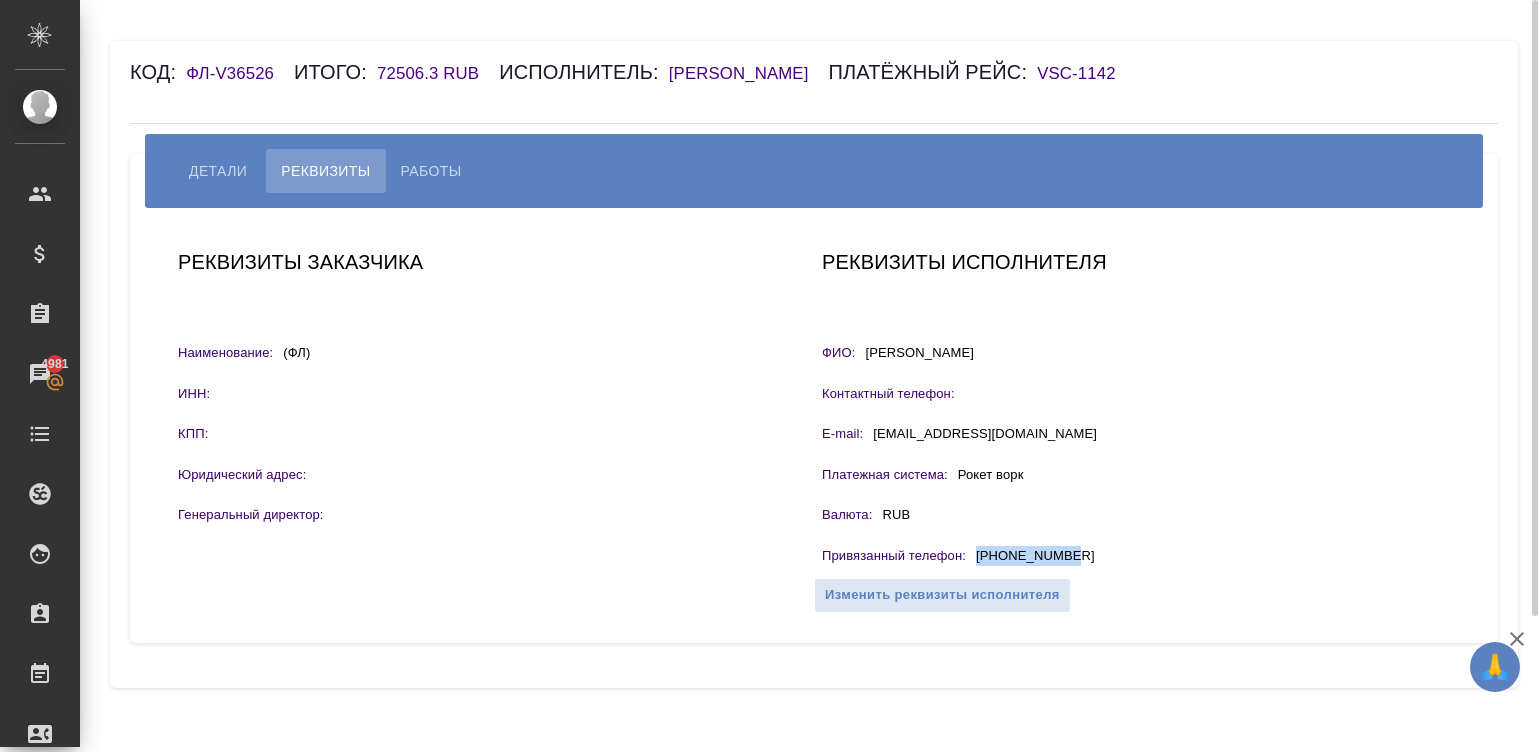 drag, startPoint x: 1079, startPoint y: 558, endPoint x: 975, endPoint y: 562, distance: 104.0769 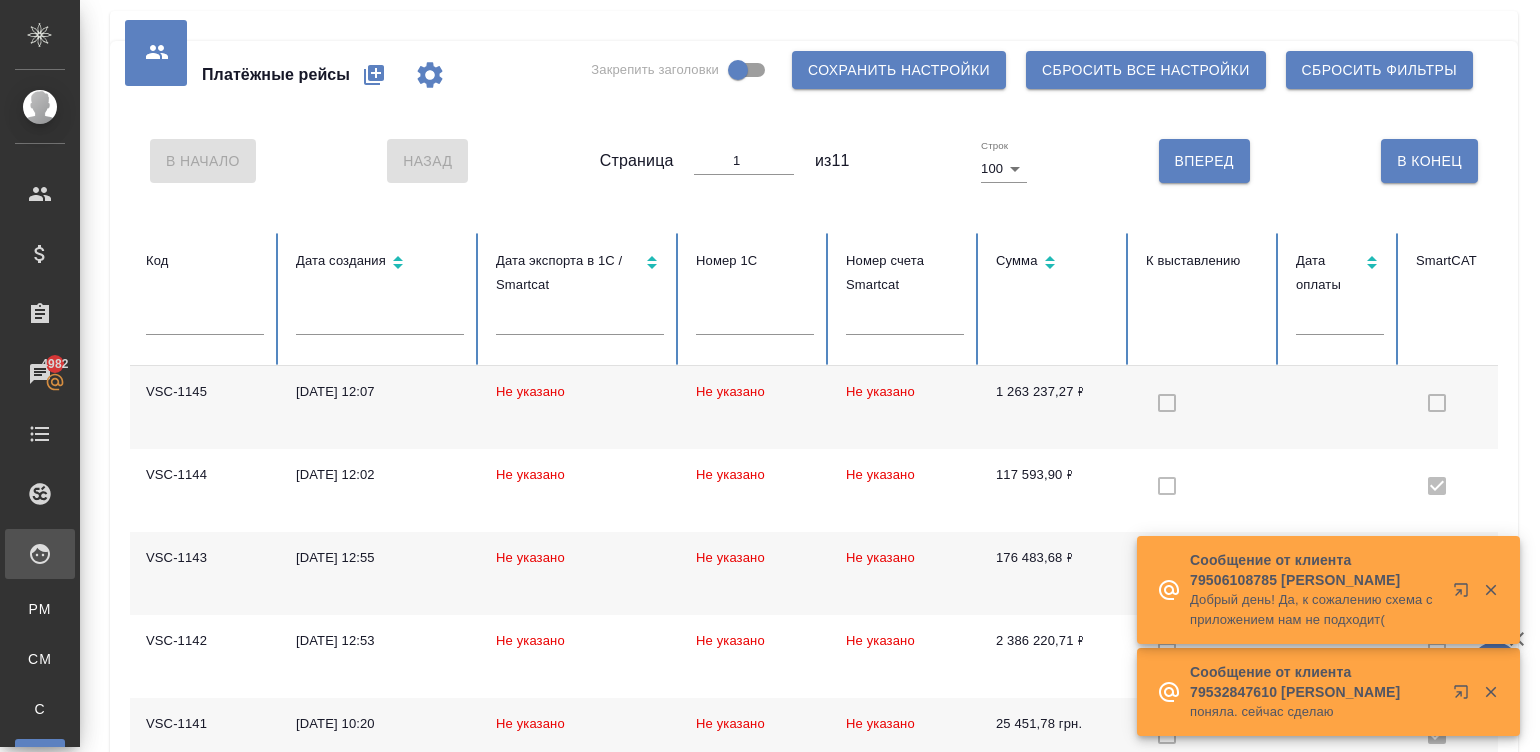 scroll, scrollTop: 0, scrollLeft: 0, axis: both 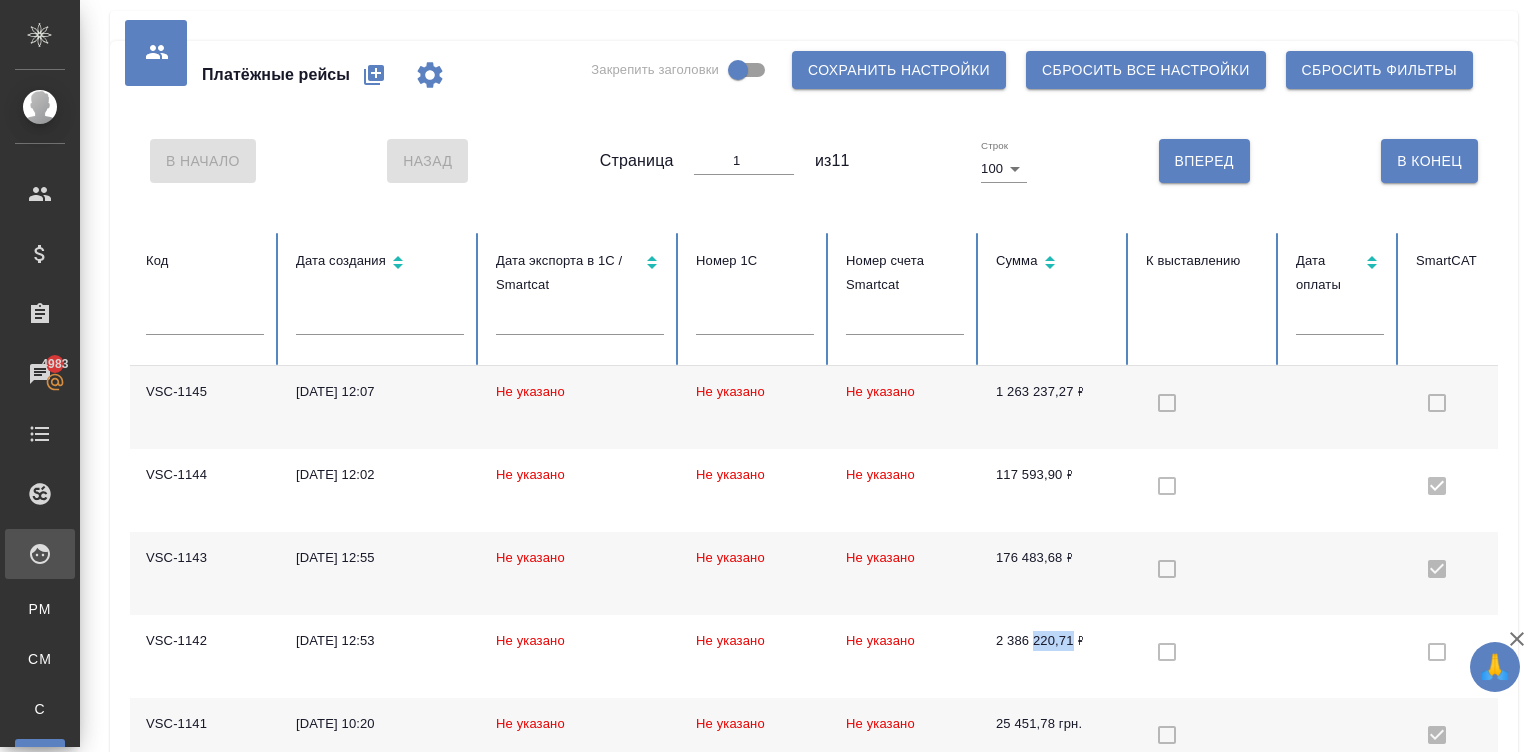 click on "Не указано" at bounding box center [580, 407] 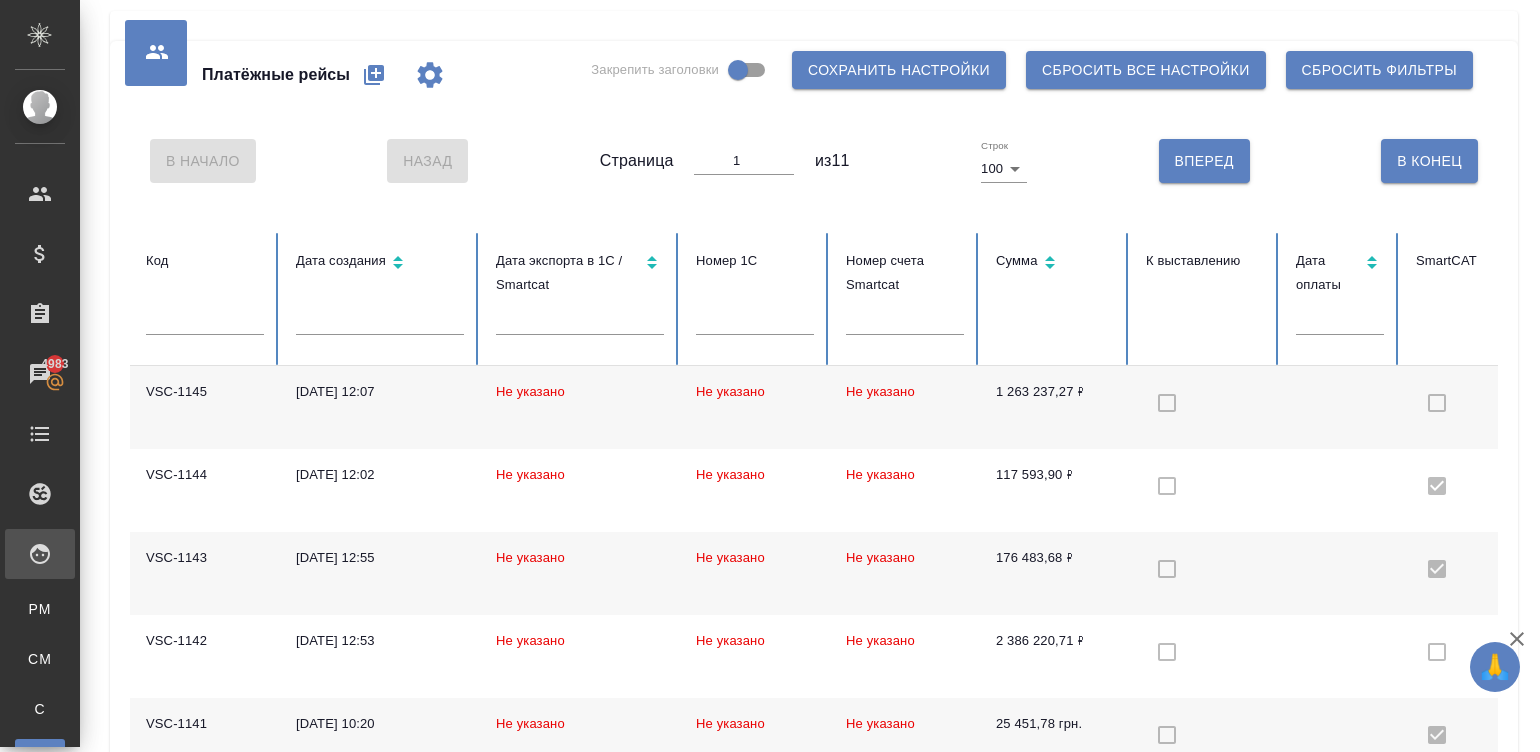 click on "Не указано" at bounding box center (580, 407) 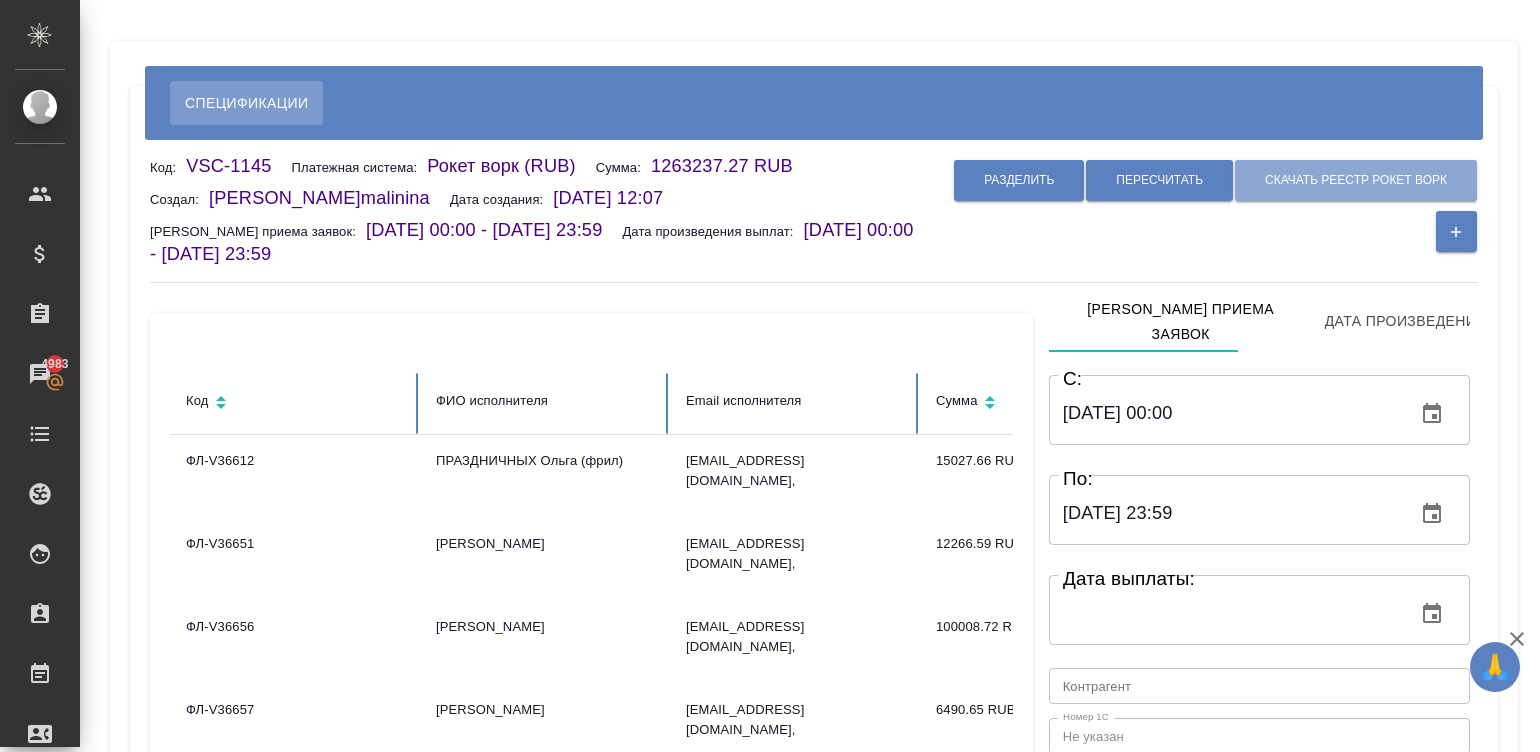 click on "Скачать реестр рокет ворк" at bounding box center (1356, 180) 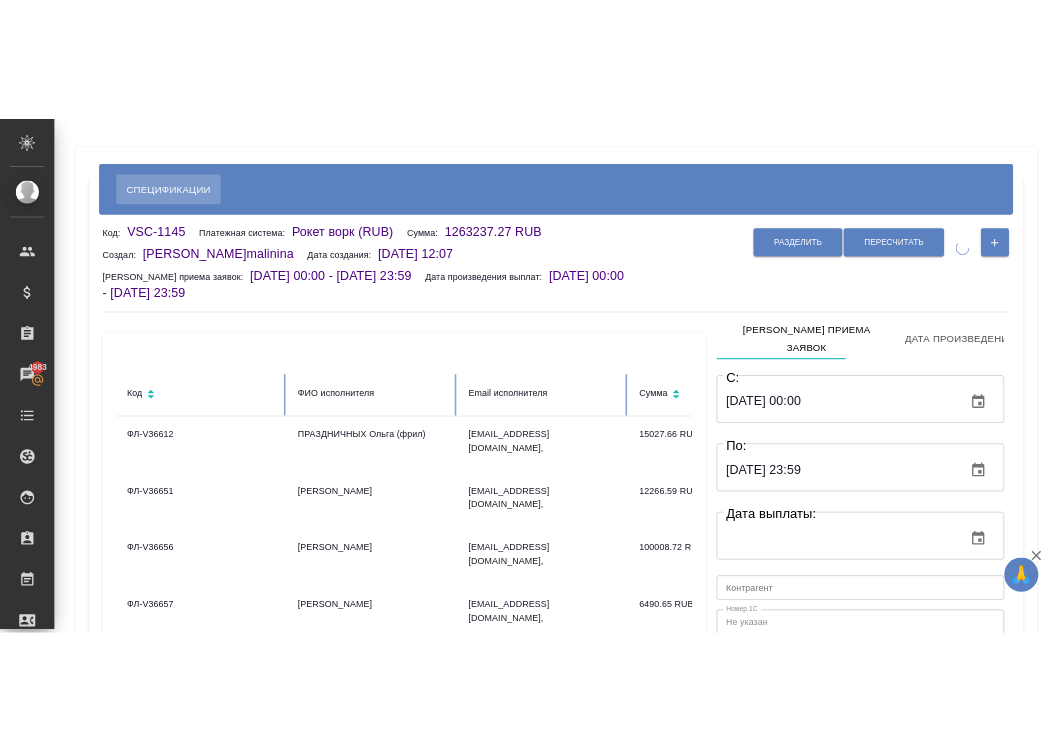 scroll, scrollTop: 0, scrollLeft: 0, axis: both 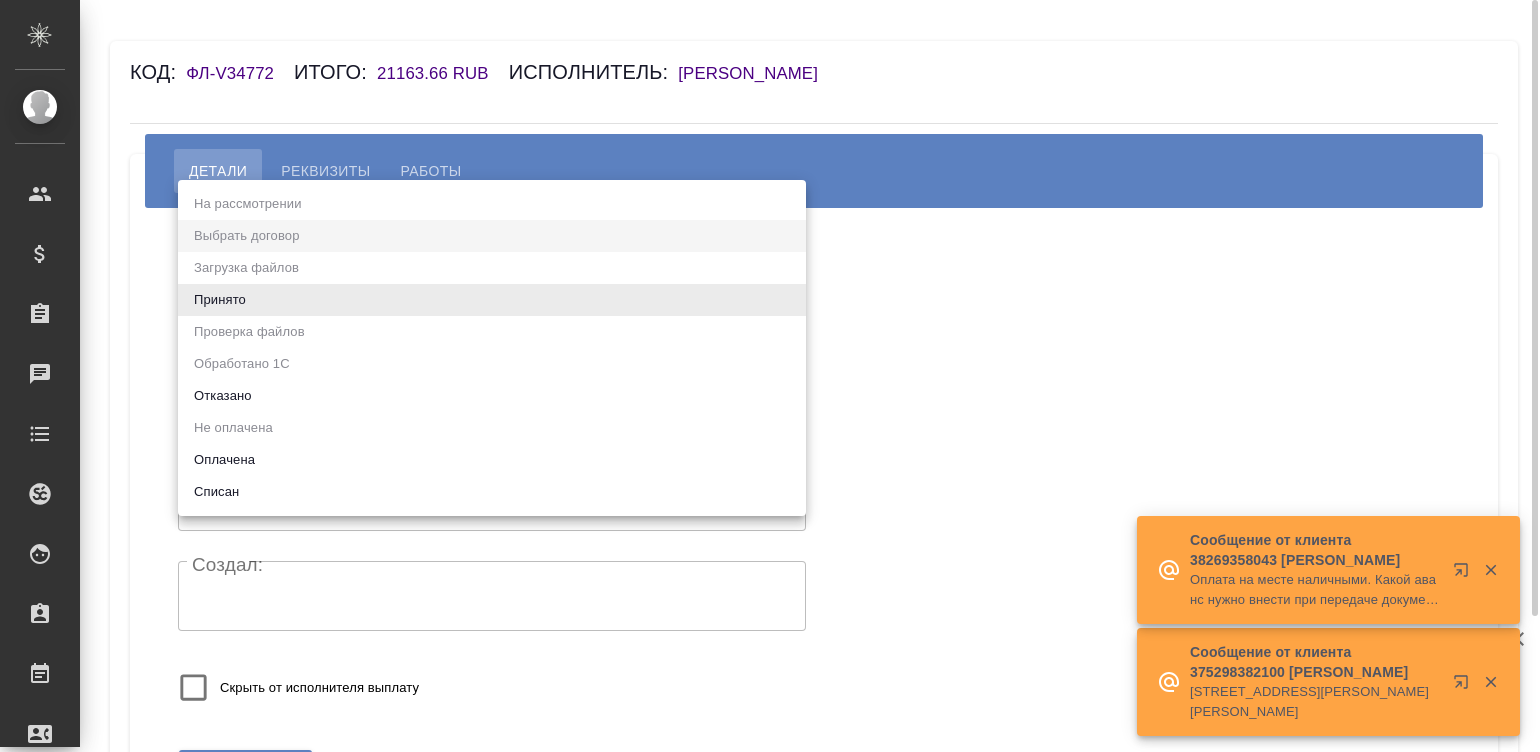 click on "🙏 .cls-1
fill:#fff;
AWATERA [PERSON_NAME][PERSON_NAME] Спецификации Заказы Чаты Todo Проекты SC Исполнители Кандидаты Работы Входящие заявки Заявки на доставку Рекламации Проекты процессинга Конференции Выйти Код: ФЛ-V34772 Итого: 21163.66 RUB Исполнитель: [PERSON_NAME] Работы Статус: Выбрать договор chooseContract Статус: Исполнитель: [PERSON_NAME]: [PERSON_NAME]. лицо: (ФЛ) Наше юр. лицо: Создал: Создал: Скрыть от исполнителя выплату Сохранить Сообщение от клиента 375298382100 [PERSON_NAME] от клиента 38269358043 [PERSON_NAME] .cls-1   x" at bounding box center (770, 376) 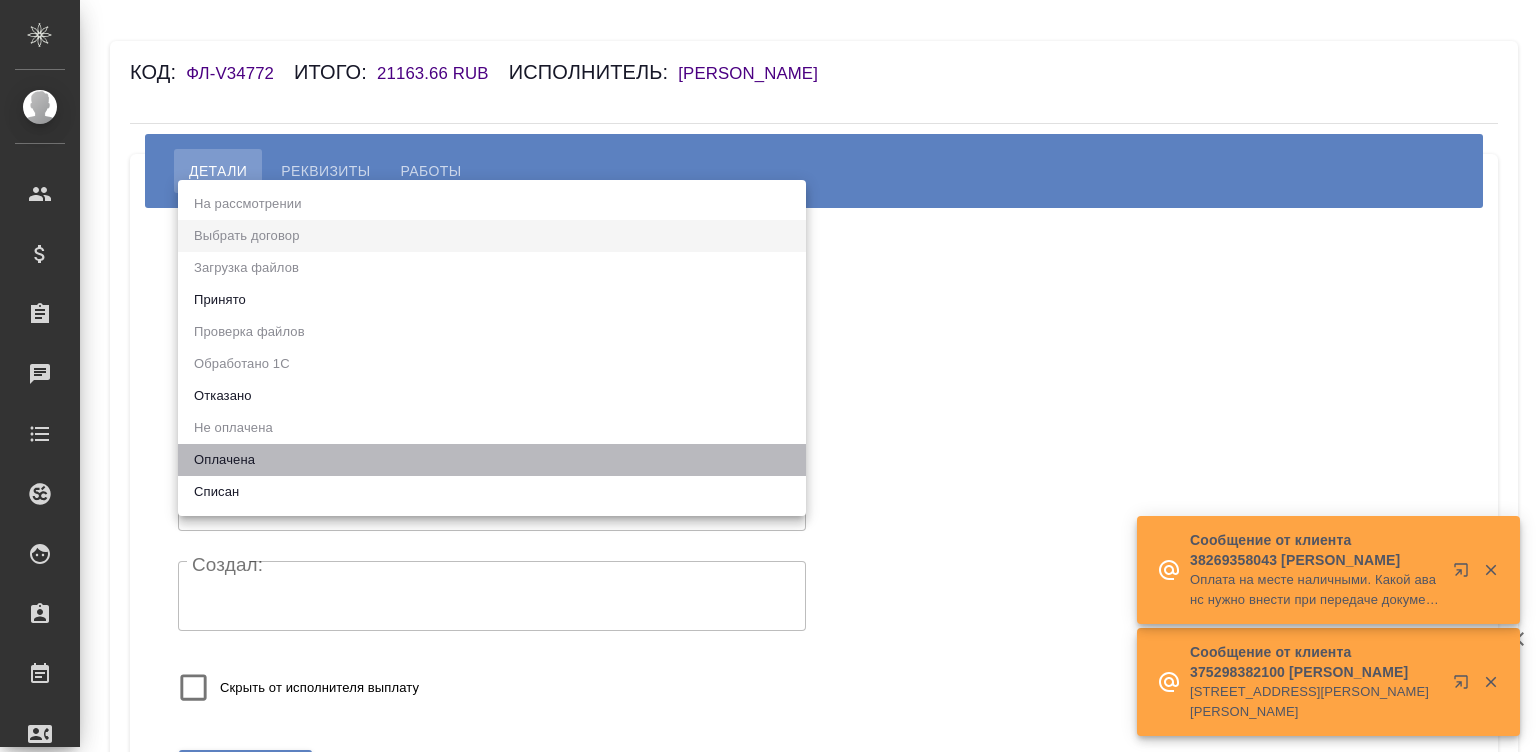 click on "Оплачена" at bounding box center [492, 460] 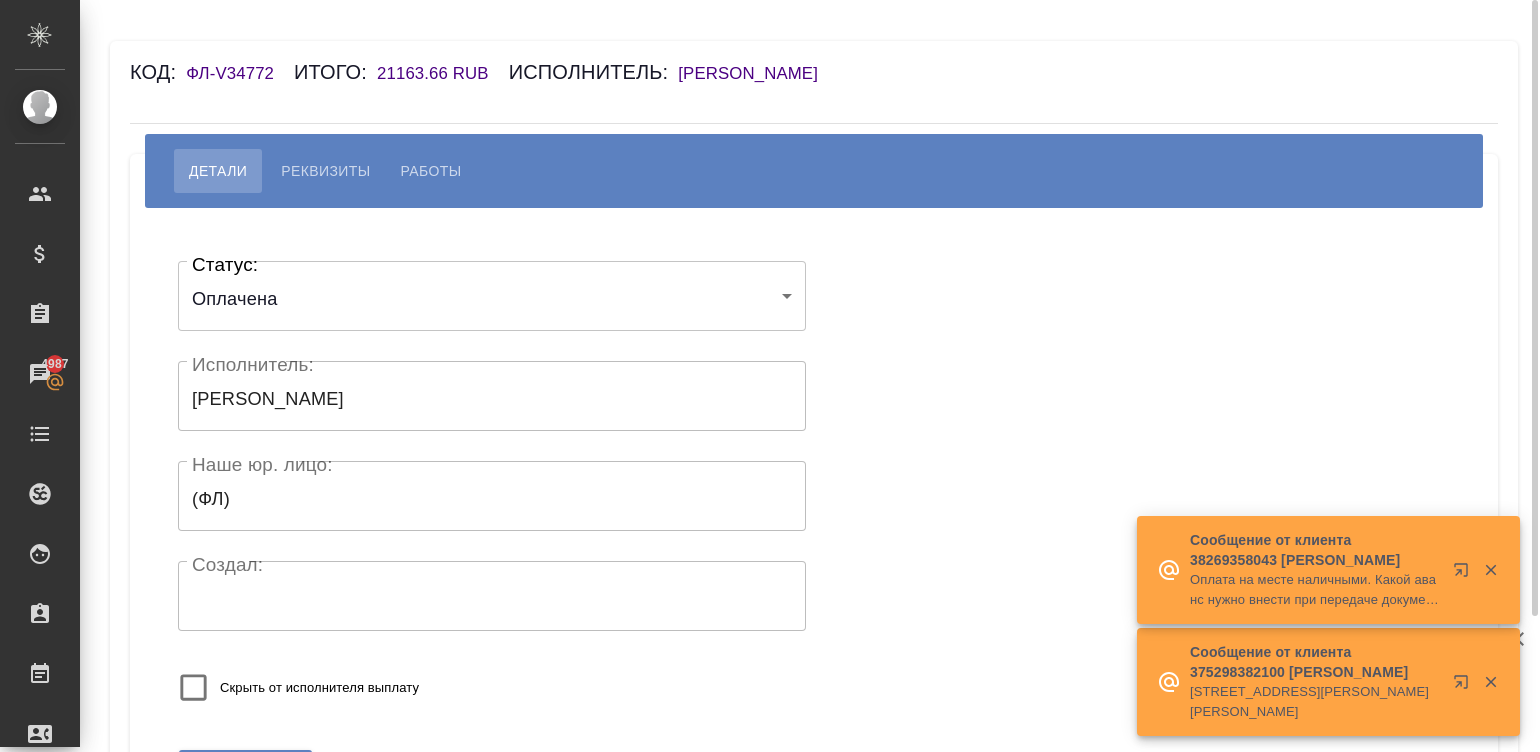 click on "Скрыть от исполнителя выплату" at bounding box center (428, 687) 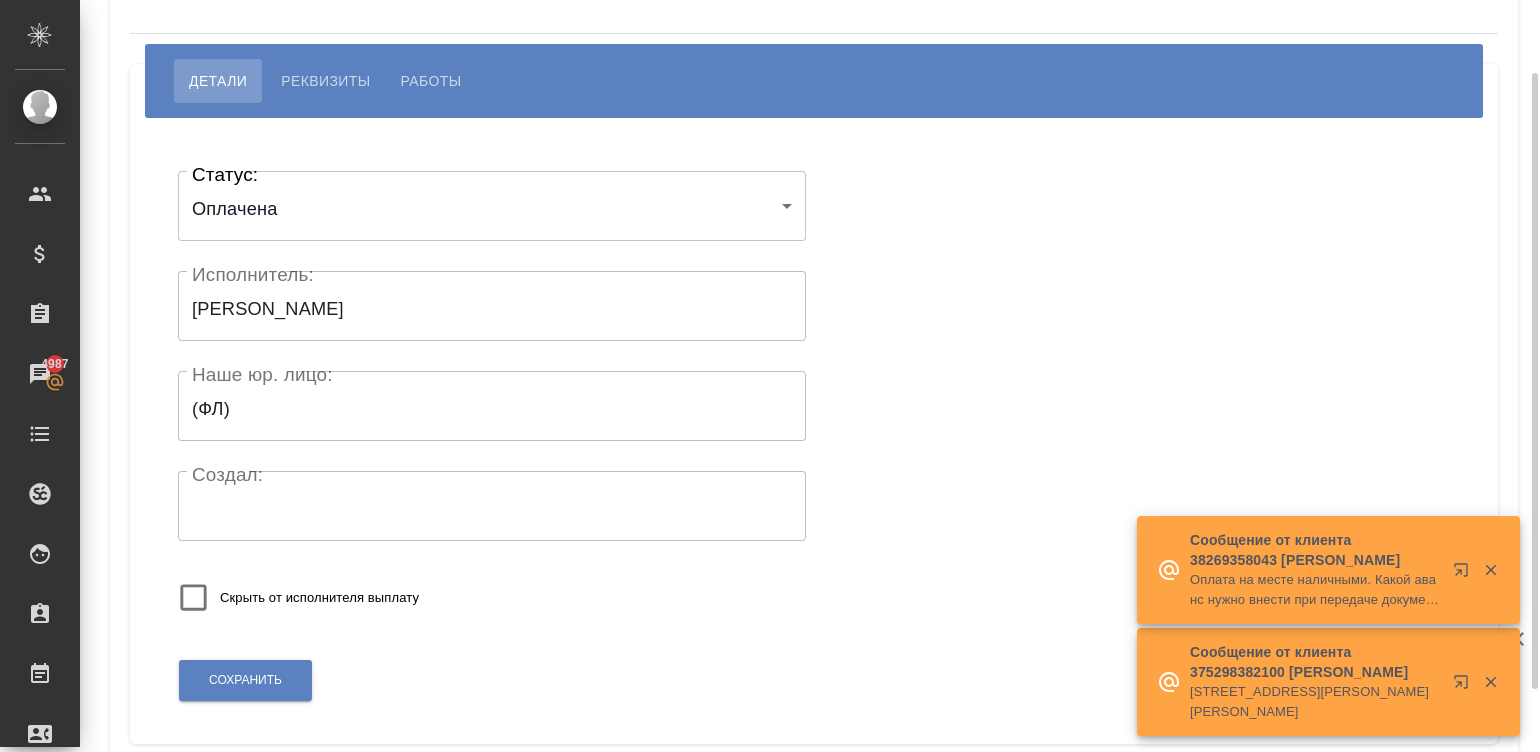 scroll, scrollTop: 119, scrollLeft: 0, axis: vertical 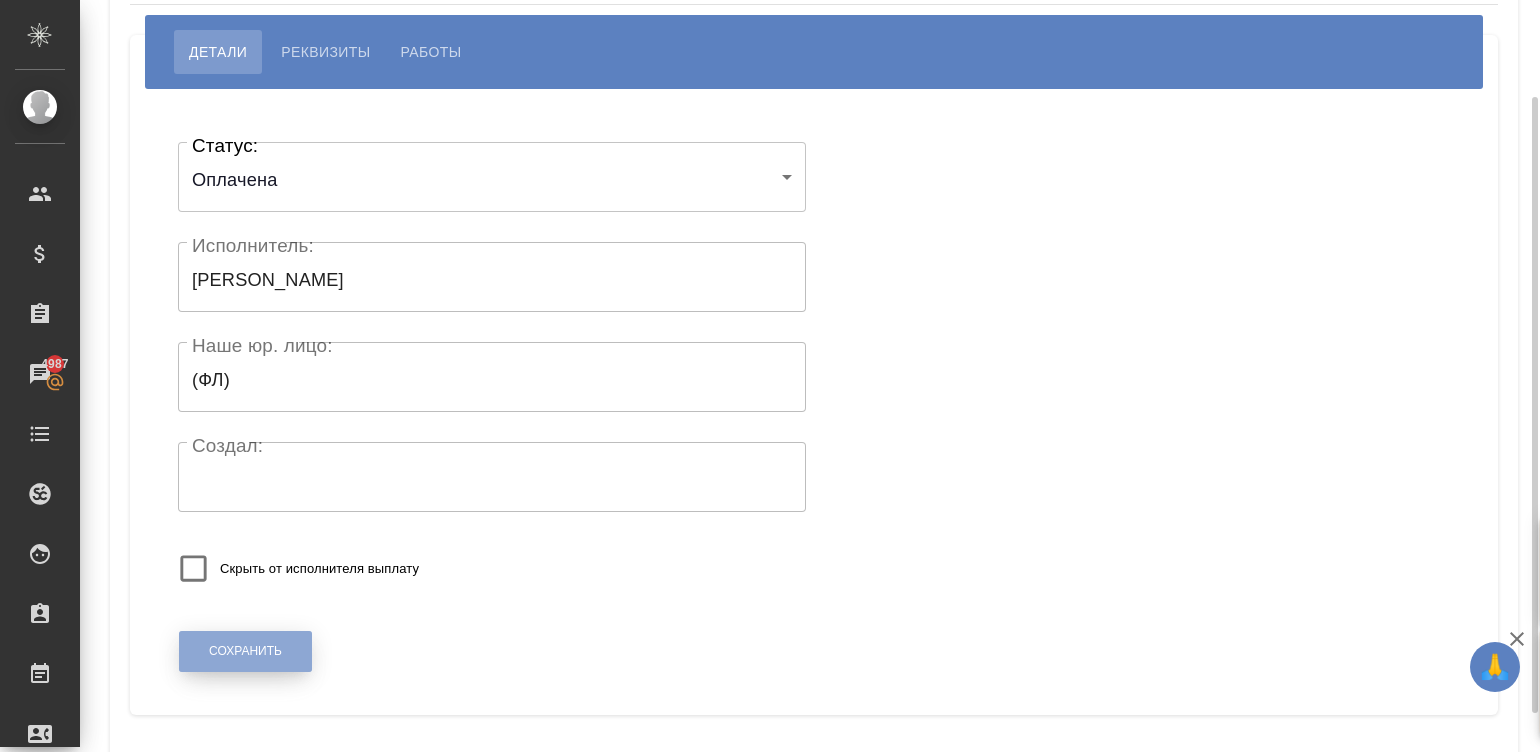 click on "Сохранить" at bounding box center (245, 651) 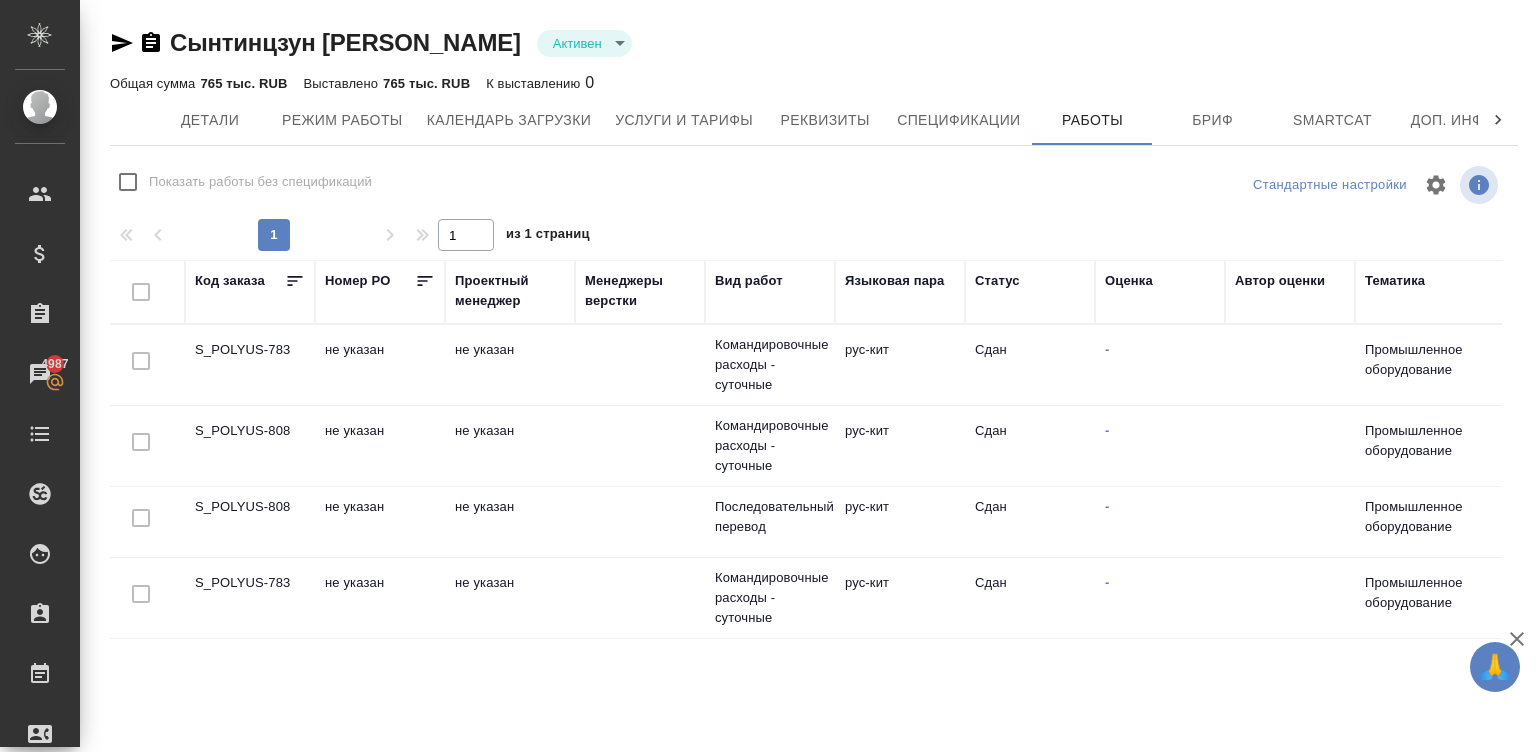 scroll, scrollTop: 0, scrollLeft: 0, axis: both 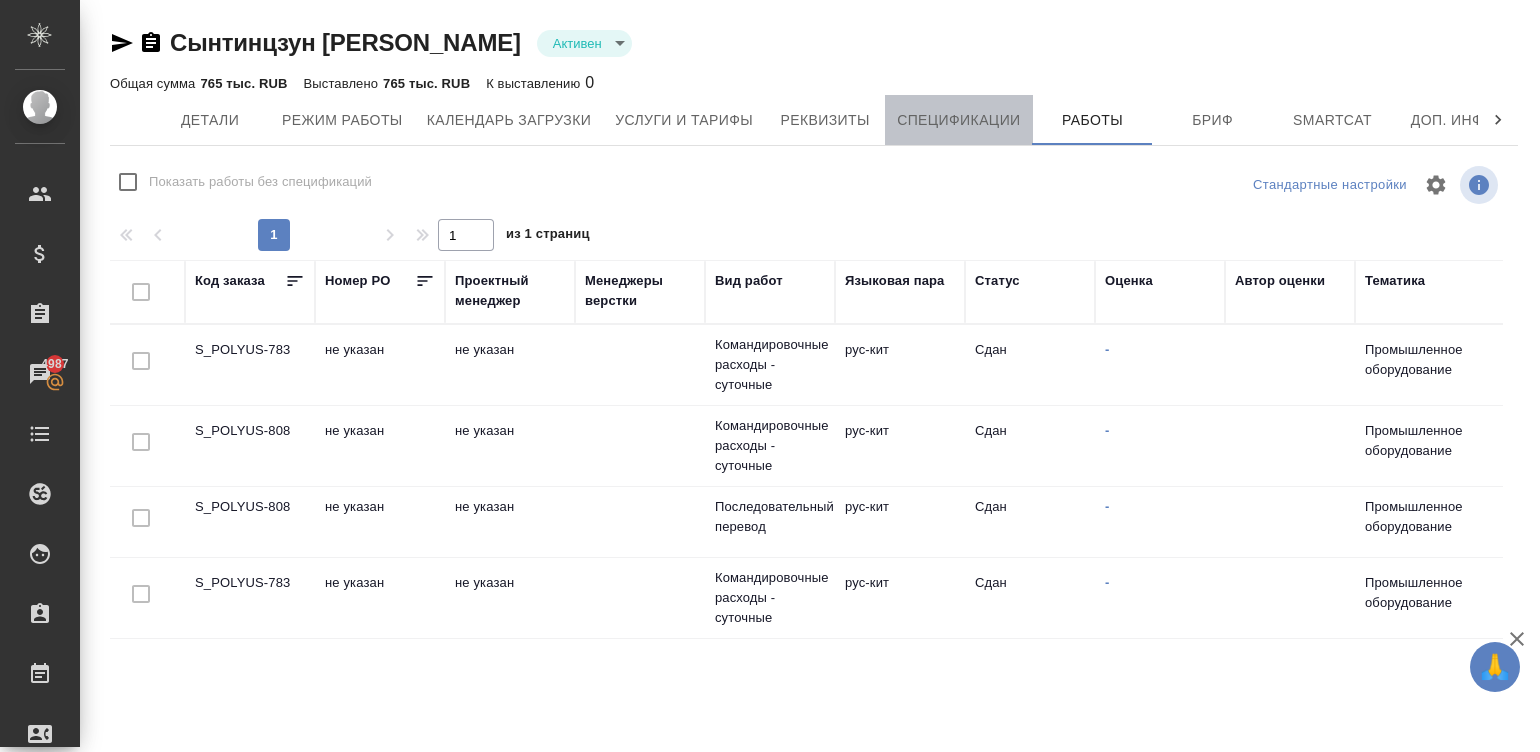 click on "Спецификации" at bounding box center (958, 120) 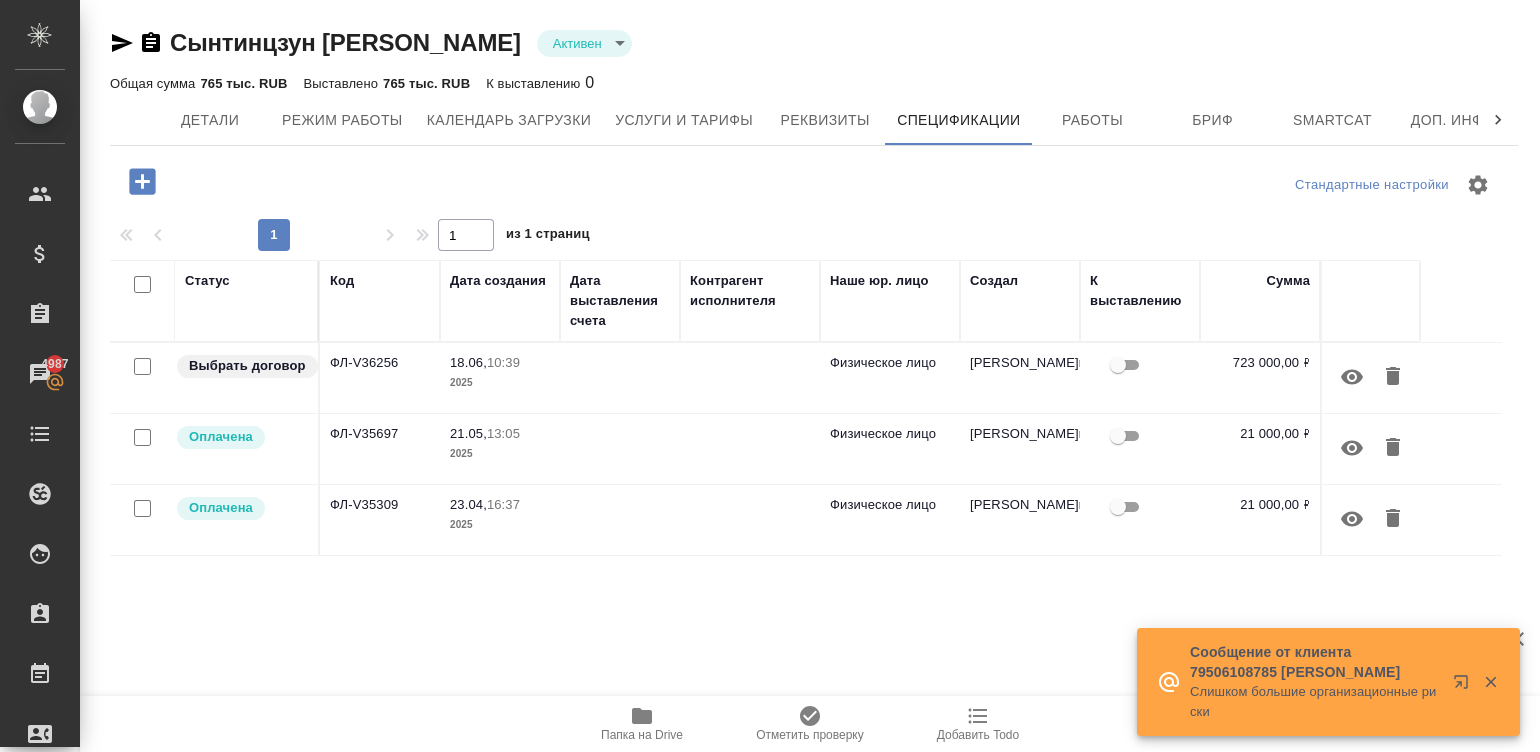 click at bounding box center (750, 378) 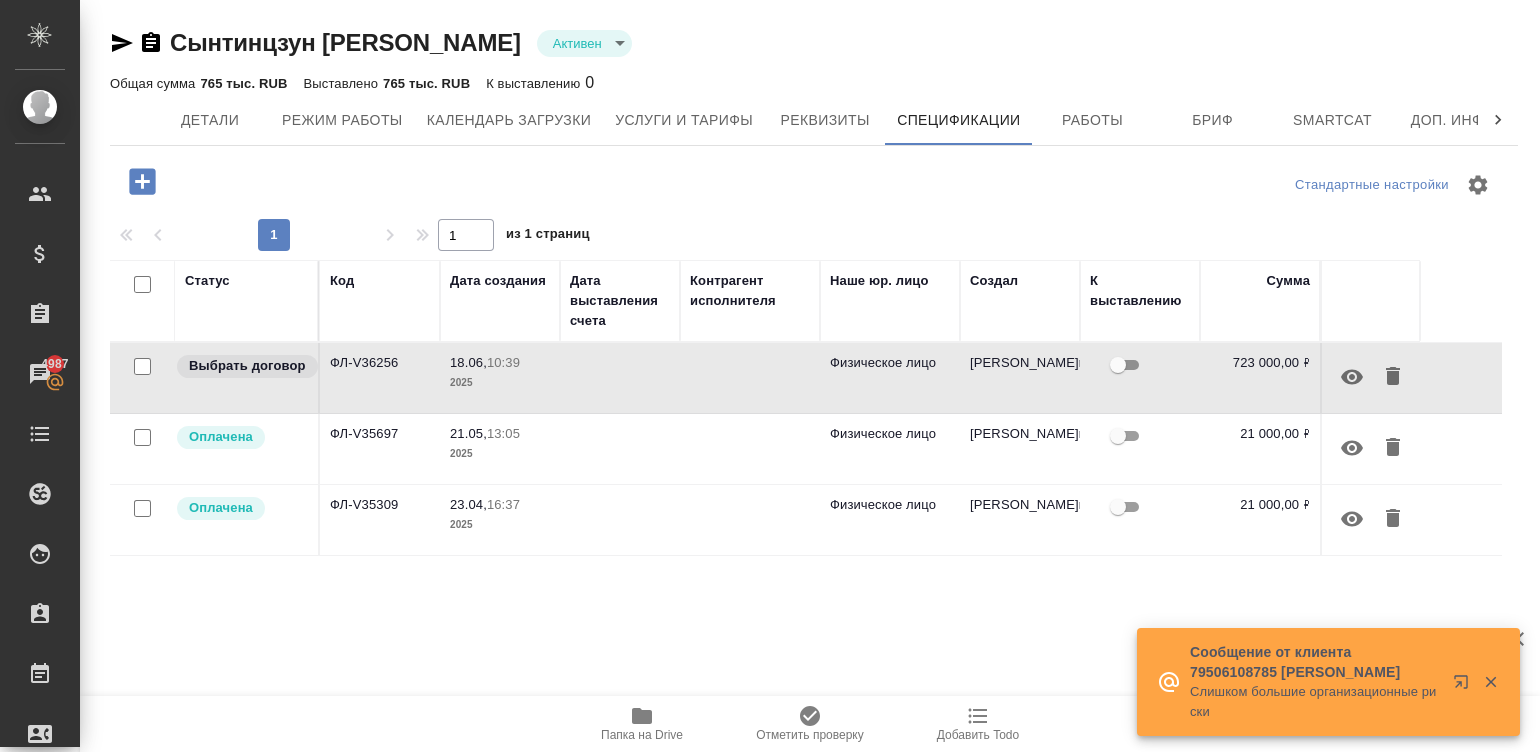click at bounding box center [750, 378] 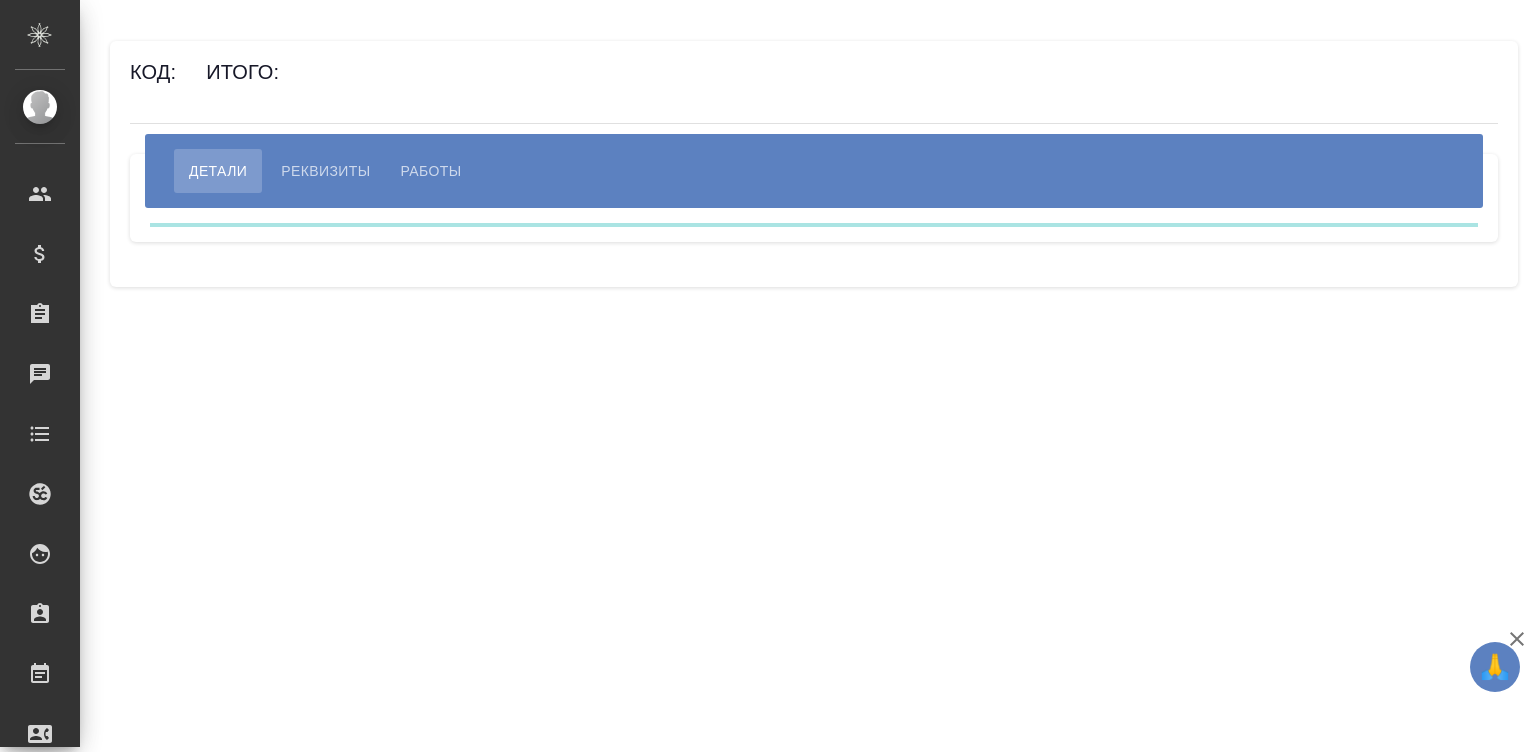 scroll, scrollTop: 0, scrollLeft: 0, axis: both 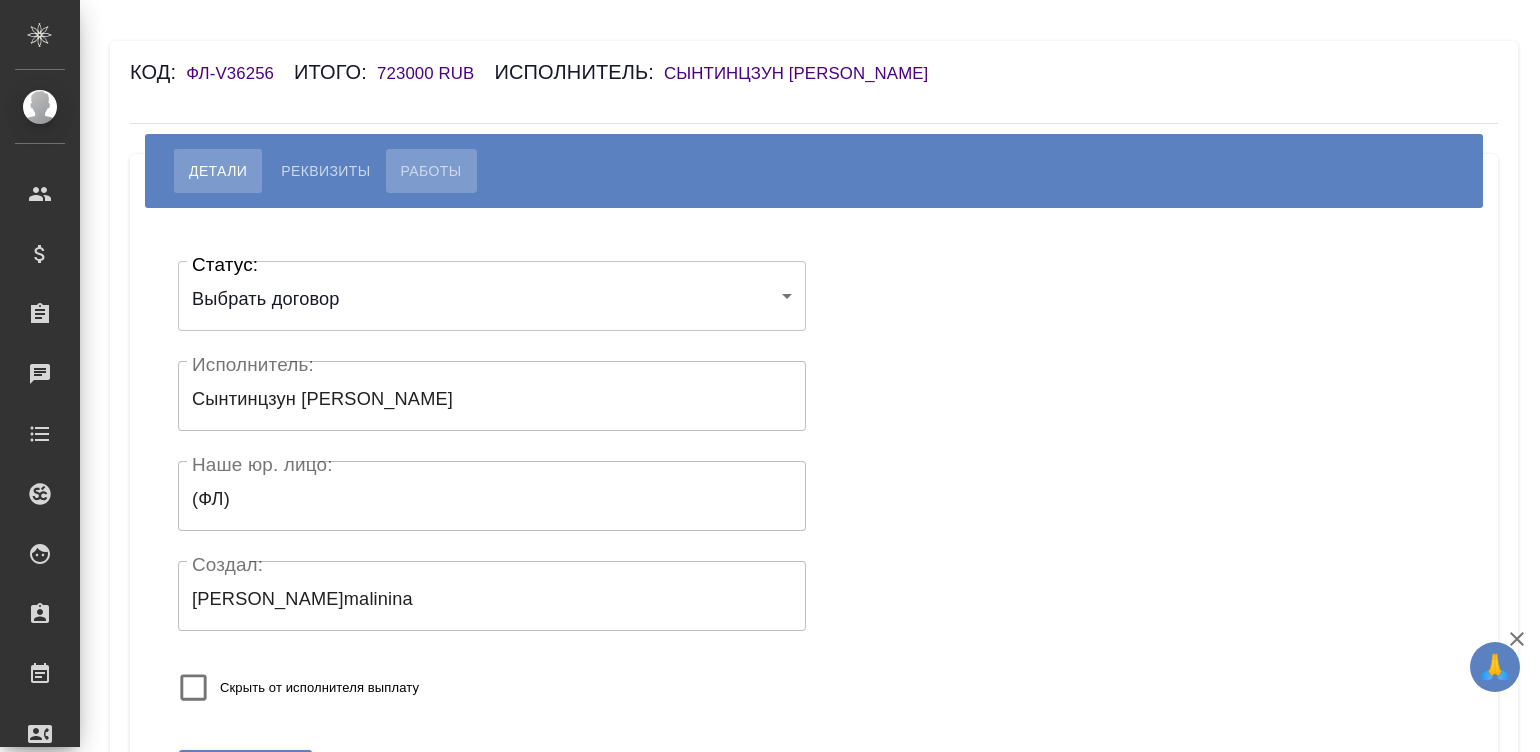 click on "Работы" at bounding box center [431, 171] 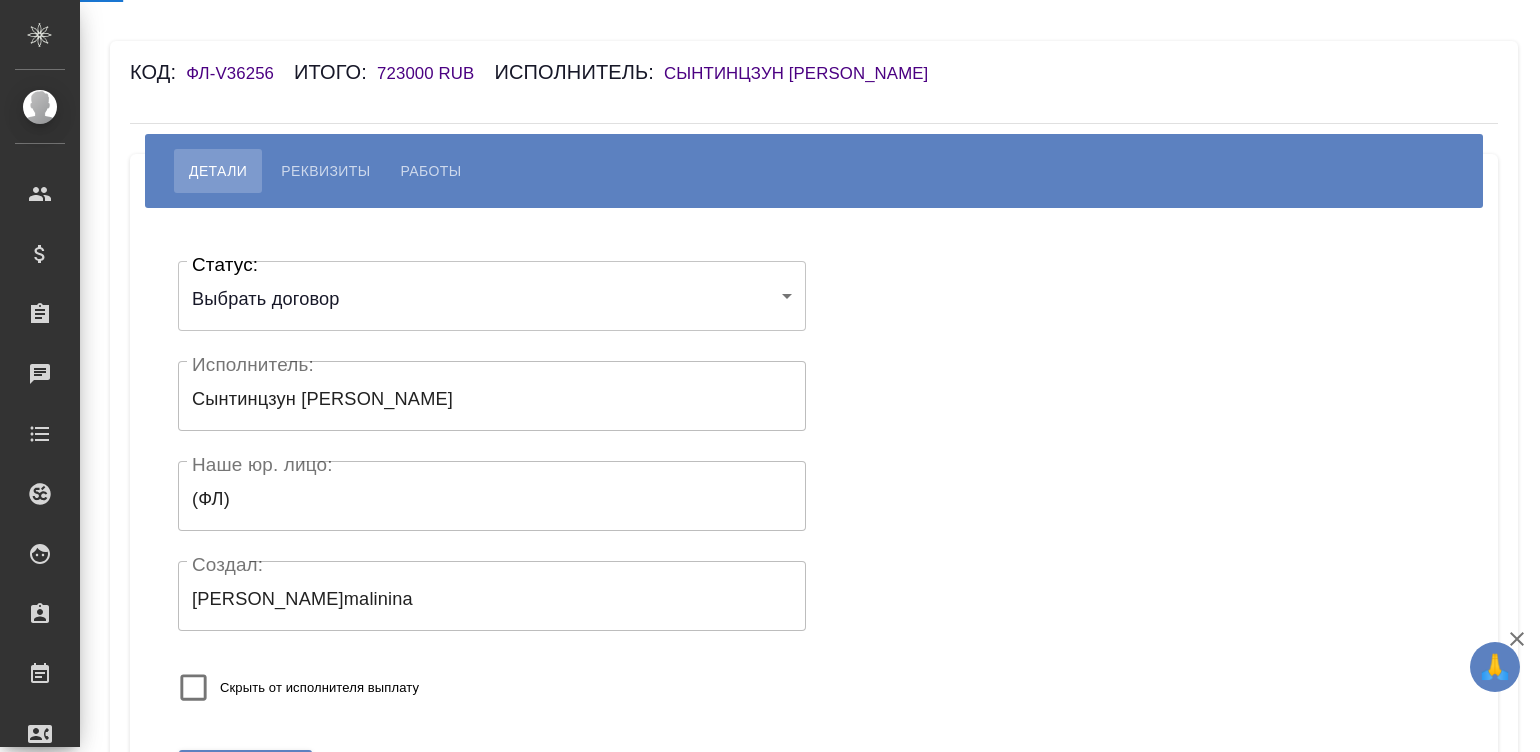 select on "10" 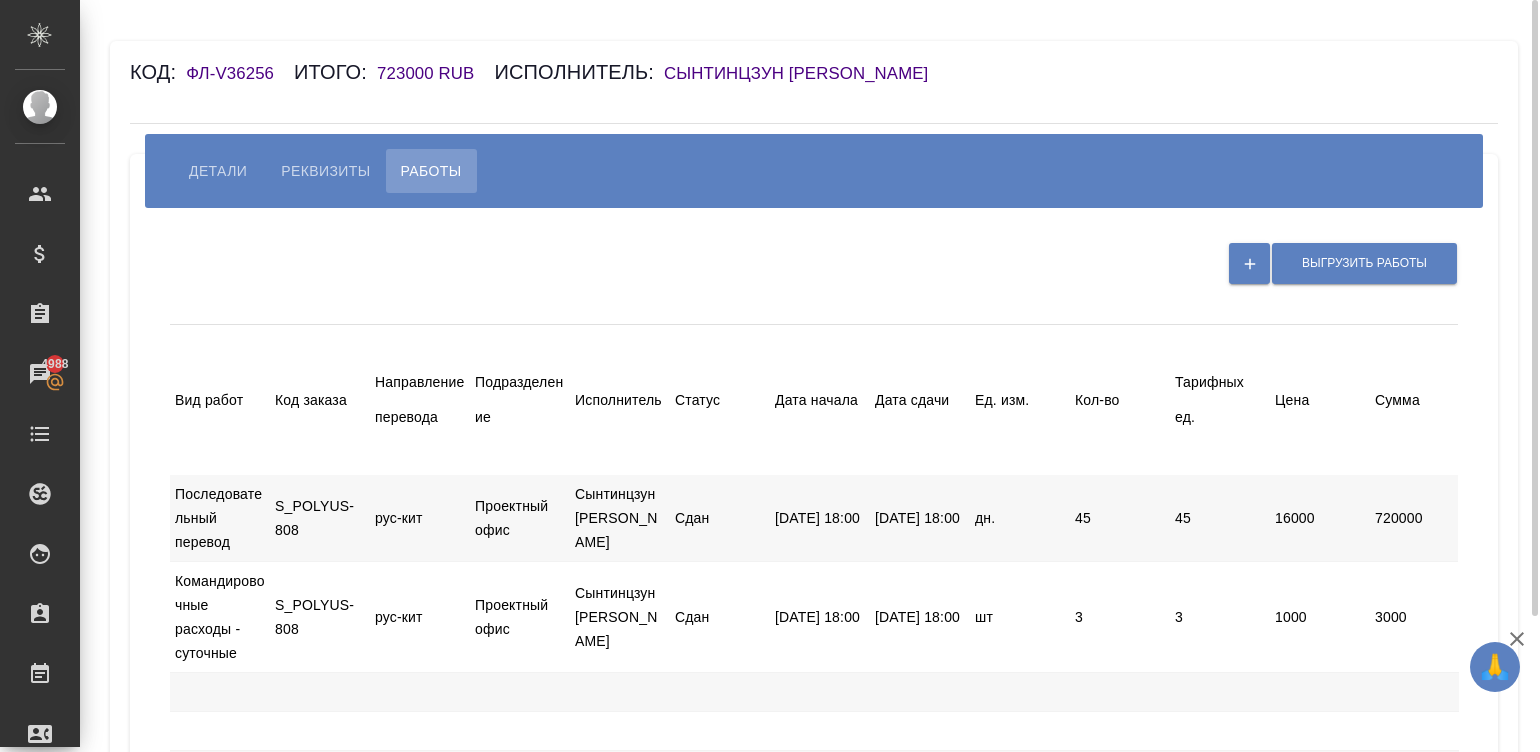 drag, startPoint x: 1031, startPoint y: 75, endPoint x: 665, endPoint y: 83, distance: 366.08743 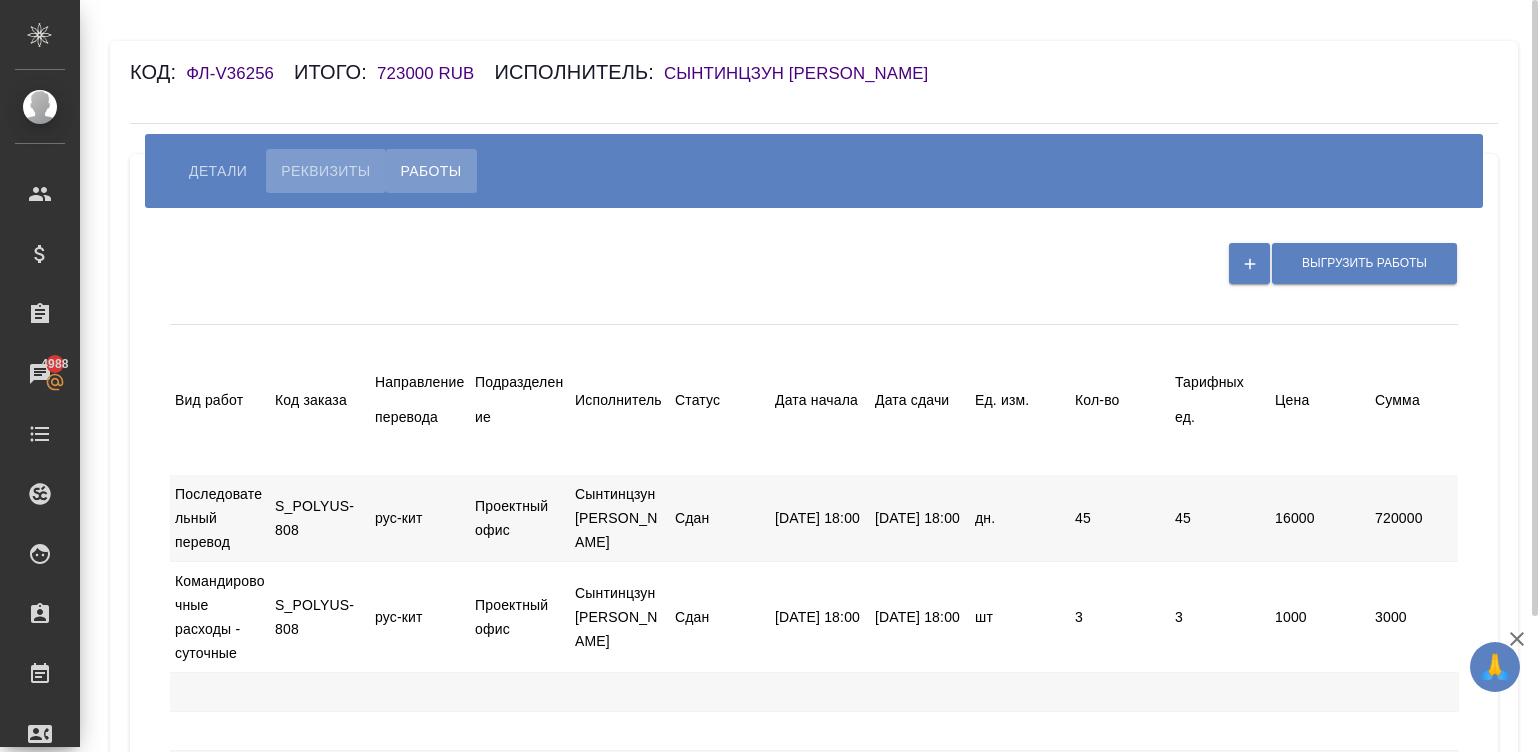 click on "Реквизиты" at bounding box center [325, 171] 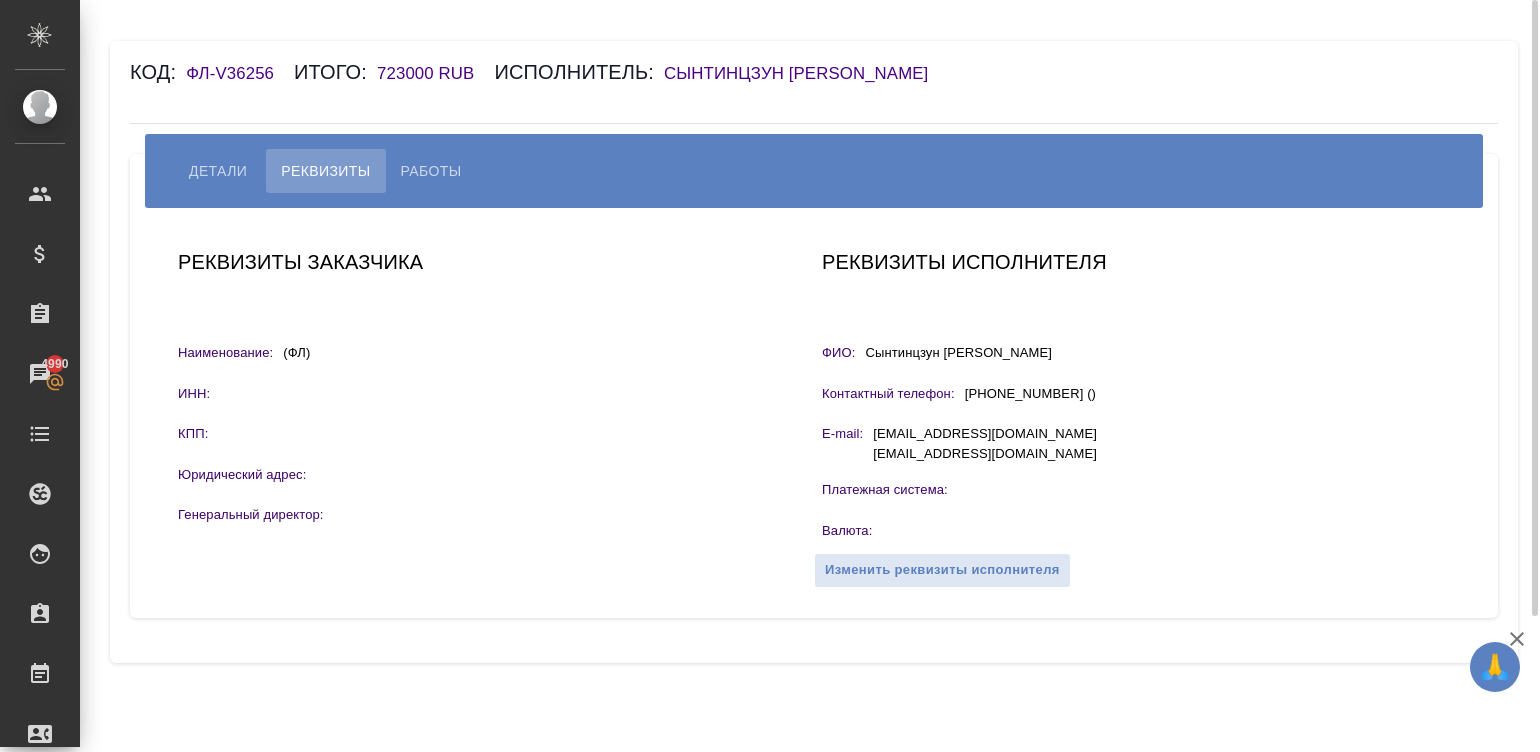 click on "Работы" at bounding box center [431, 171] 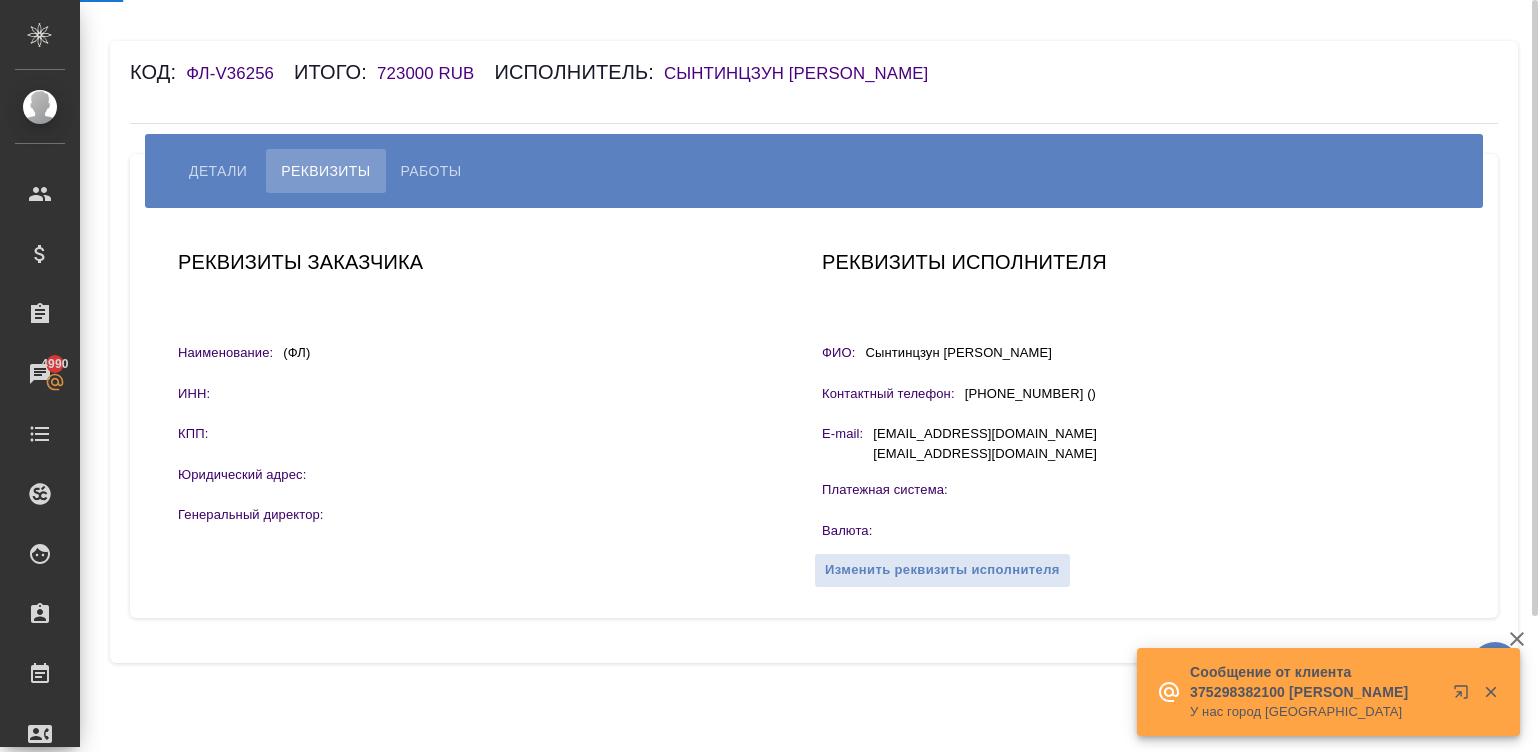 select on "10" 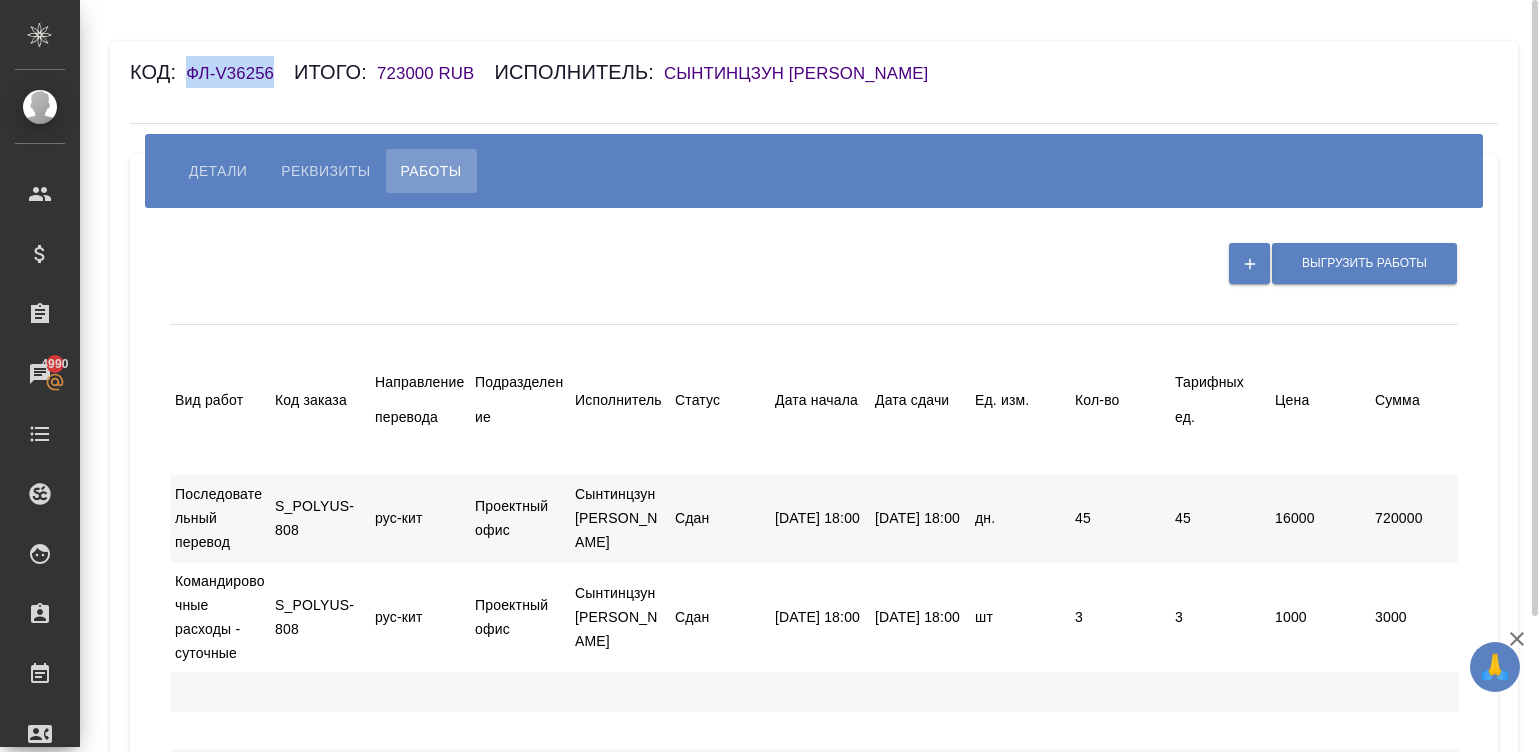 drag, startPoint x: 281, startPoint y: 77, endPoint x: 187, endPoint y: 73, distance: 94.08507 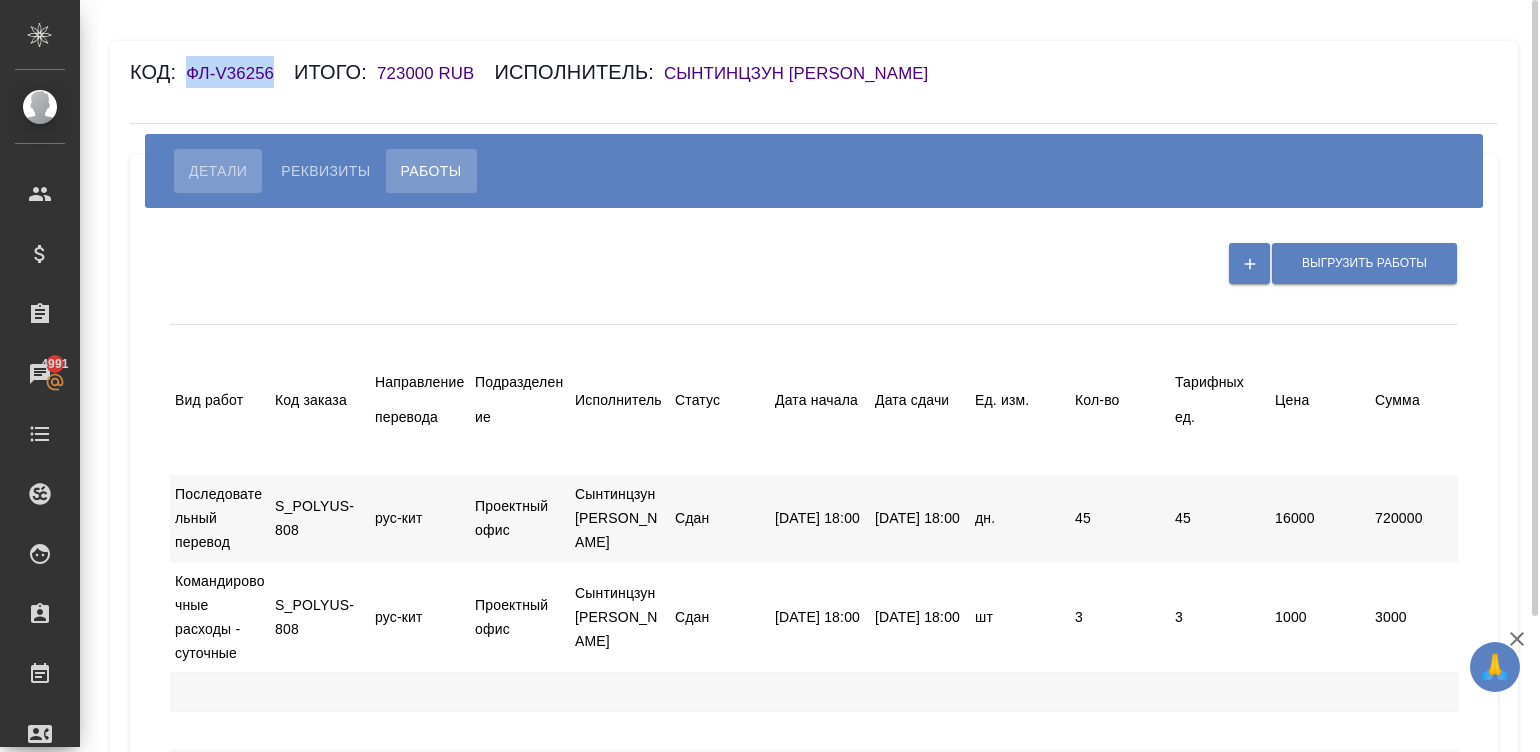 click on "Детали" at bounding box center (218, 171) 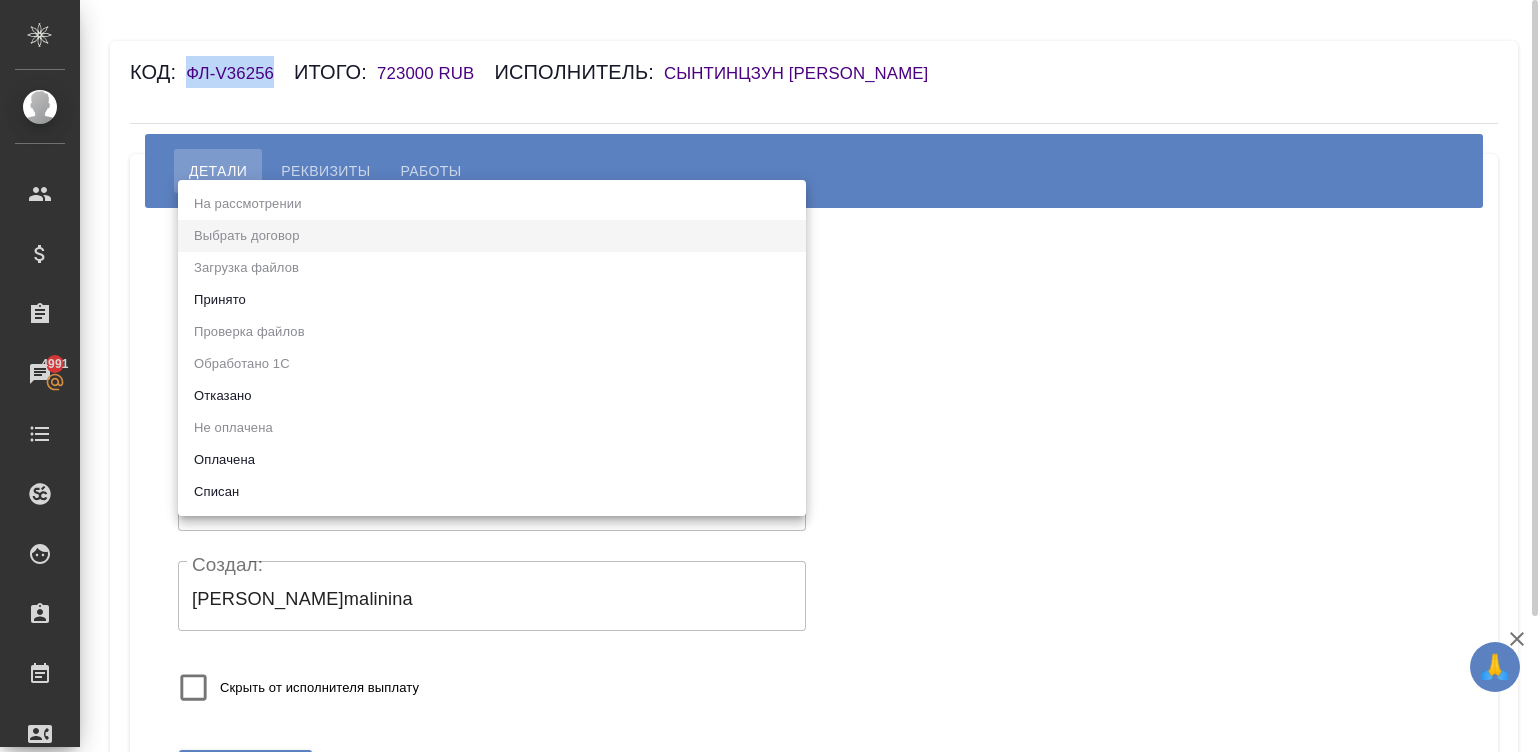 click on "🙏 .cls-1
fill:#fff;
AWATERA Малинина Мария m.malinina Клиенты Спецификации Заказы 4991 Чаты Todo Проекты SC Исполнители Кандидаты Работы Входящие заявки Заявки на доставку Рекламации Проекты процессинга Конференции Выйти Код: ФЛ-V36256 Итого: 723000 RUB Исполнитель: Сынтинцзун Андрей Владимирович Детали Реквизиты Работы Статус: Выбрать договор chooseContract Статус: Исполнитель: Сынтинцзун Андрей Владимирович Исполнитель: Наше юр. лицо: (ФЛ) Наше юр. лицо: Создал: Малинина Мария m.malinina Создал: Скрыть от исполнителя выплату Сохранить .cls-1
fill:#fff;
AWATERA Клиенты Чаты" at bounding box center (770, 376) 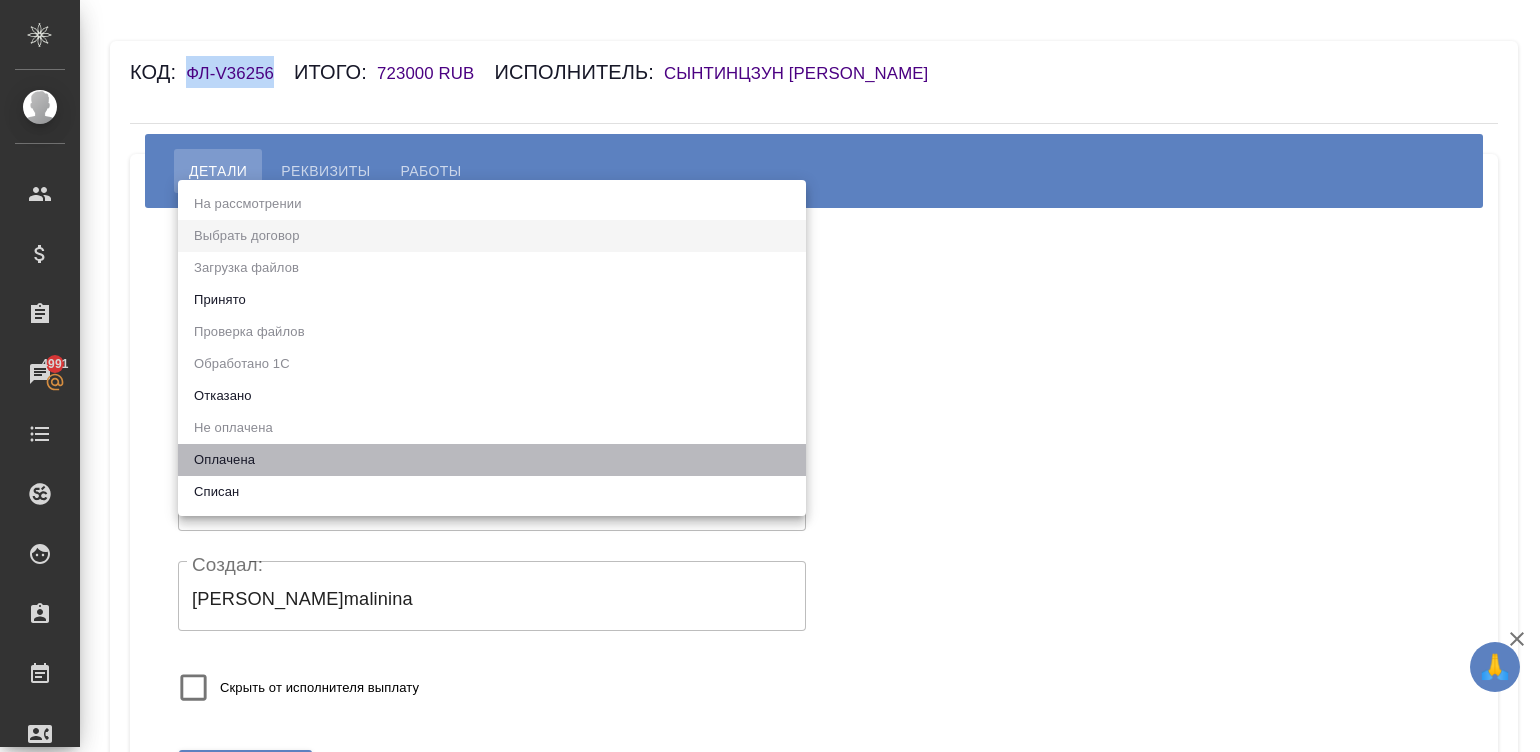 click on "Оплачена" at bounding box center (492, 460) 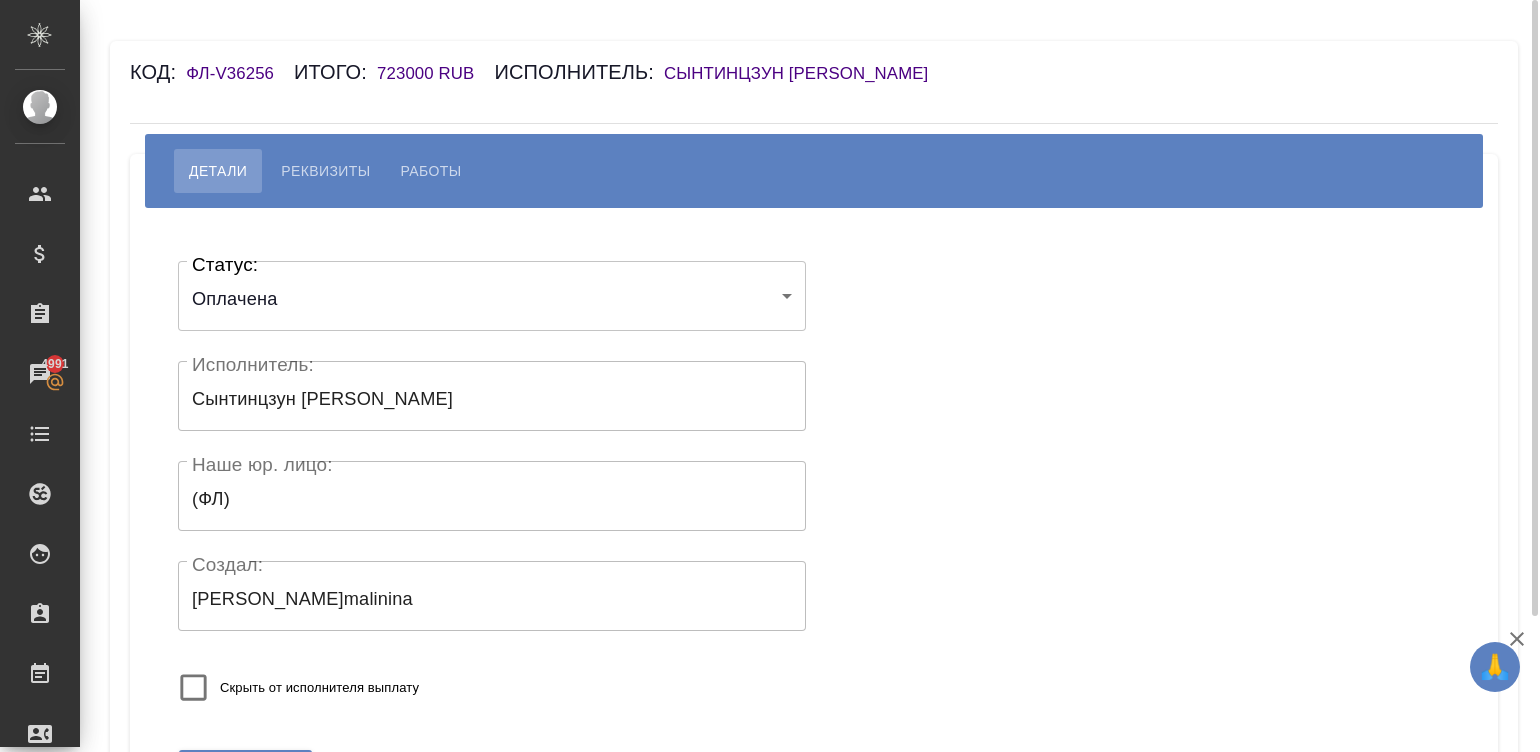 click on "Статус: Оплачена payed Статус: Исполнитель: Сынтинцзун Андрей Владимирович Исполнитель: Наше юр. лицо: (ФЛ) Наше юр. лицо: Создал: Малинина Мария m.malinina Создал: Скрыть от исполнителя выплату" at bounding box center (492, 487) 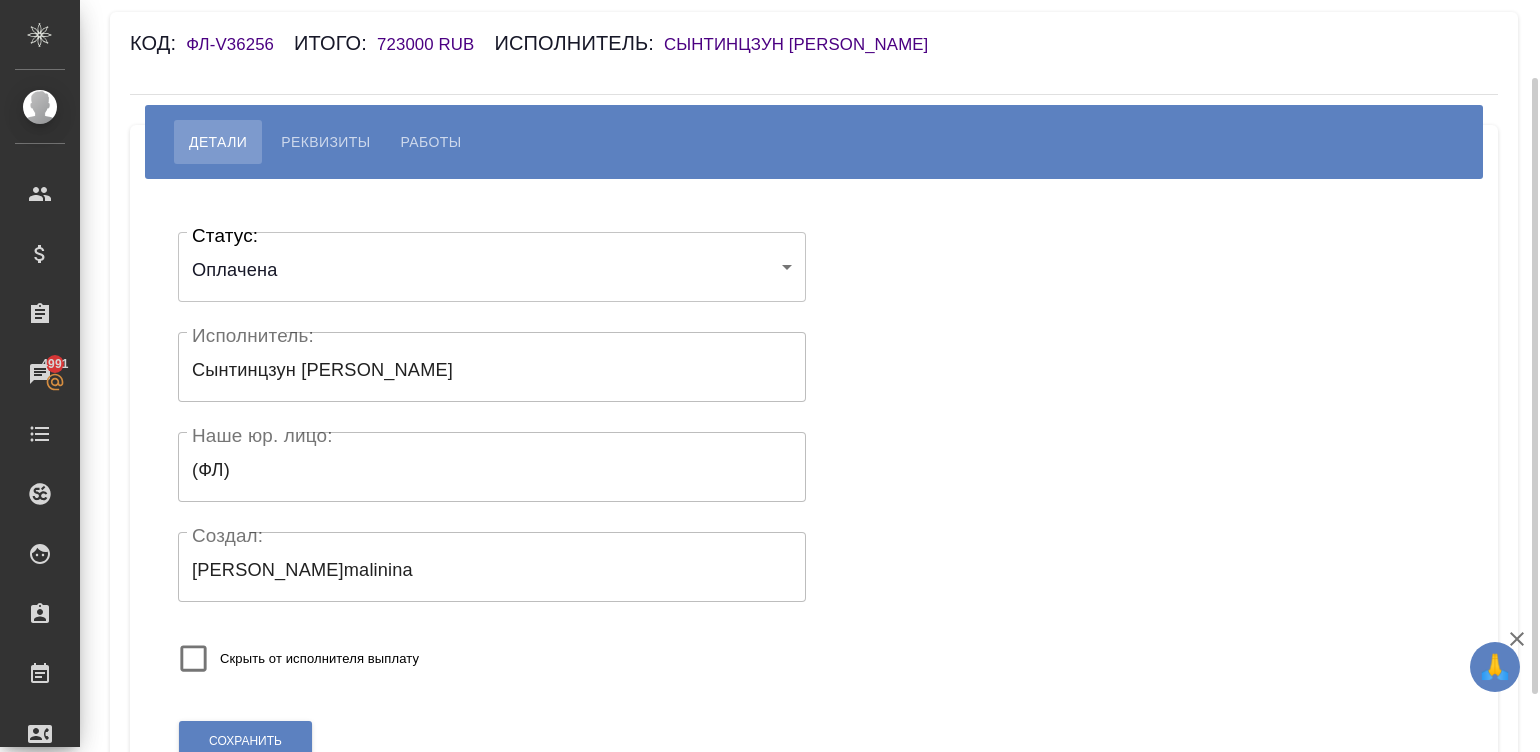 scroll, scrollTop: 90, scrollLeft: 0, axis: vertical 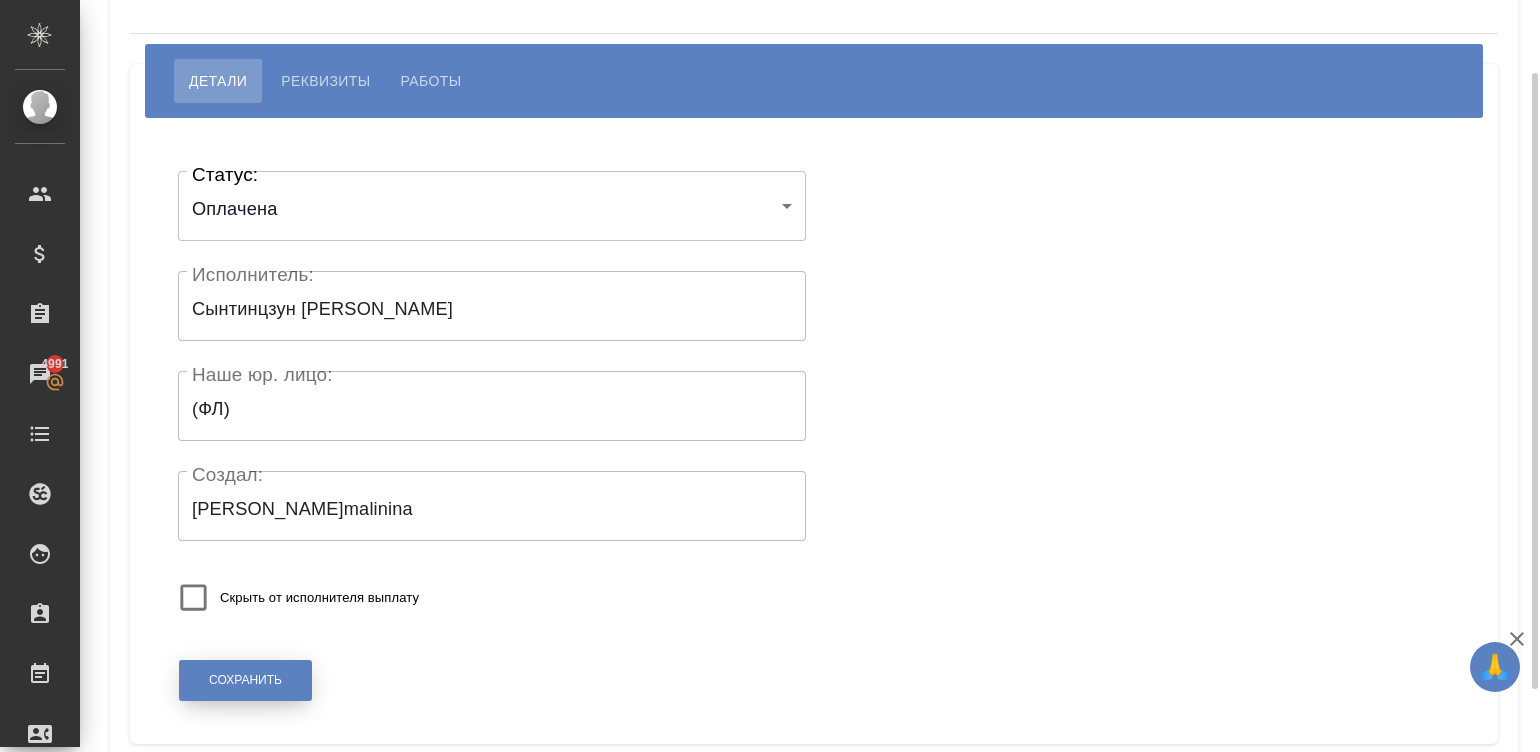 click on "Сохранить" at bounding box center (245, 680) 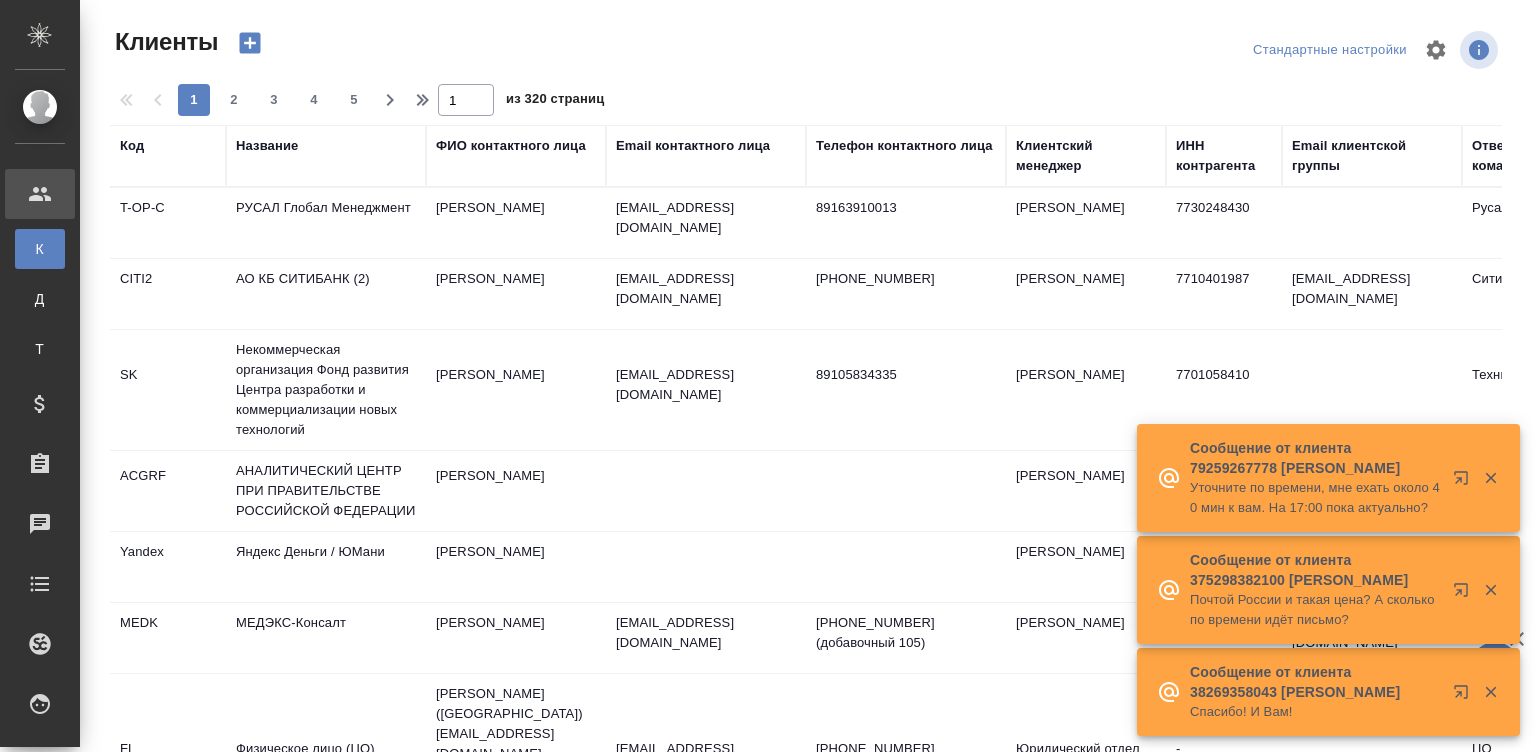 select on "RU" 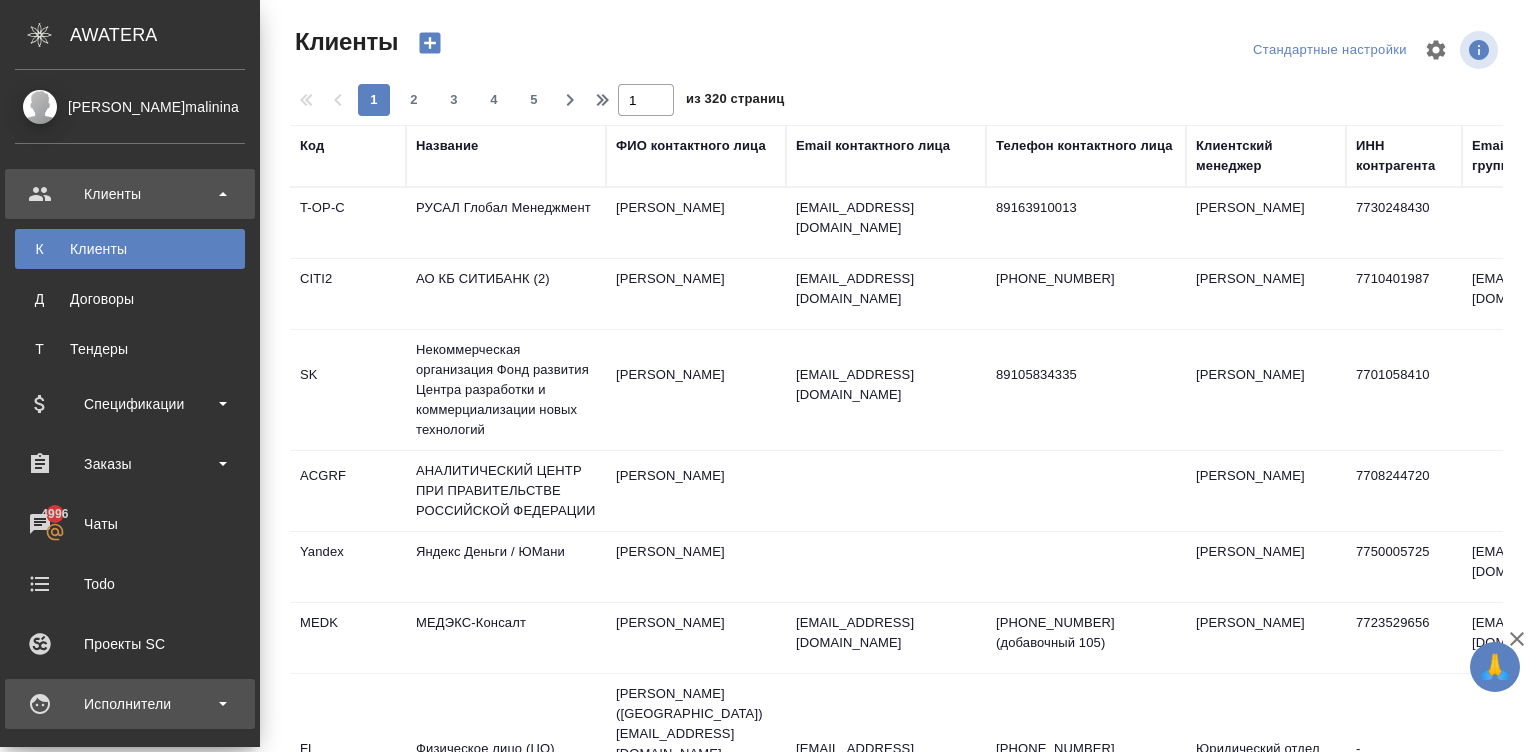 click on "Исполнители" at bounding box center (130, 704) 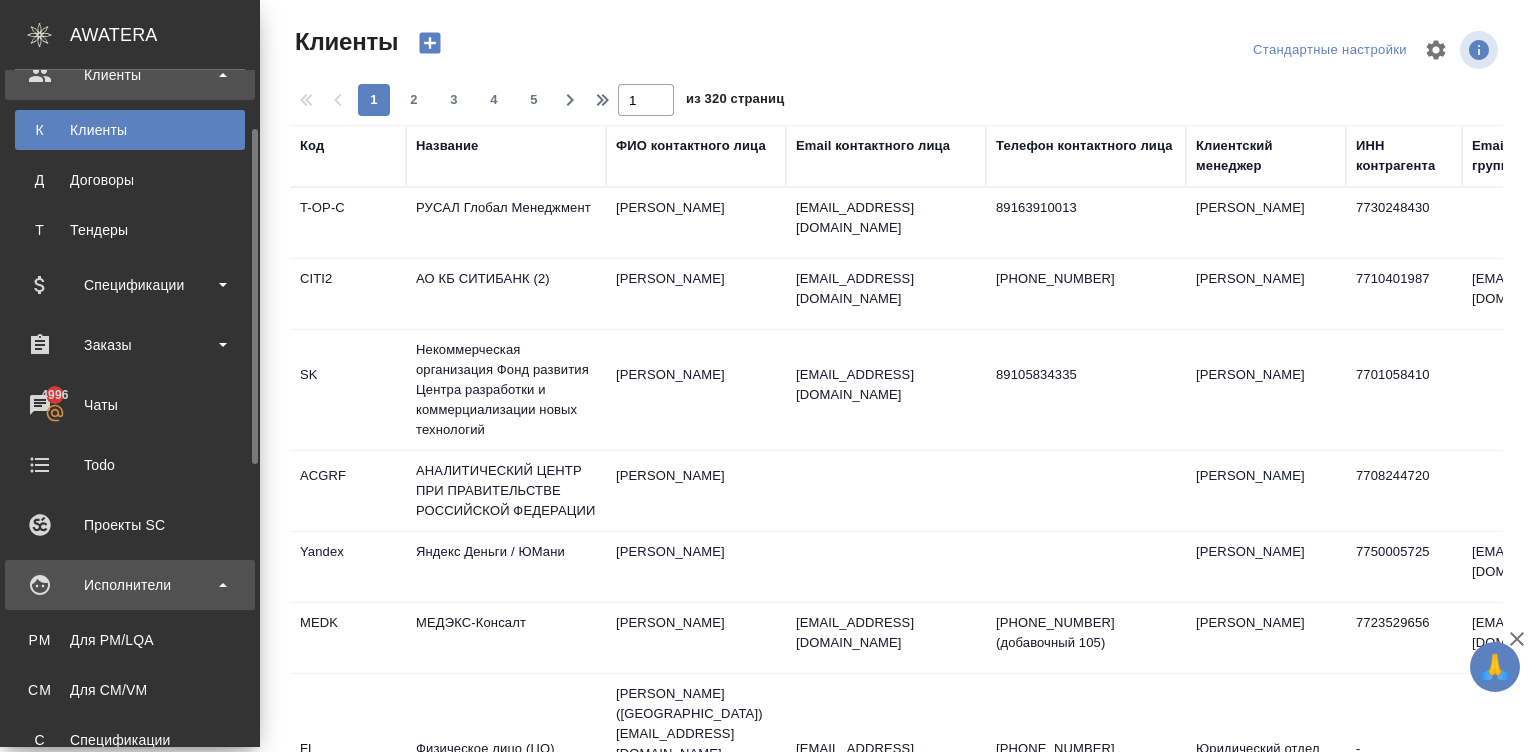scroll, scrollTop: 150, scrollLeft: 0, axis: vertical 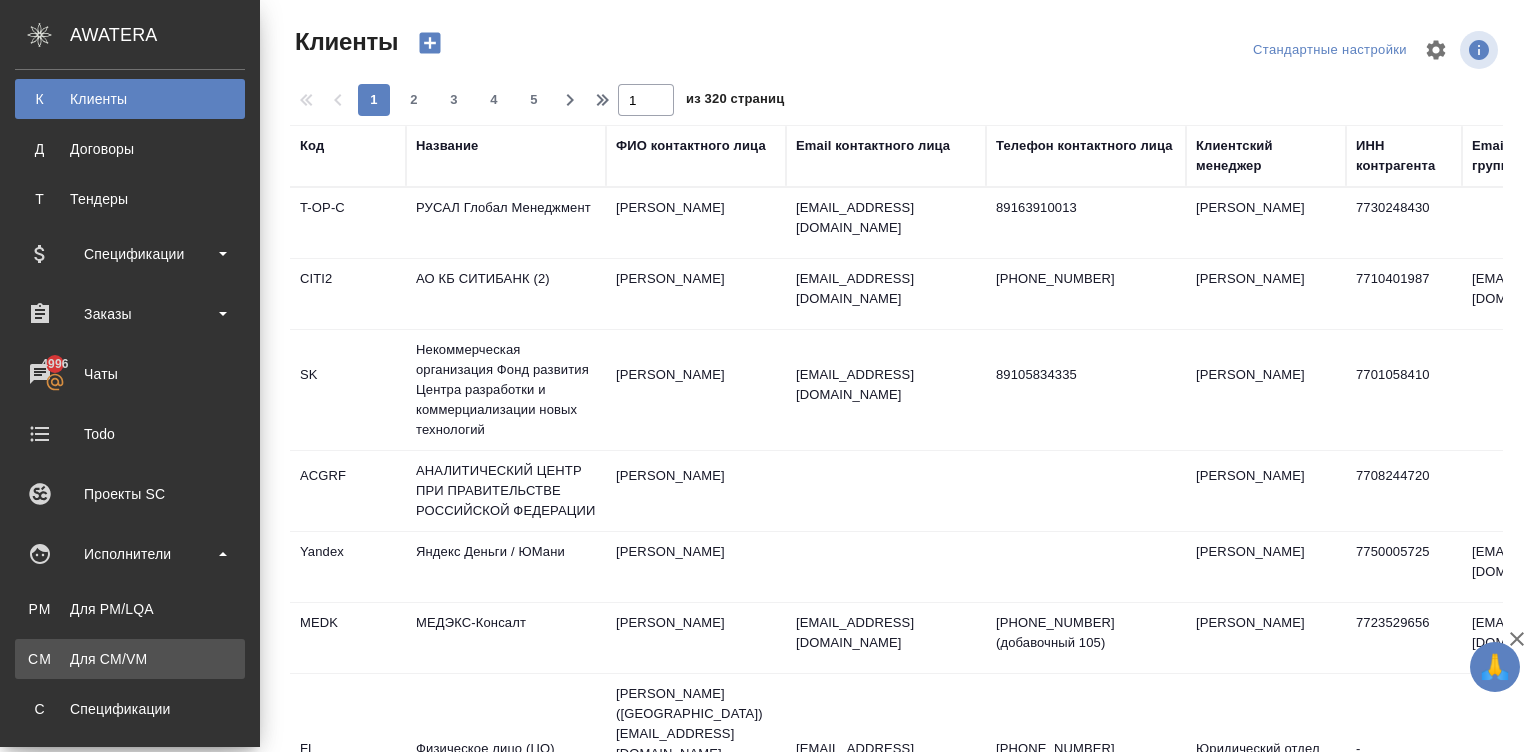 click on "CM Для CM/VM" at bounding box center (130, 659) 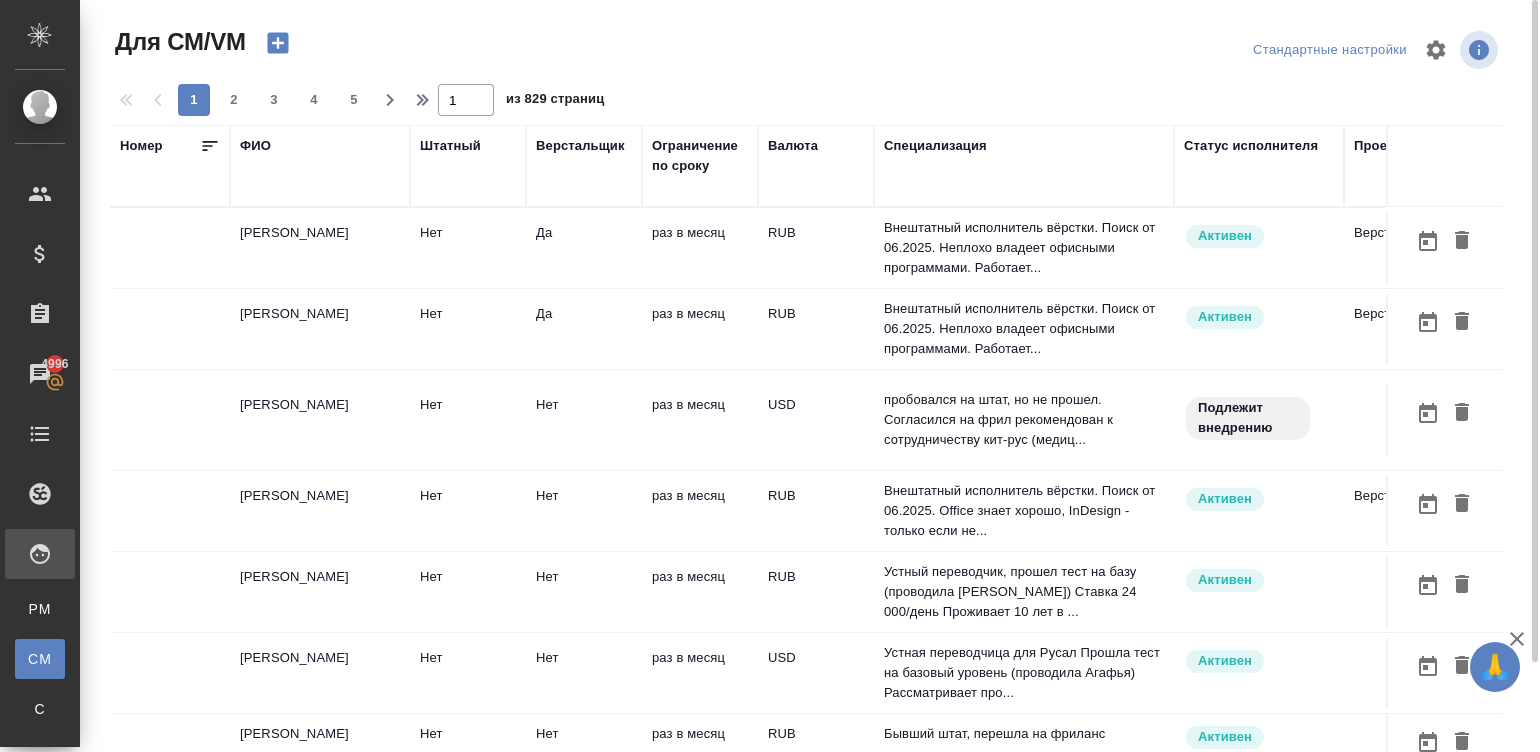 click on "ФИО" at bounding box center (320, 166) 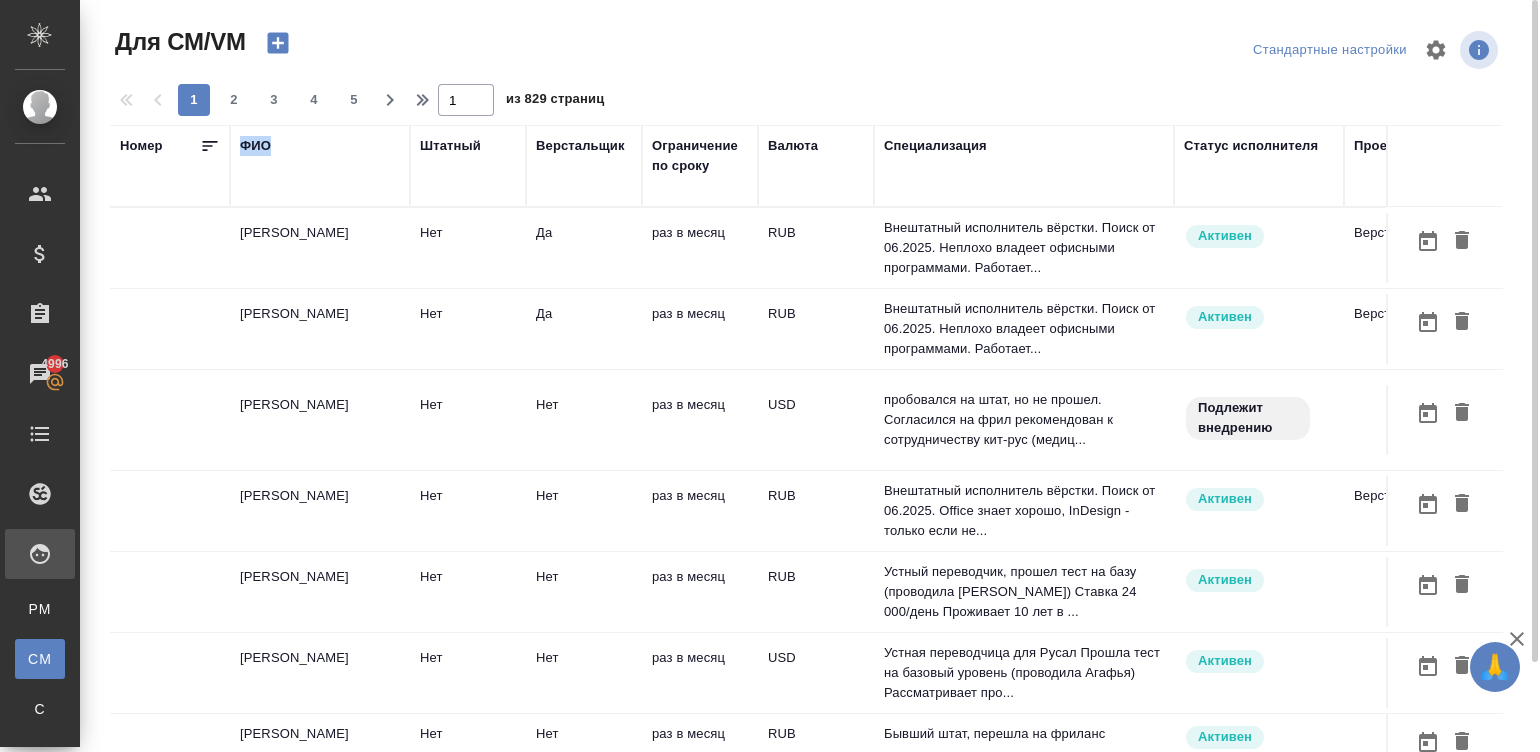 click on "ФИО" at bounding box center (320, 166) 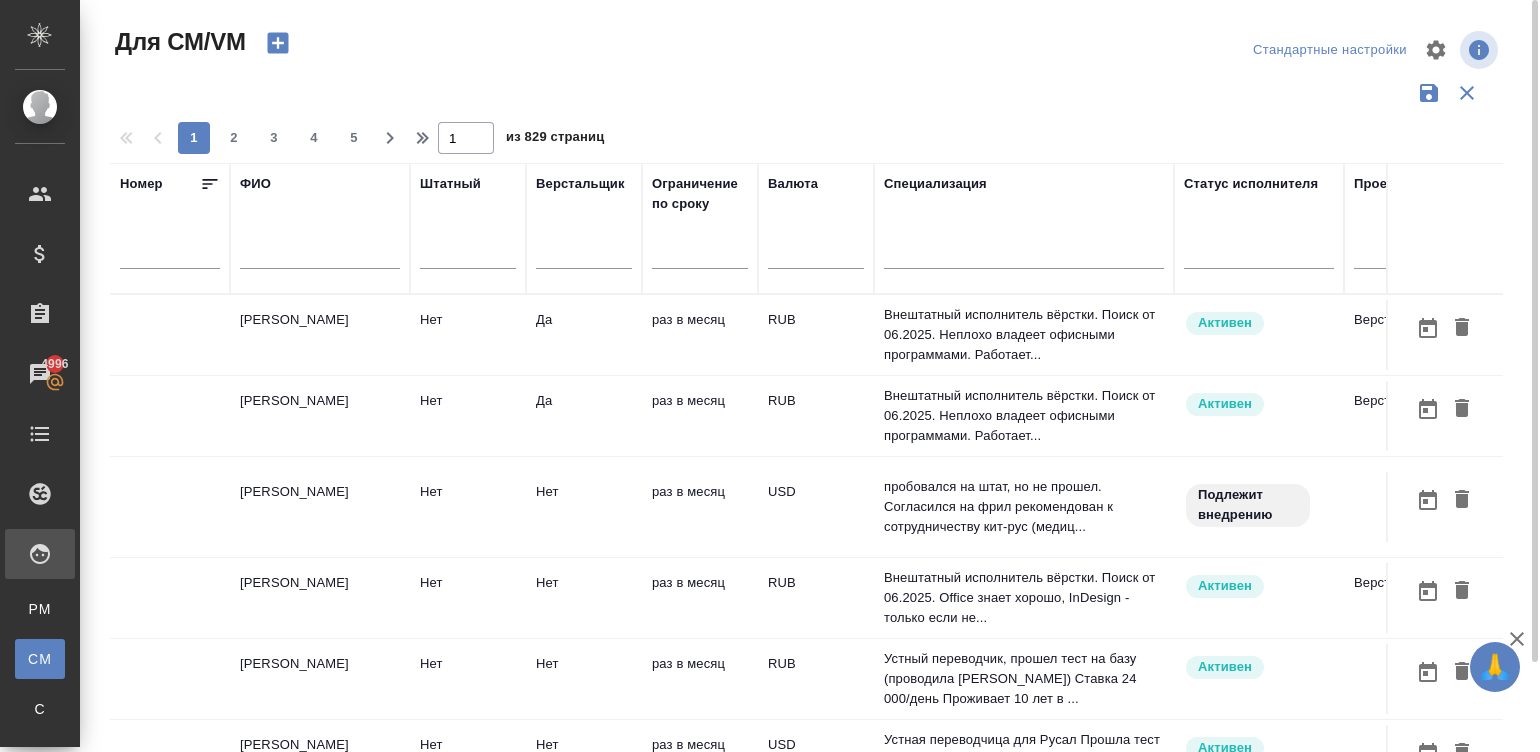 click on "ФИО" at bounding box center (320, 228) 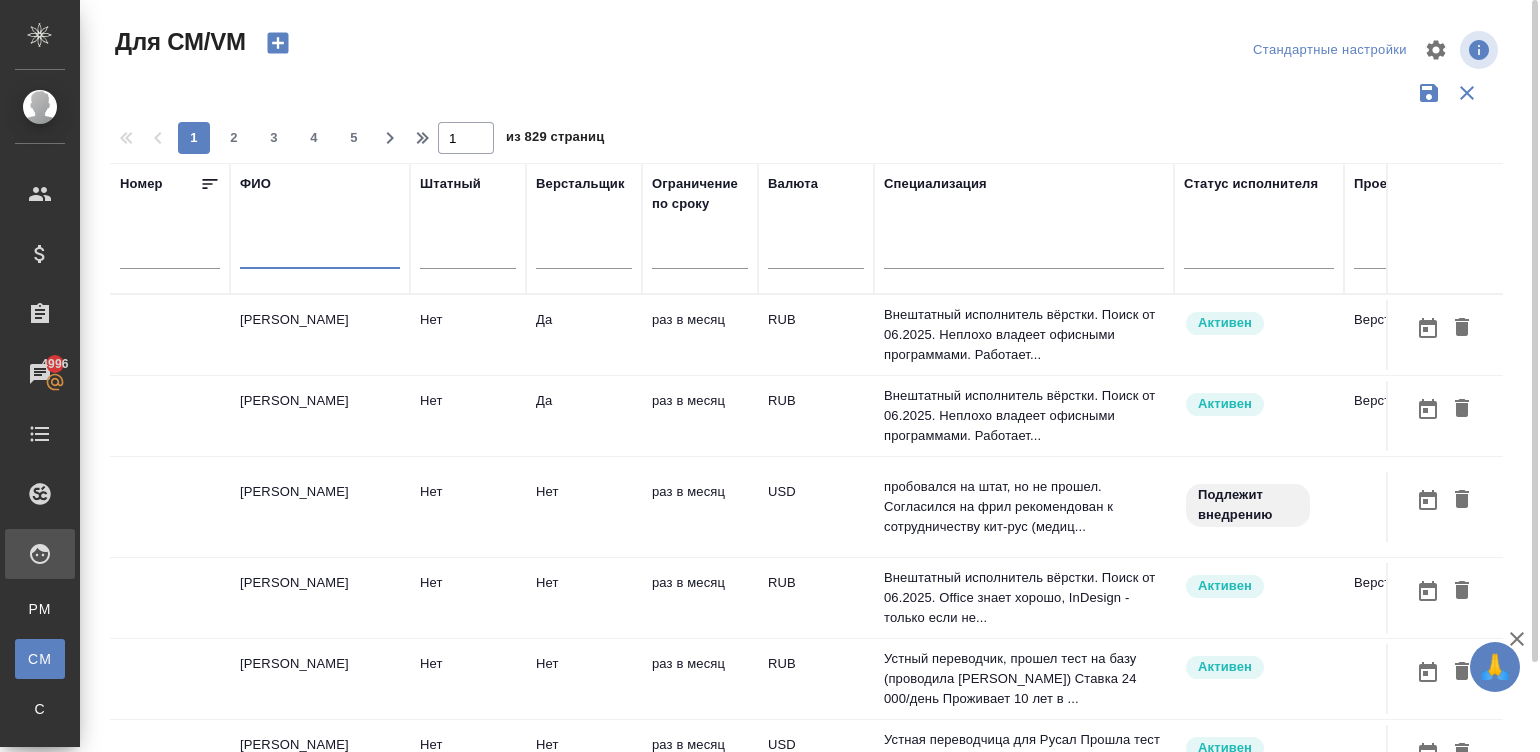 click at bounding box center [320, 256] 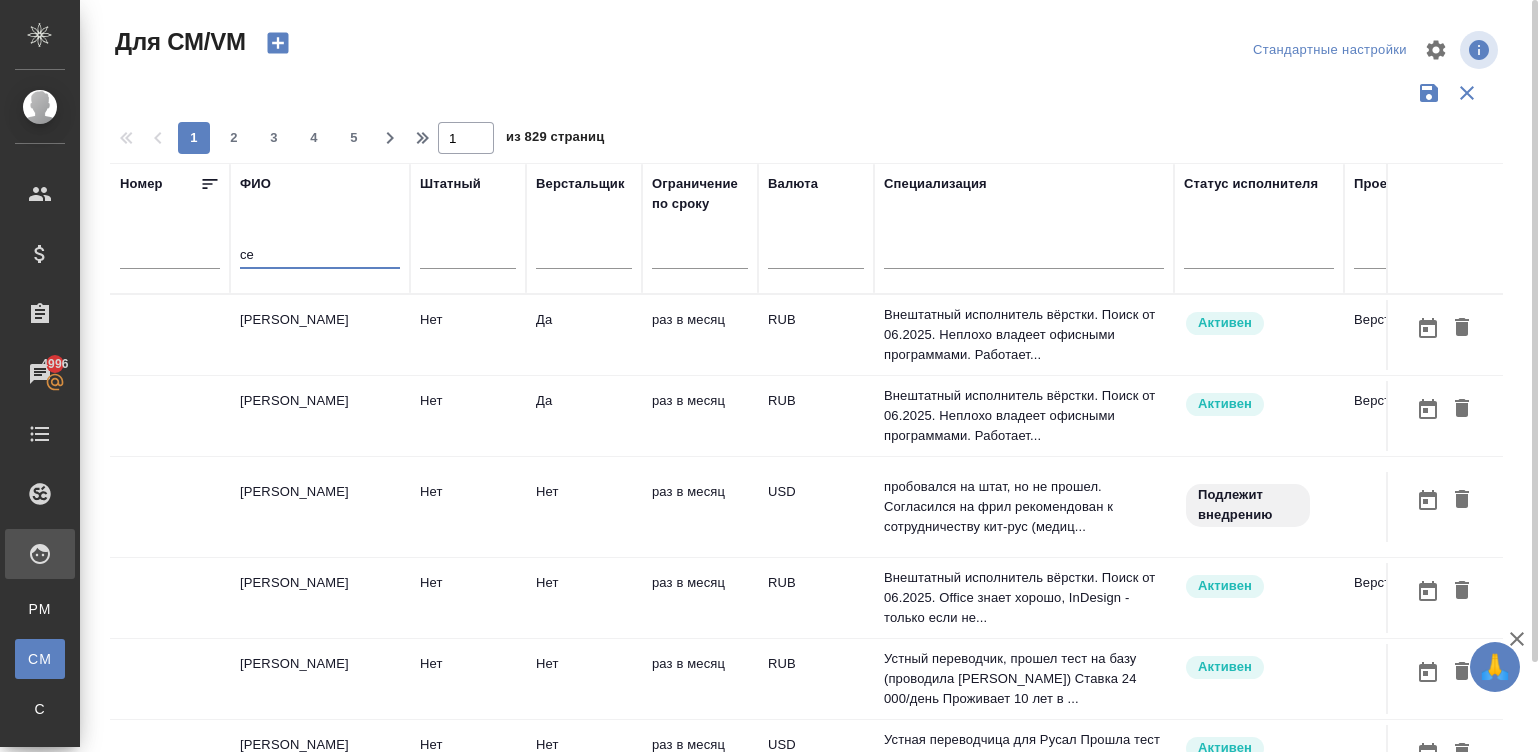 type on "c" 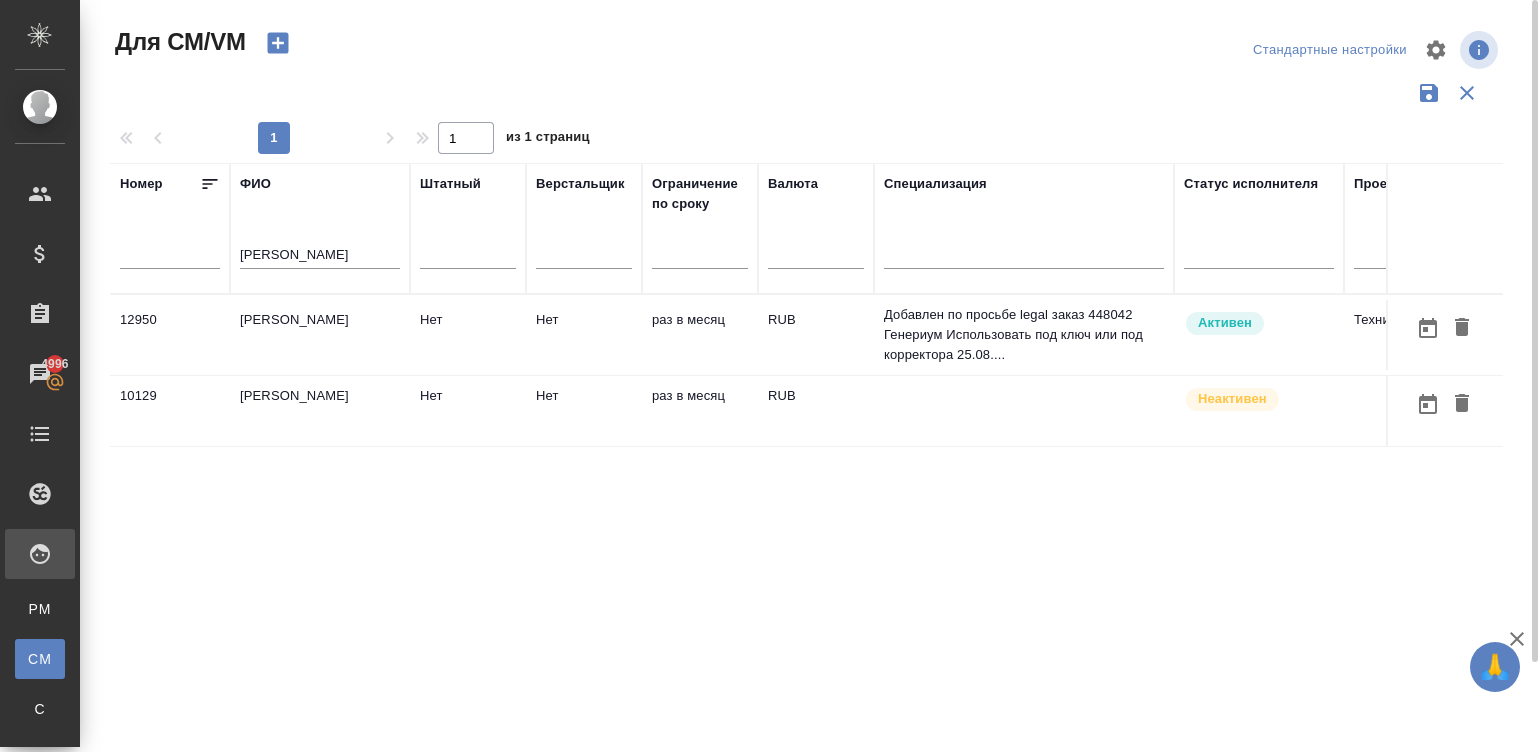 click on "Нет" at bounding box center (584, 335) 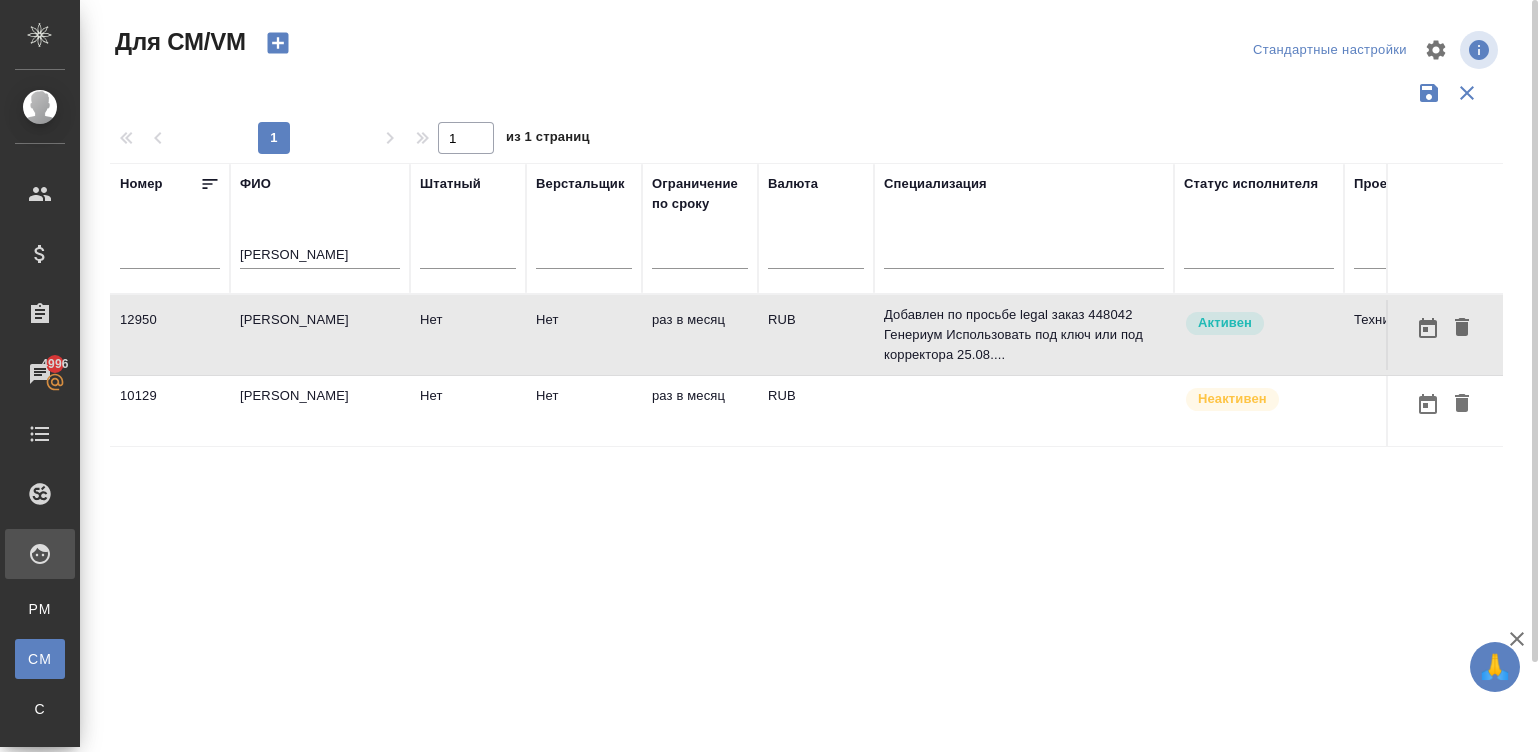 click on "Нет" at bounding box center (584, 335) 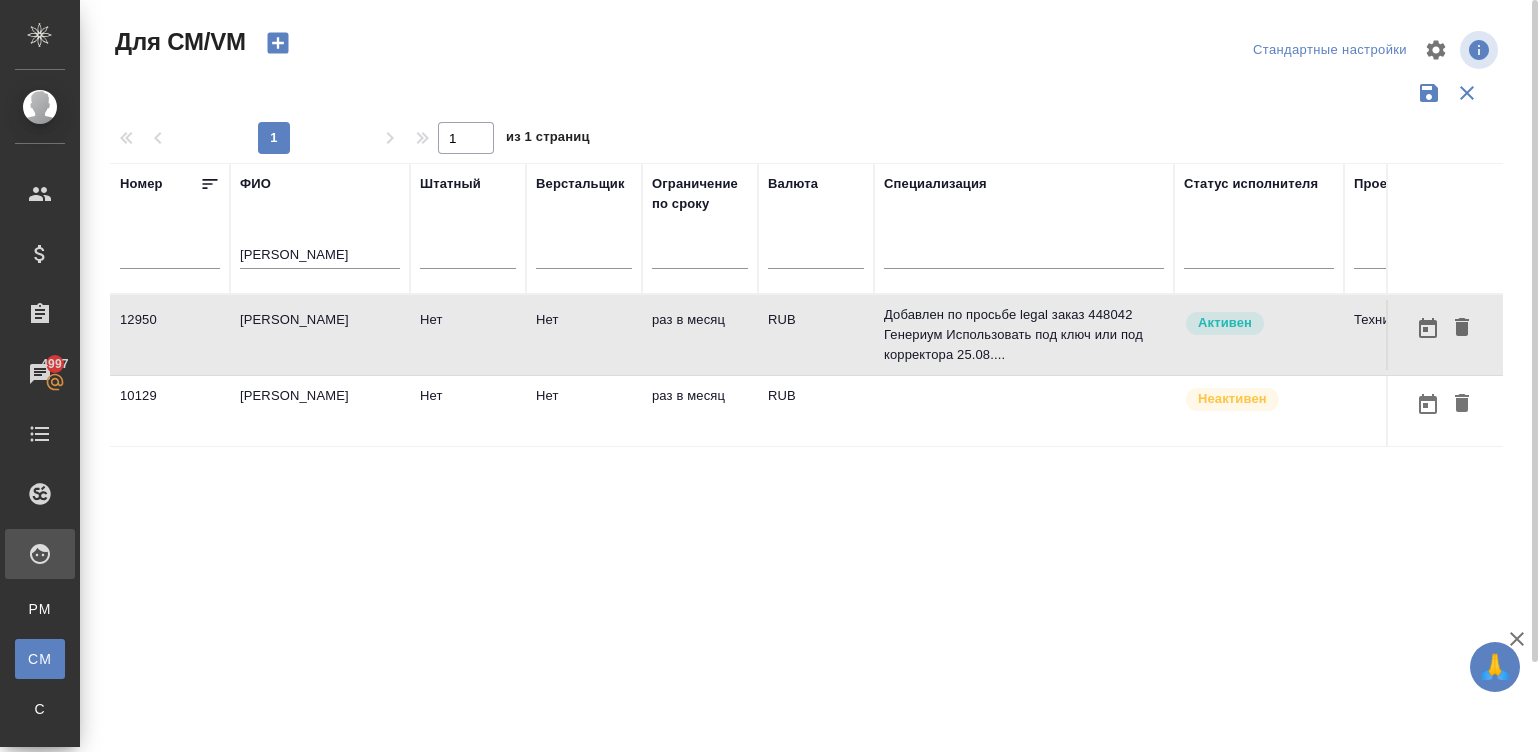 click on "сухочев" at bounding box center [320, 258] 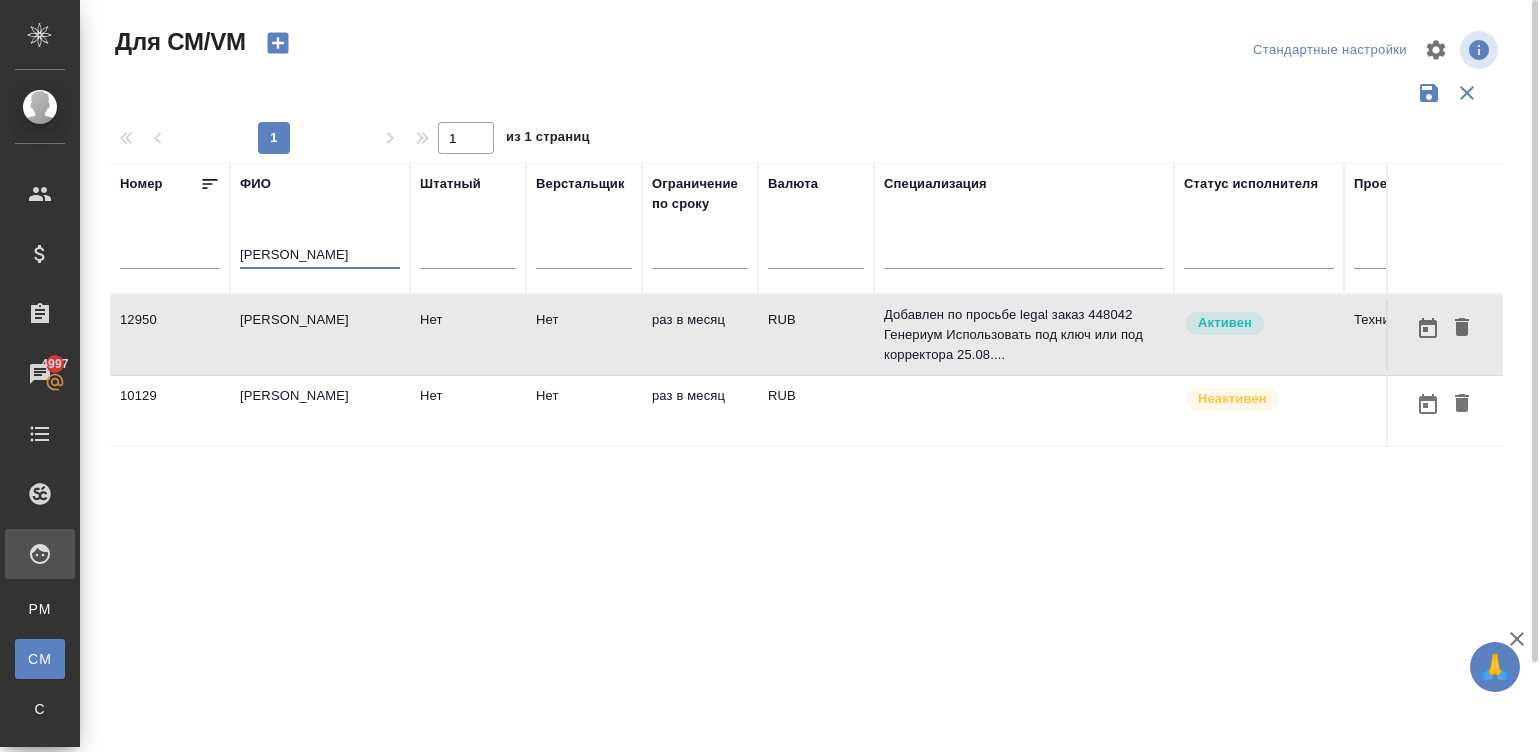 click on "сухочев" at bounding box center (320, 256) 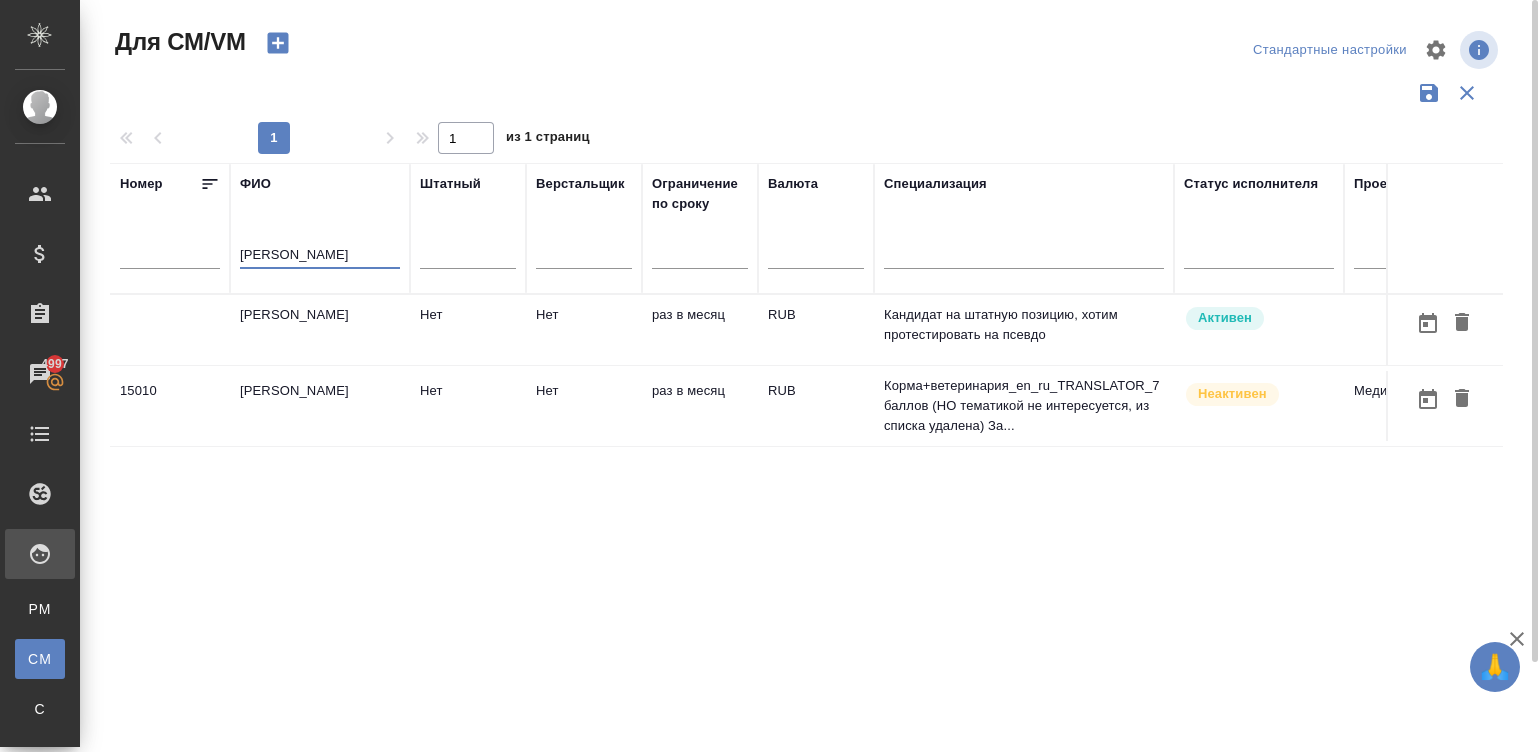 type on "симонян" 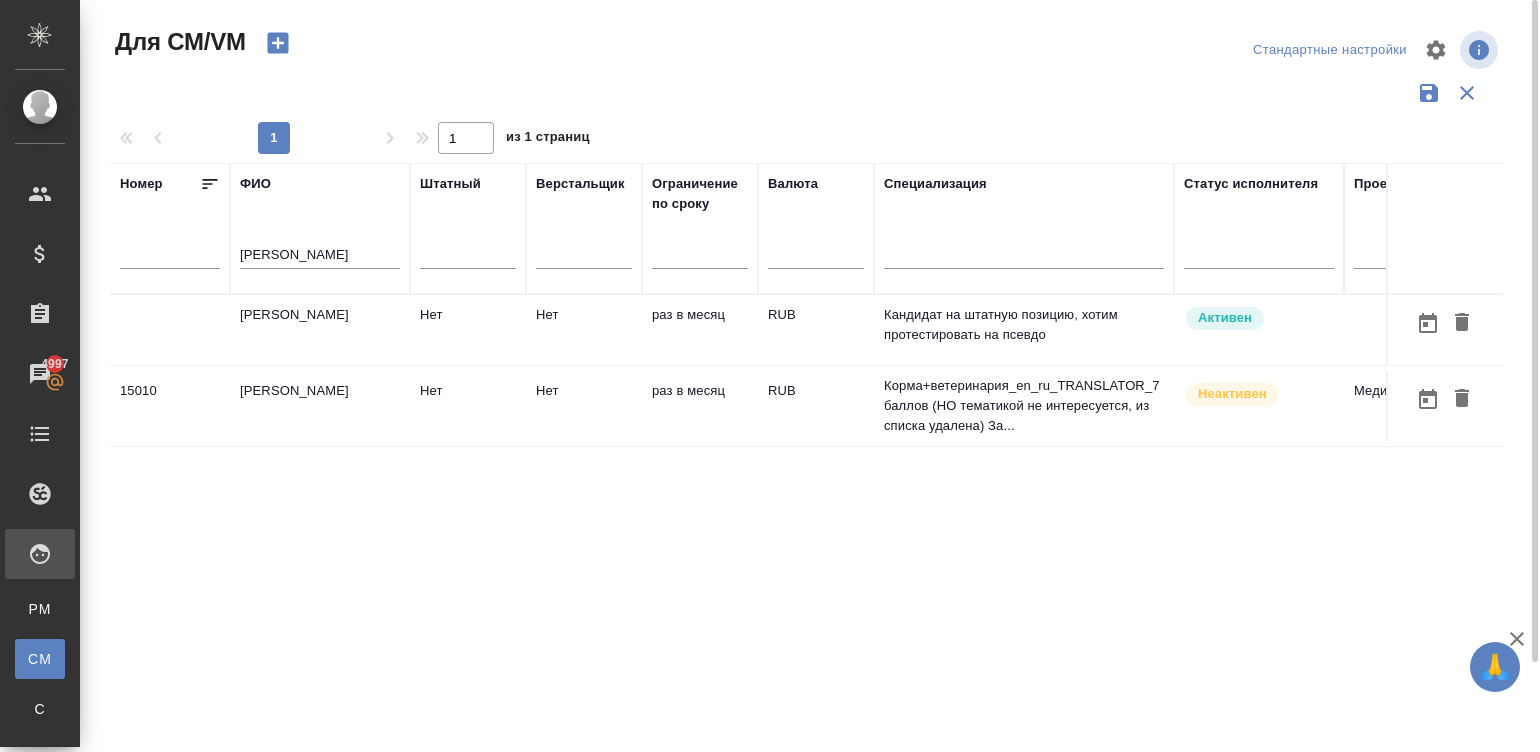 click on "Нет" at bounding box center [468, 330] 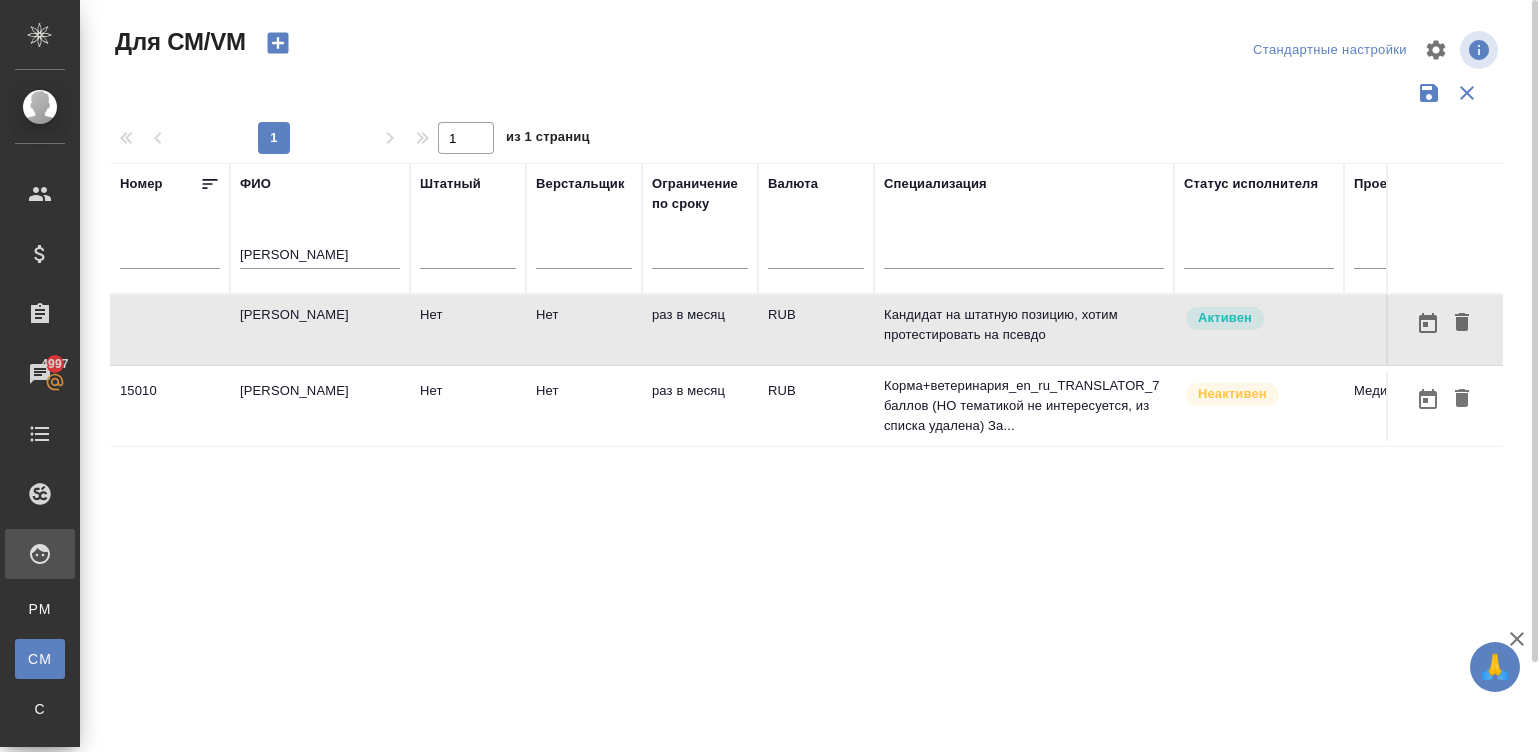 click on "Нет" at bounding box center [468, 330] 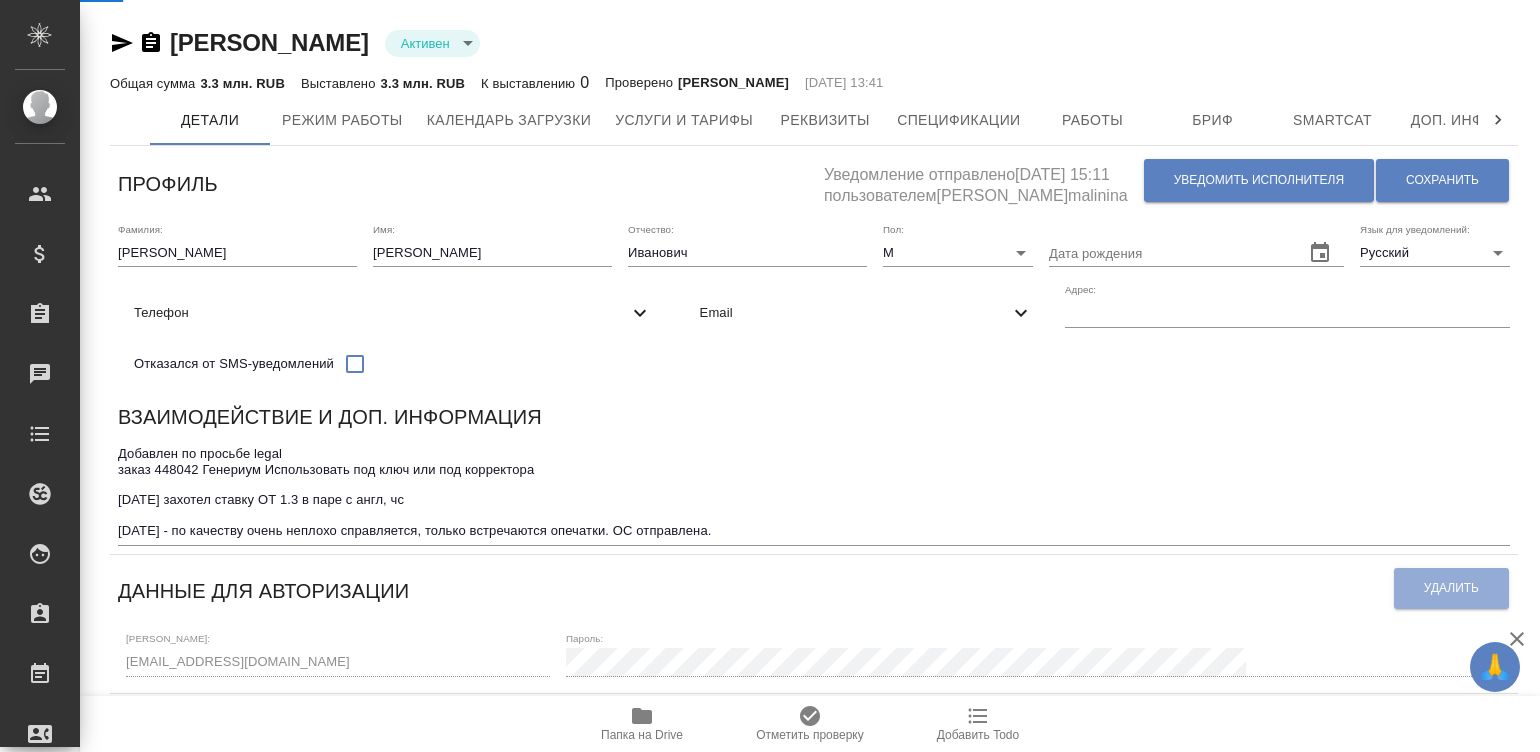 scroll, scrollTop: 0, scrollLeft: 0, axis: both 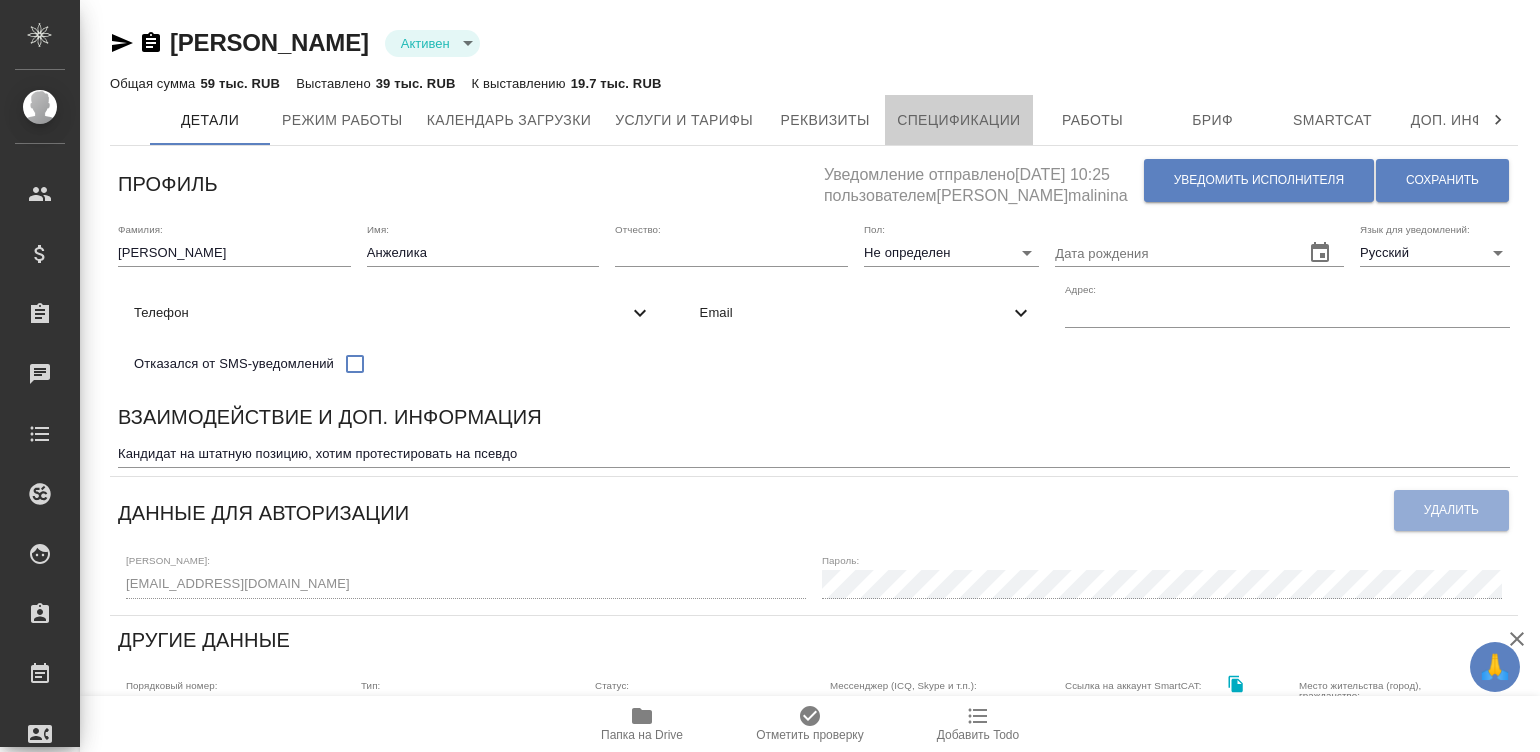 click on "Спецификации" at bounding box center (958, 120) 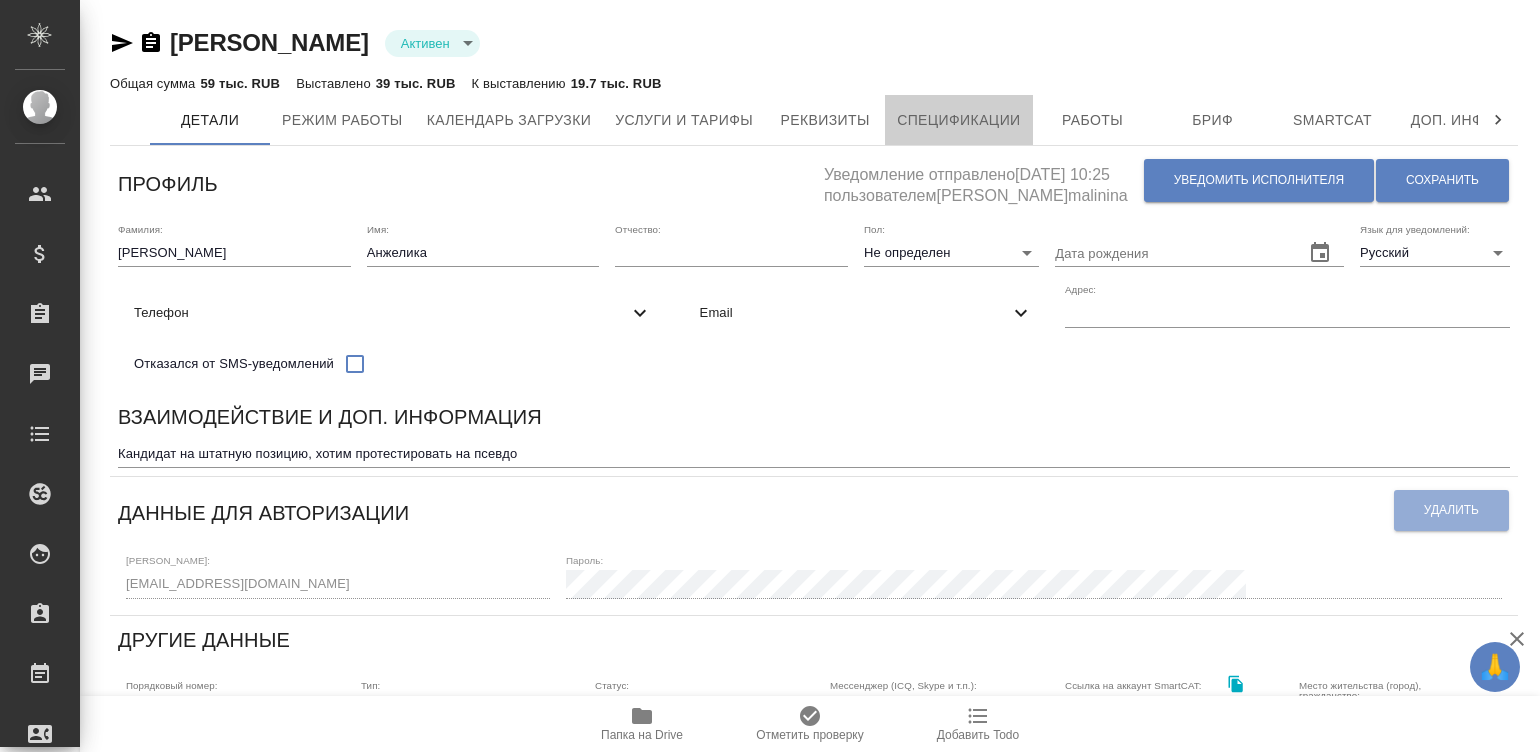 scroll, scrollTop: 0, scrollLeft: 0, axis: both 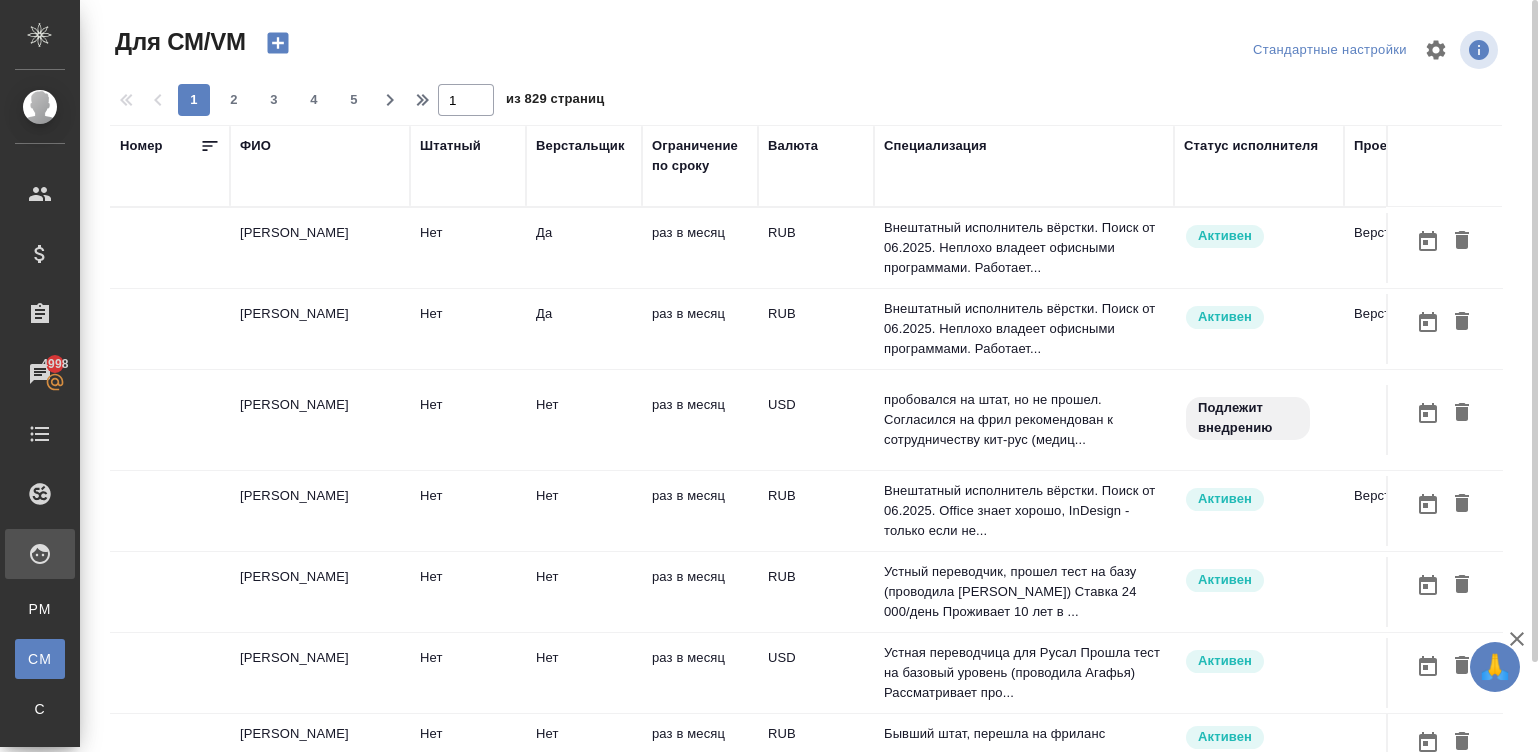 click on "ФИО" at bounding box center [255, 146] 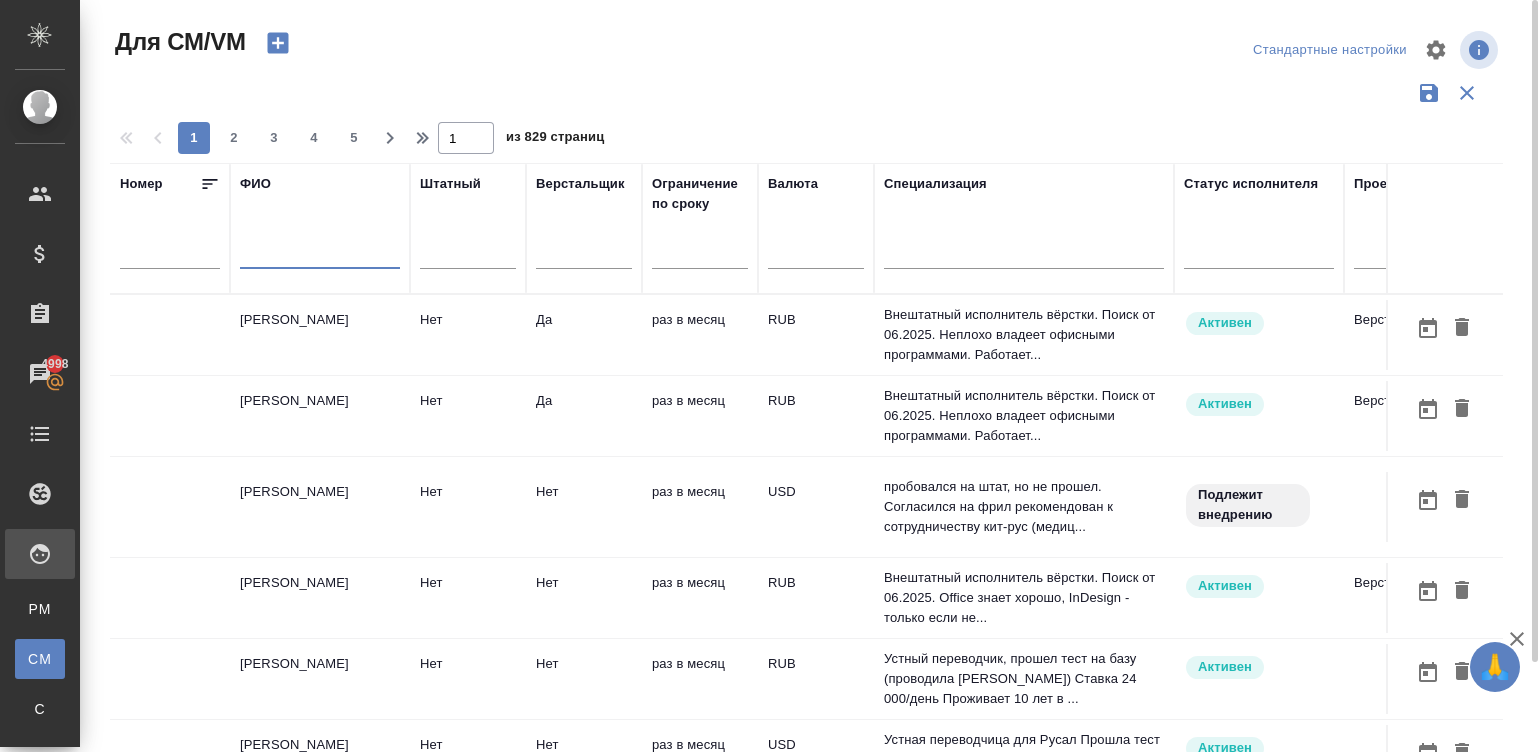 click at bounding box center (320, 256) 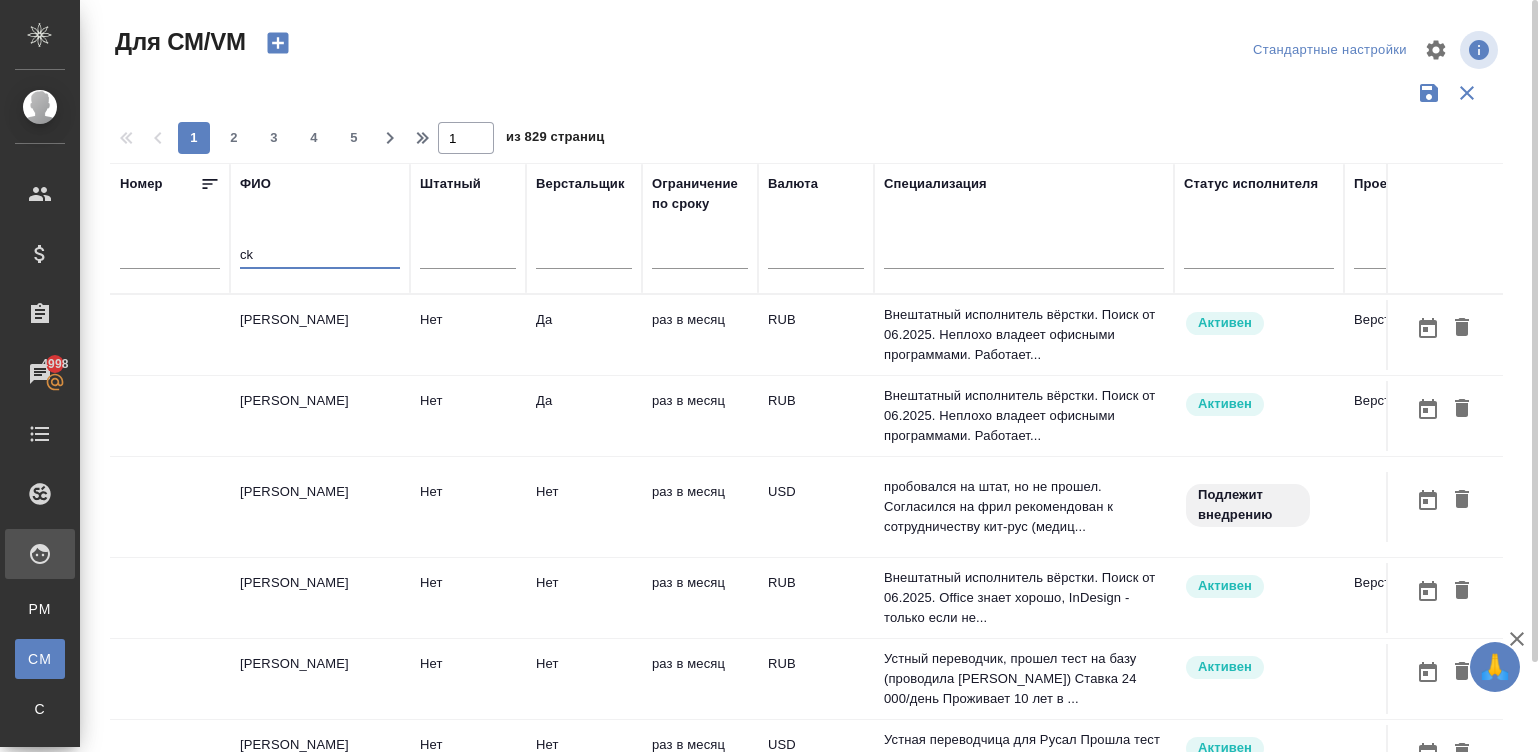 type on "c" 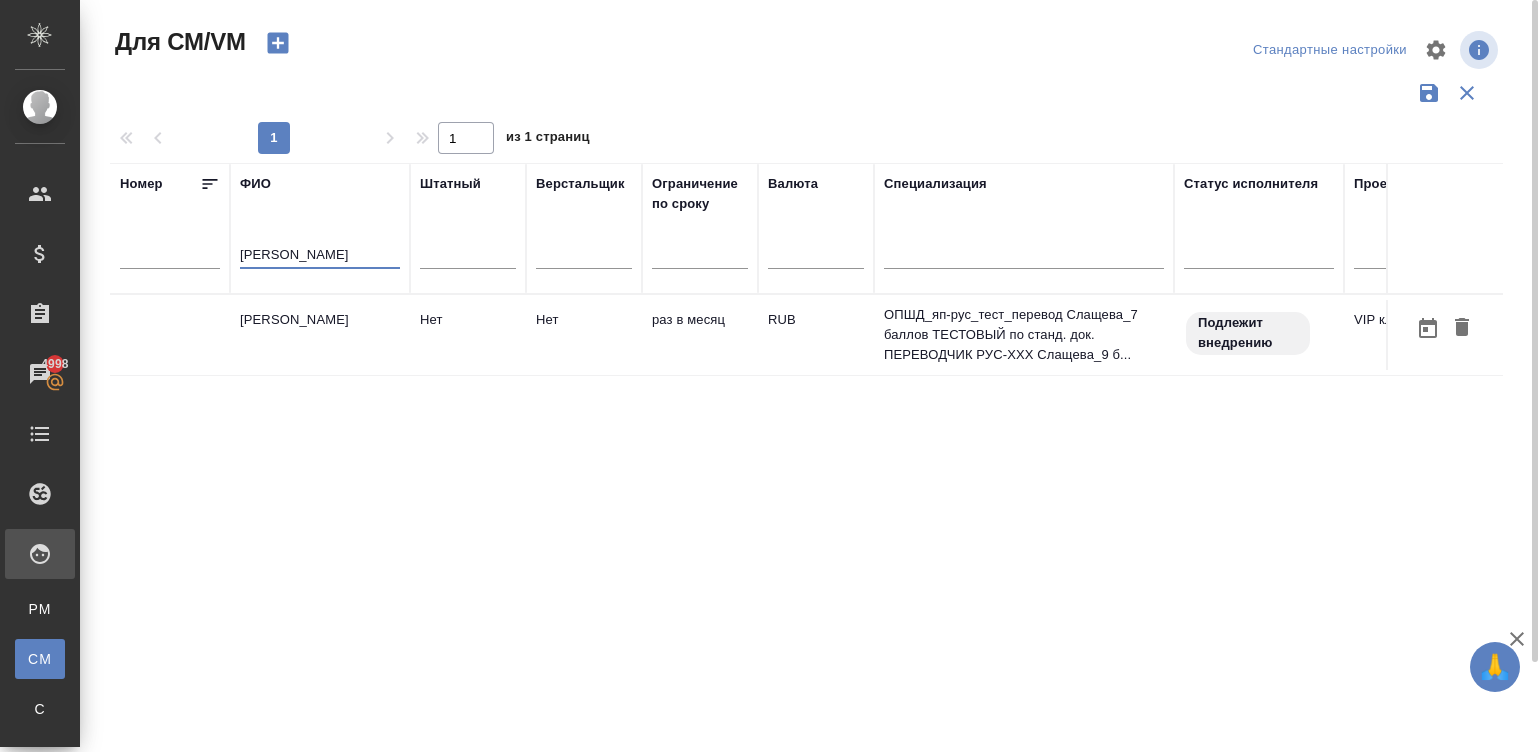 type on "слащев" 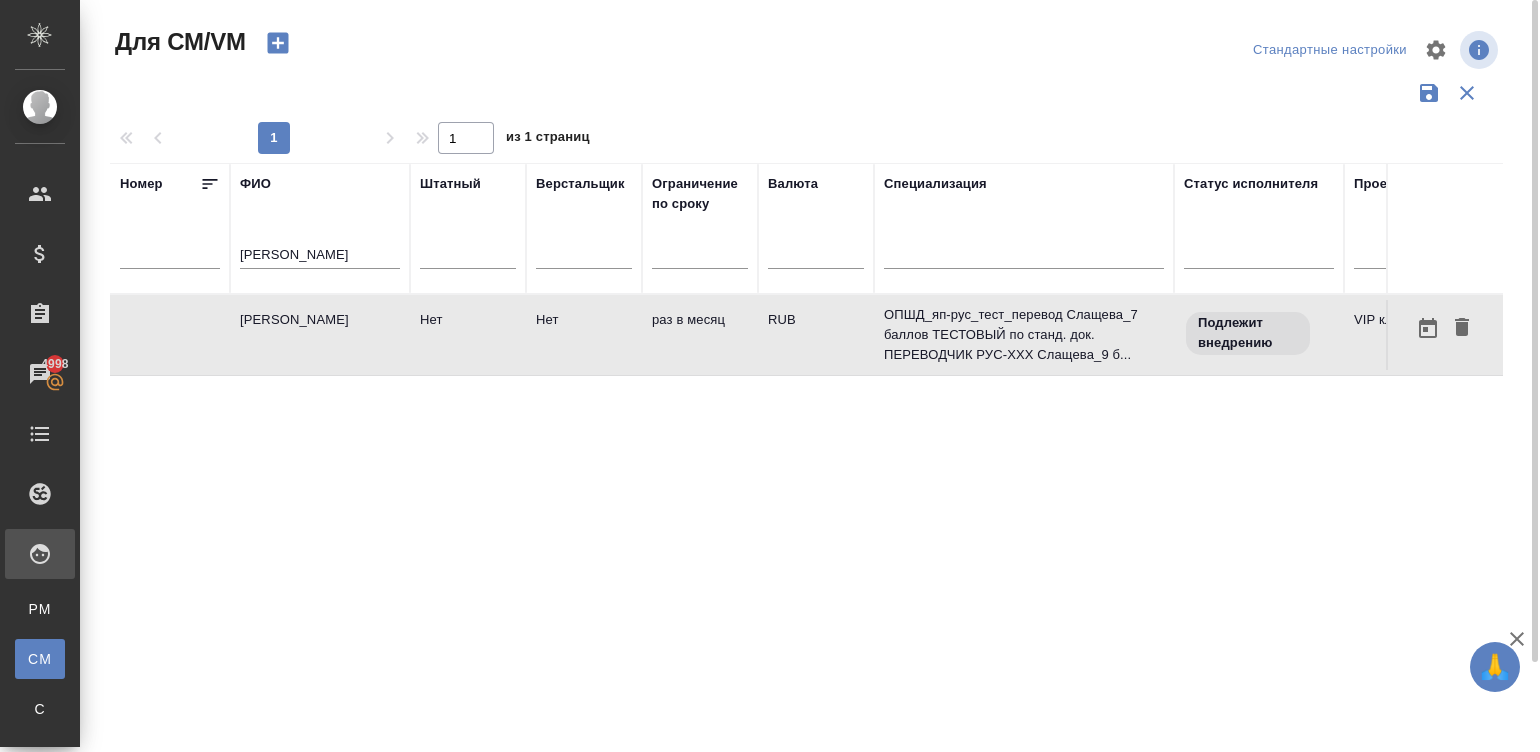 click on "Нет" at bounding box center [468, 335] 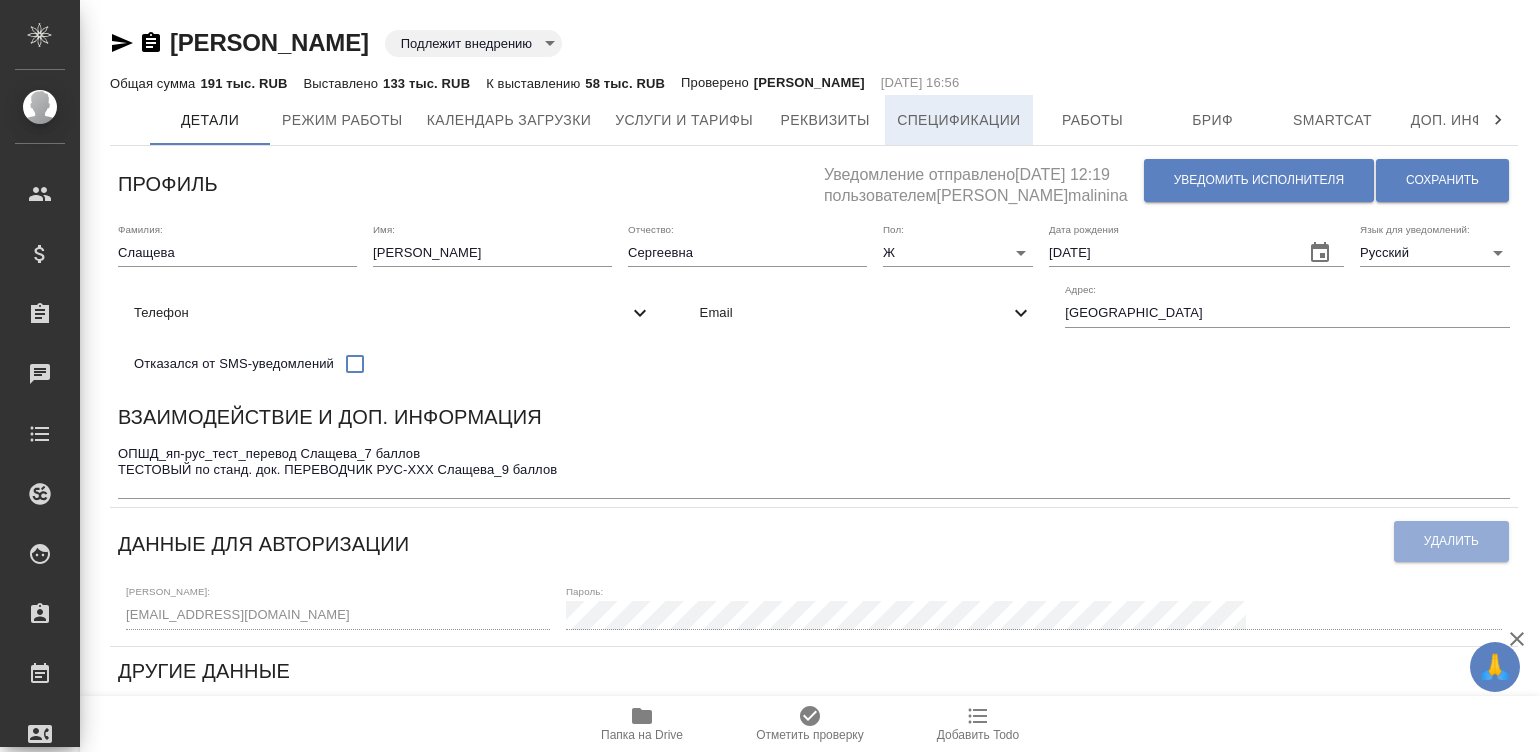scroll, scrollTop: 0, scrollLeft: 0, axis: both 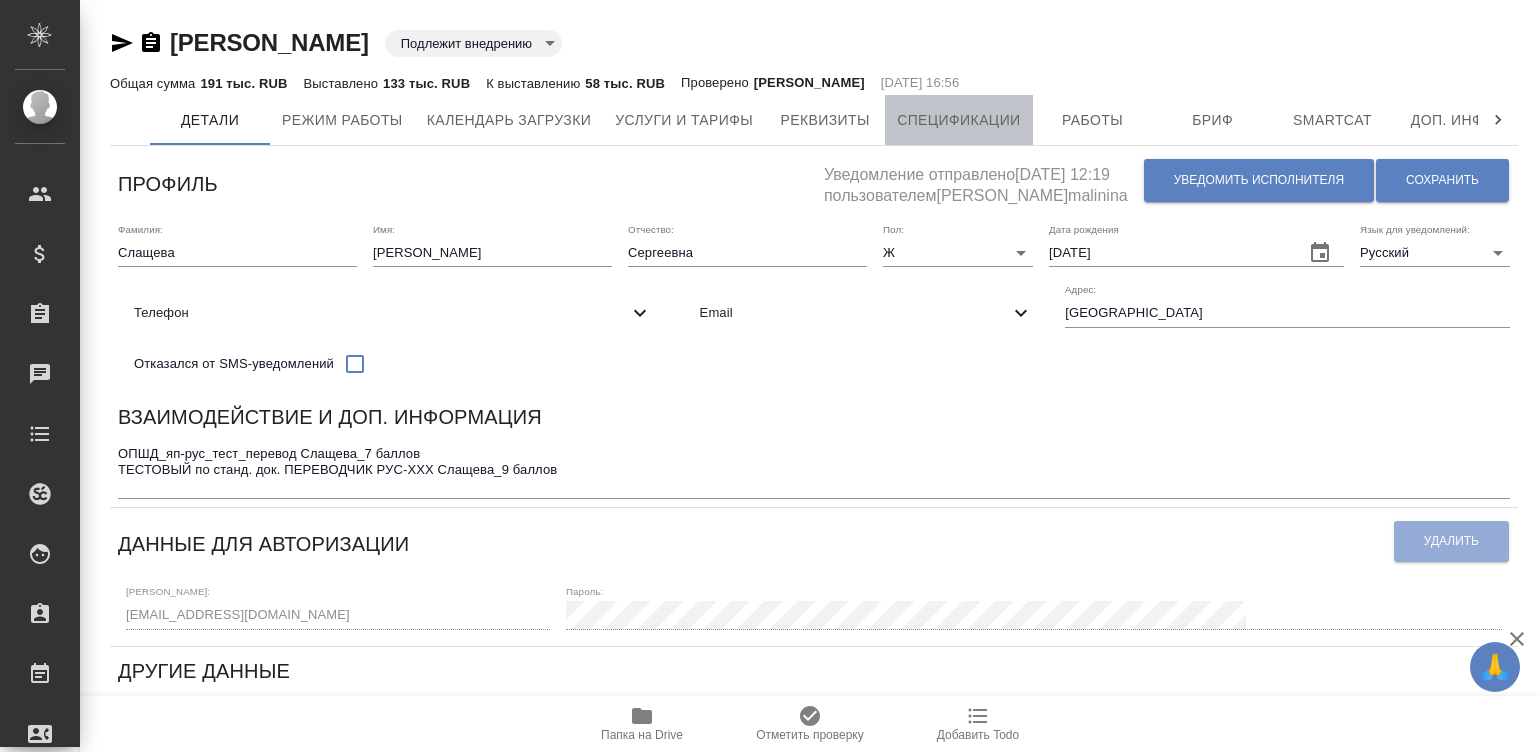 click on "Спецификации" at bounding box center [958, 120] 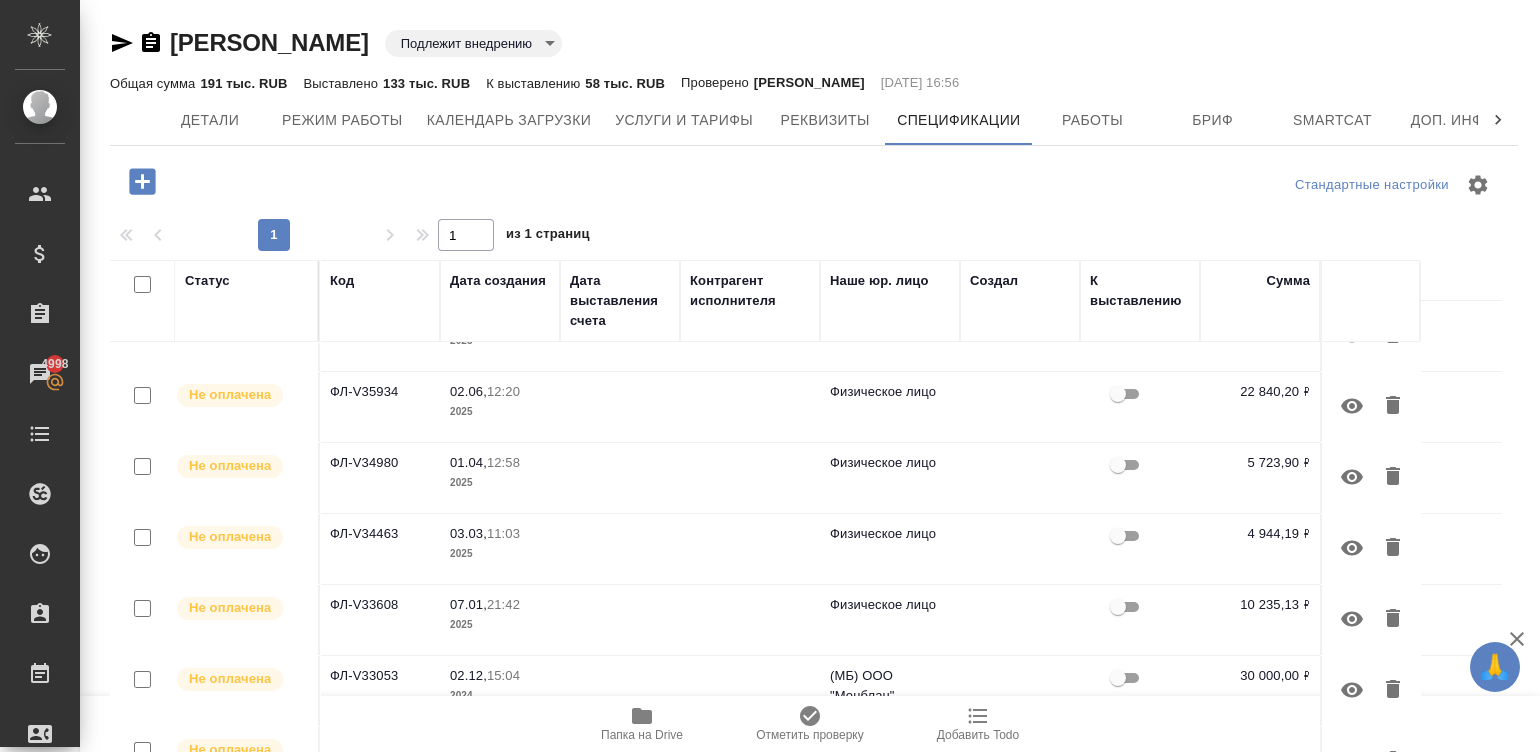 scroll, scrollTop: 0, scrollLeft: 0, axis: both 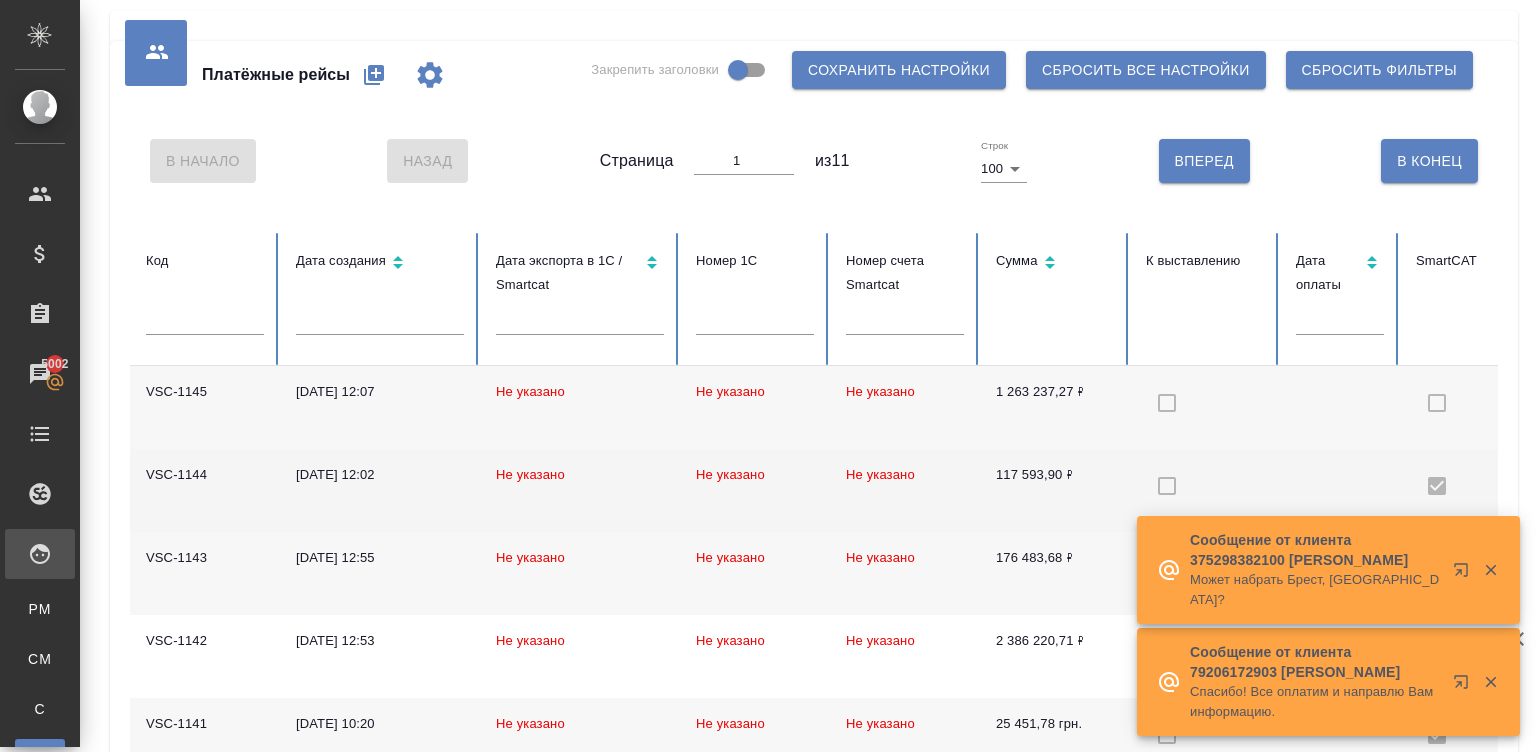 click on "Не указано" at bounding box center [905, 490] 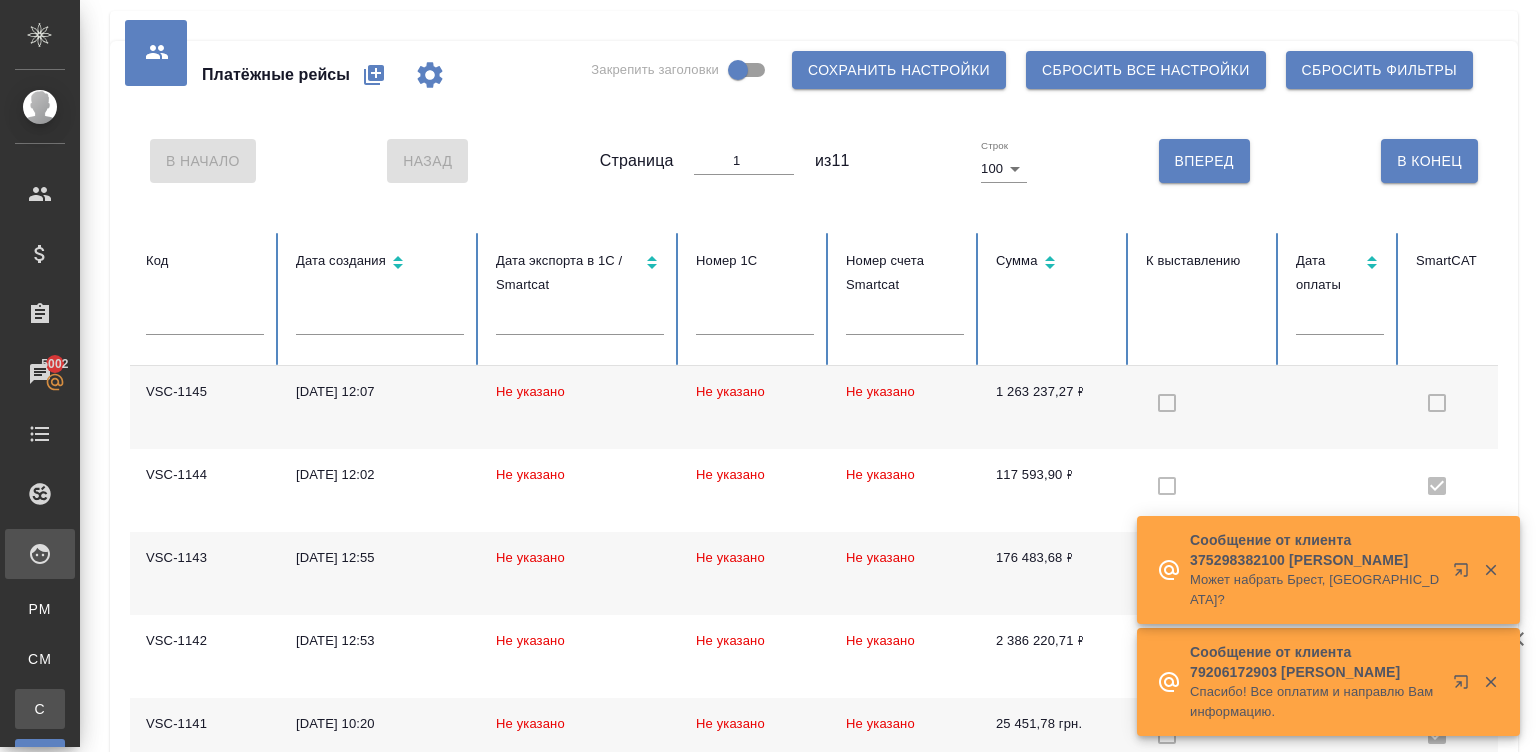 click on "С" at bounding box center (40, 709) 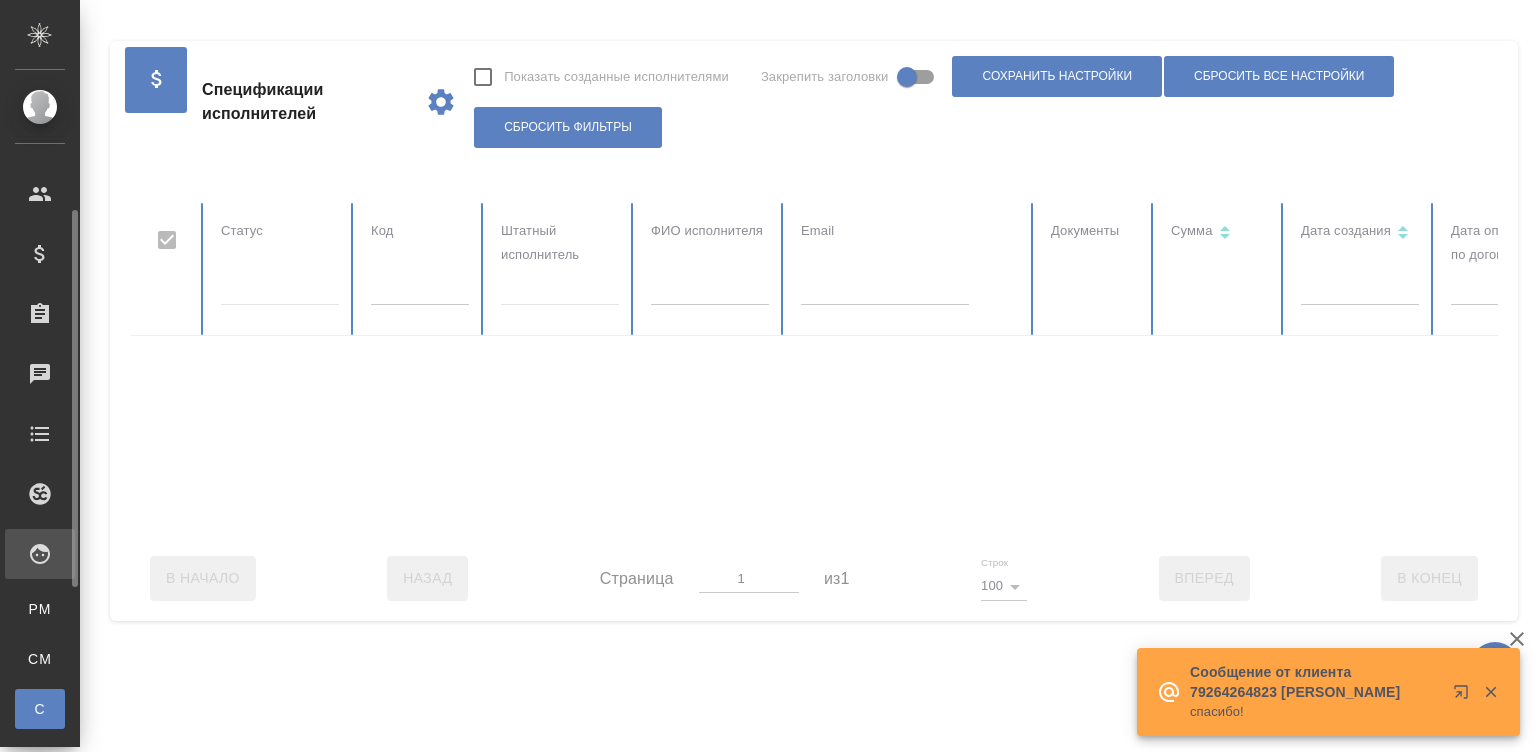 click at bounding box center [420, 291] 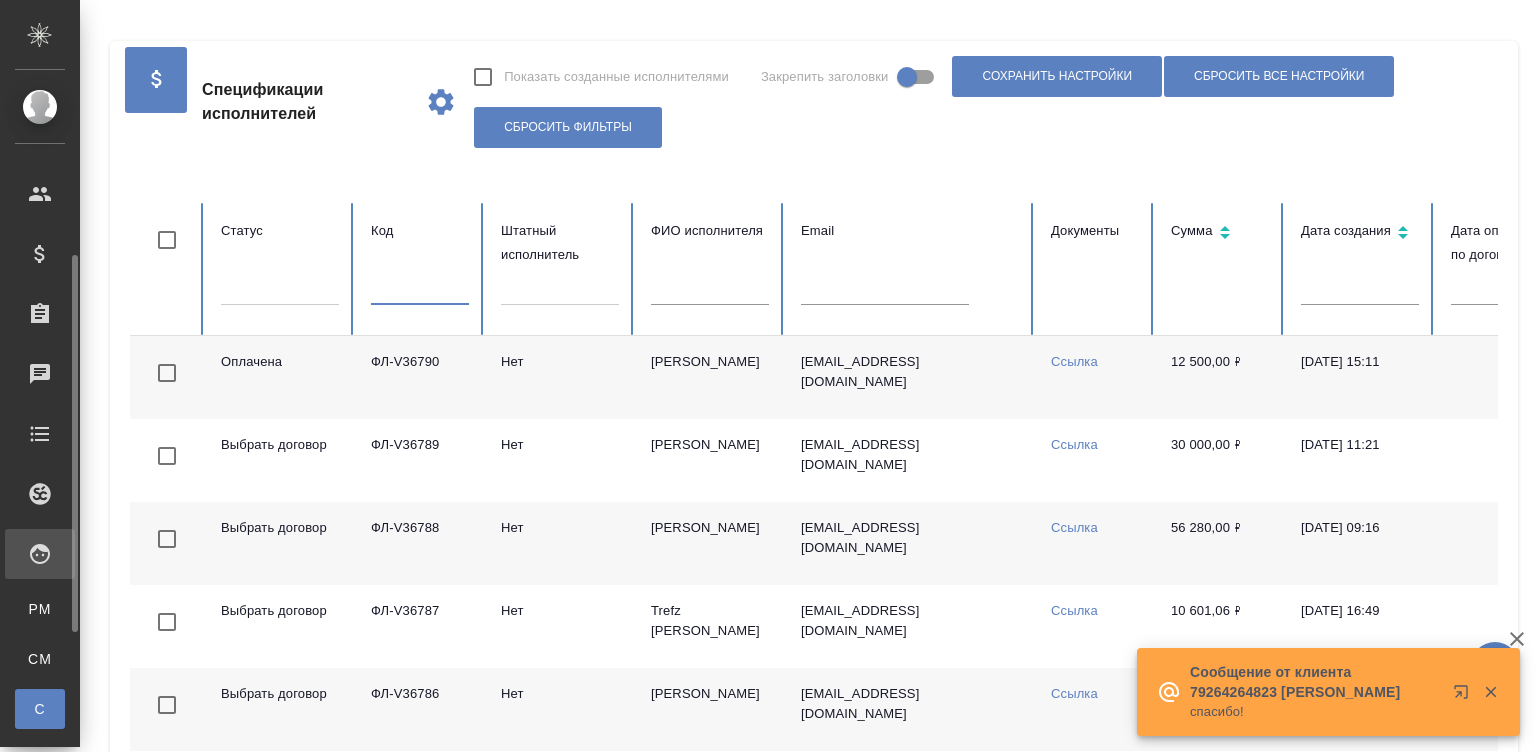 checkbox on "false" 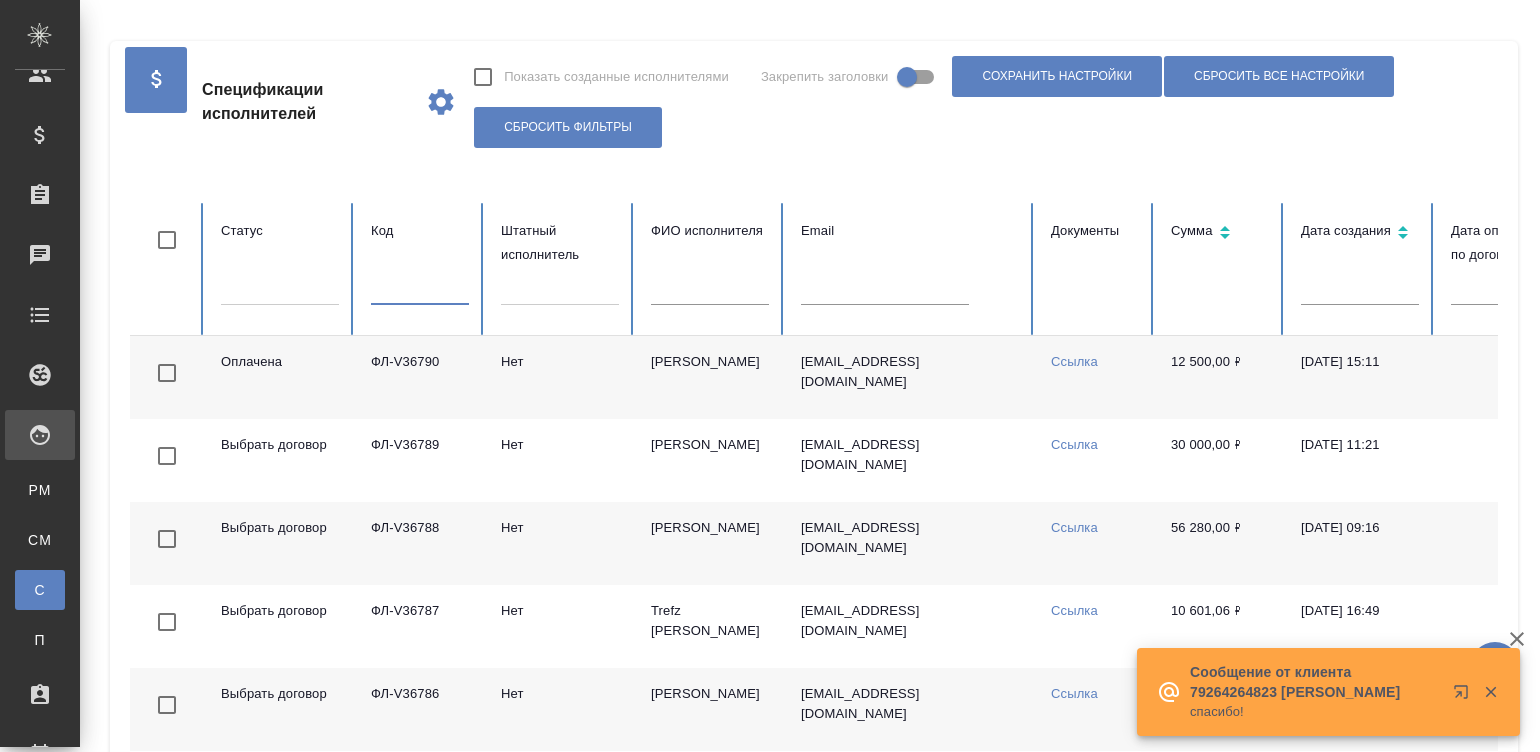 paste on "ainatmurtazova@mail.ru" 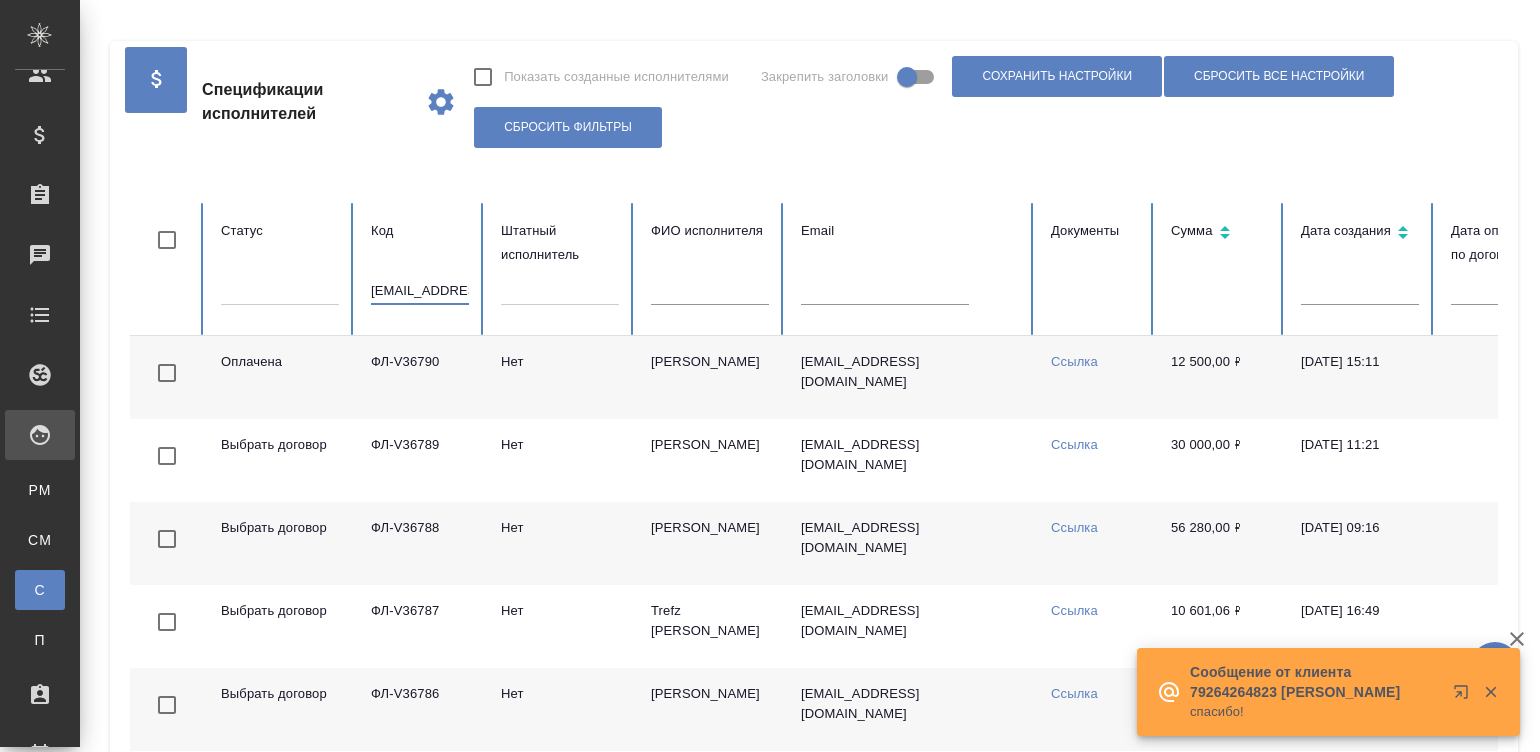 scroll, scrollTop: 0, scrollLeft: 45, axis: horizontal 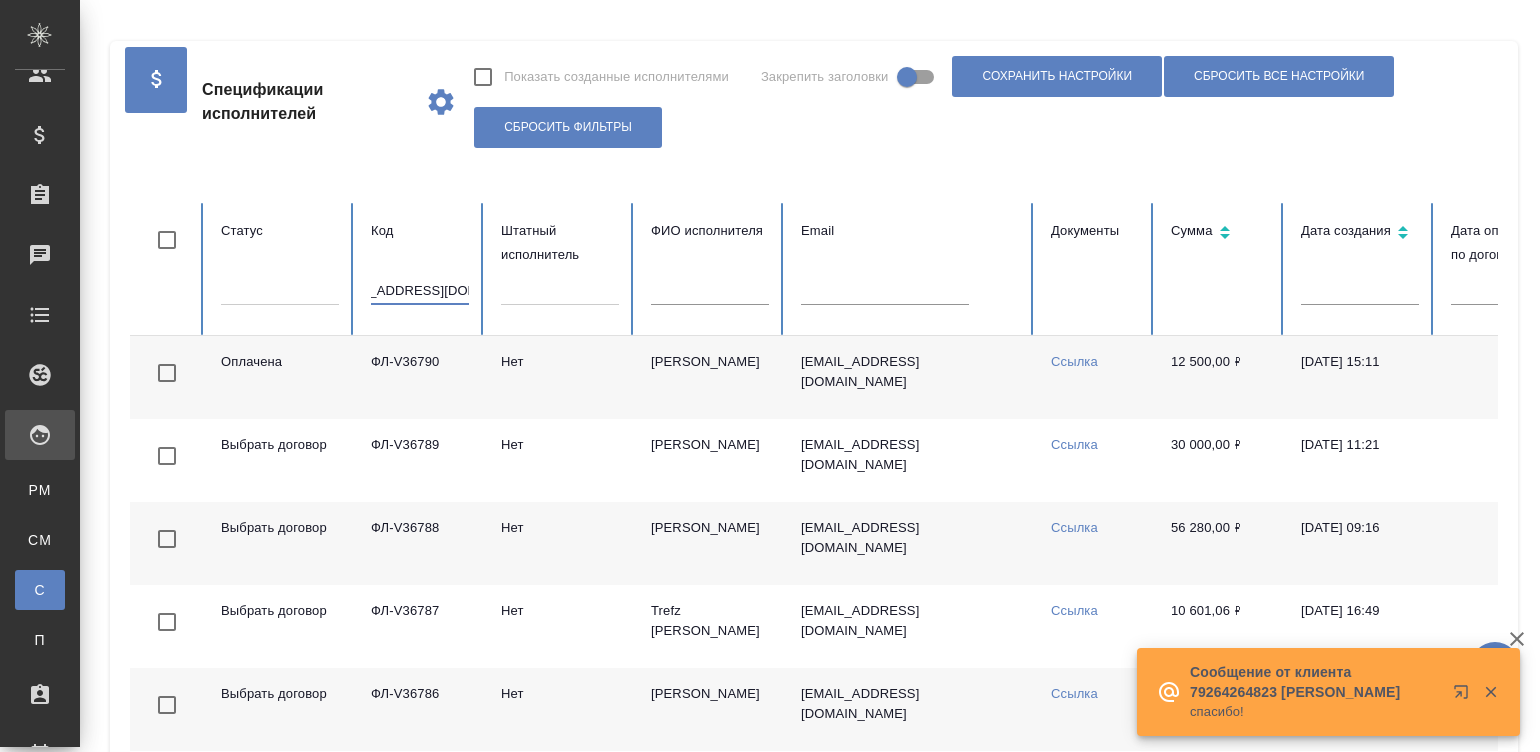 click on "ainatmurtazova@mail.ru" at bounding box center [420, 291] 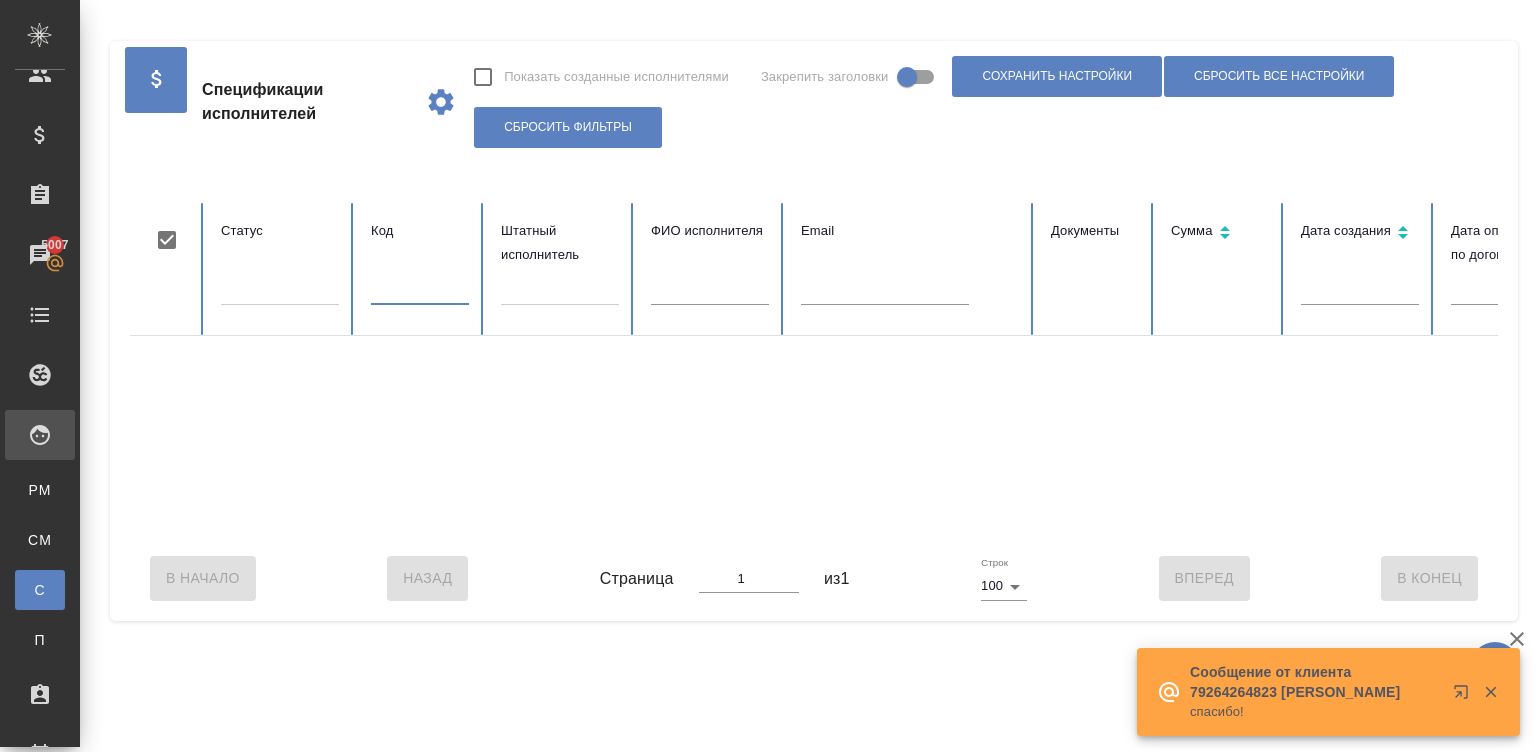 scroll, scrollTop: 0, scrollLeft: 0, axis: both 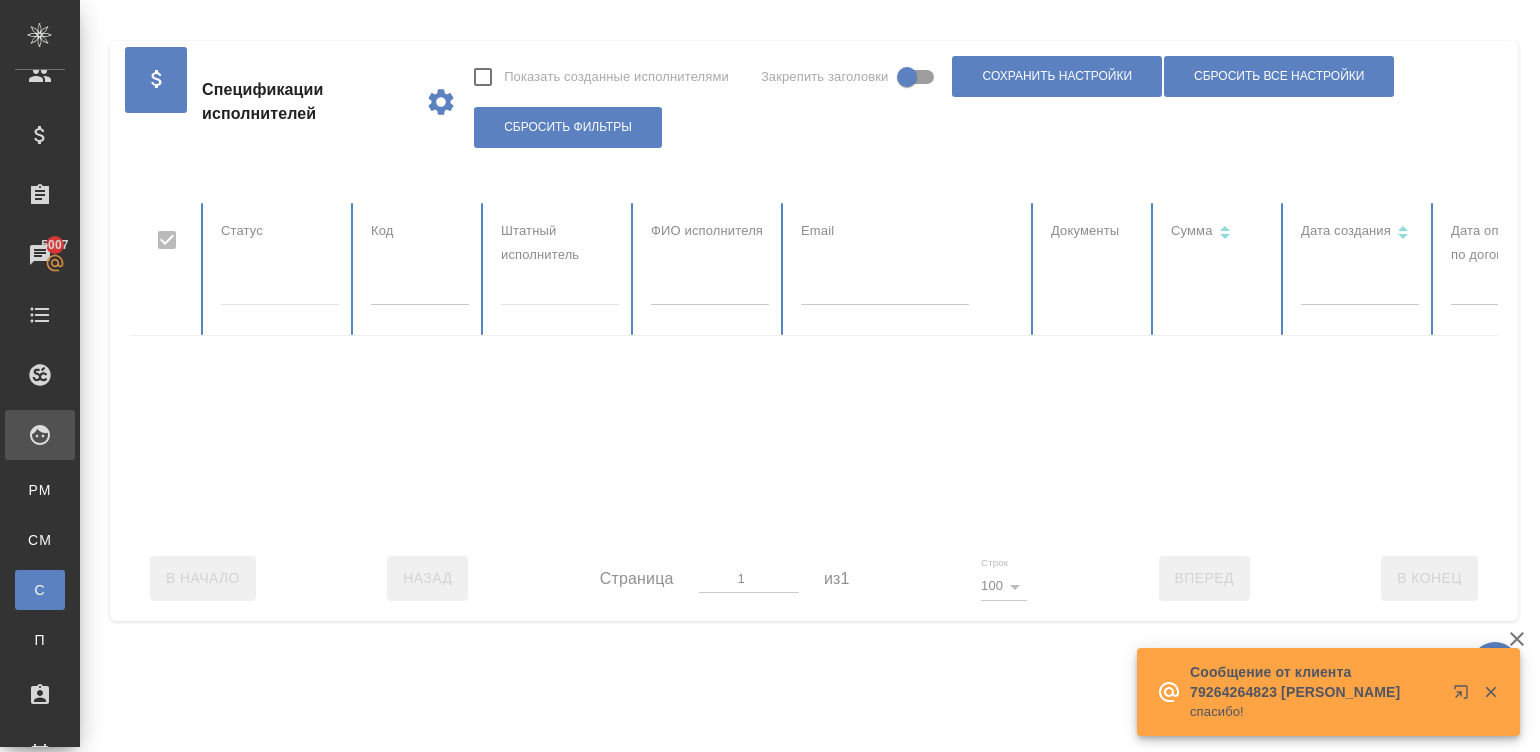drag, startPoint x: 409, startPoint y: 285, endPoint x: 892, endPoint y: 288, distance: 483.0093 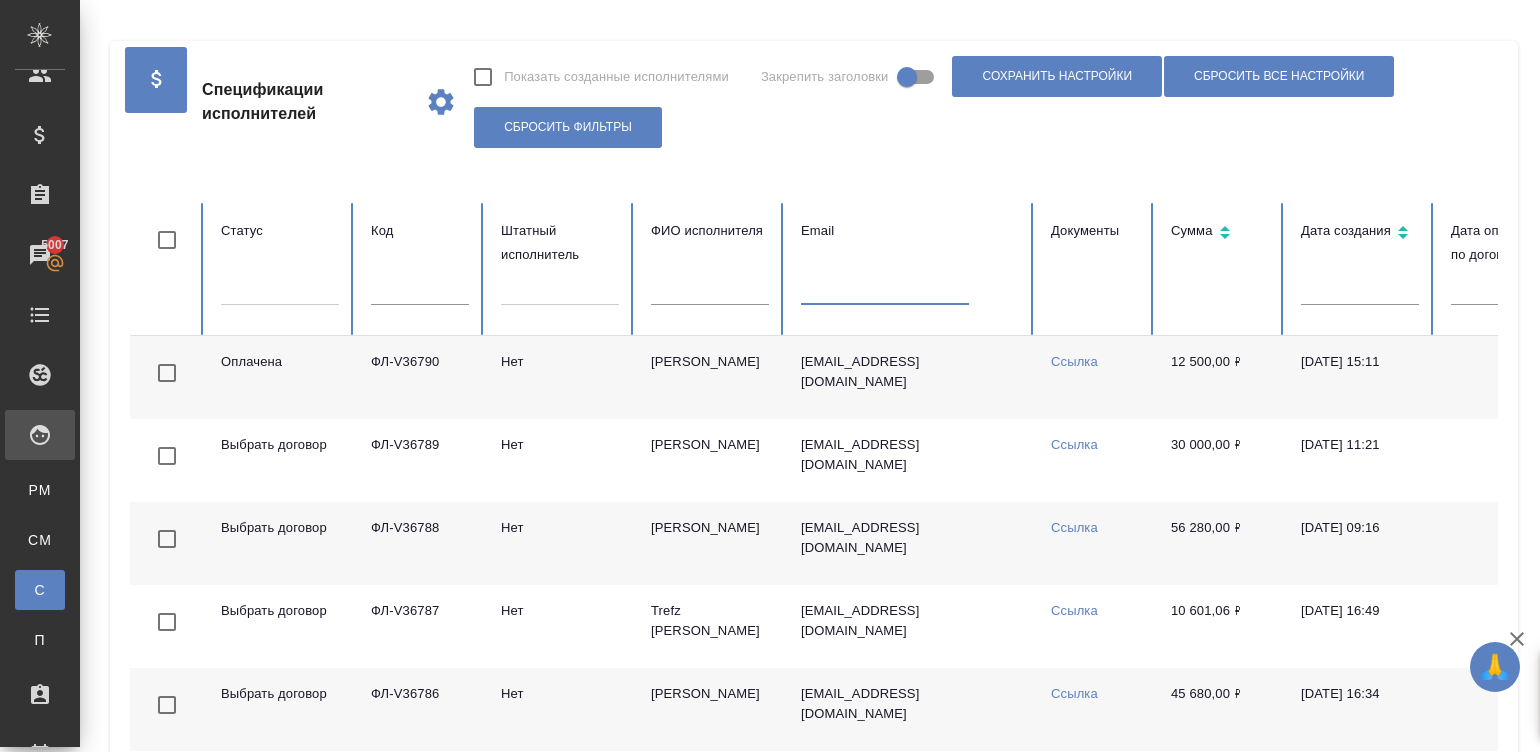 checkbox on "false" 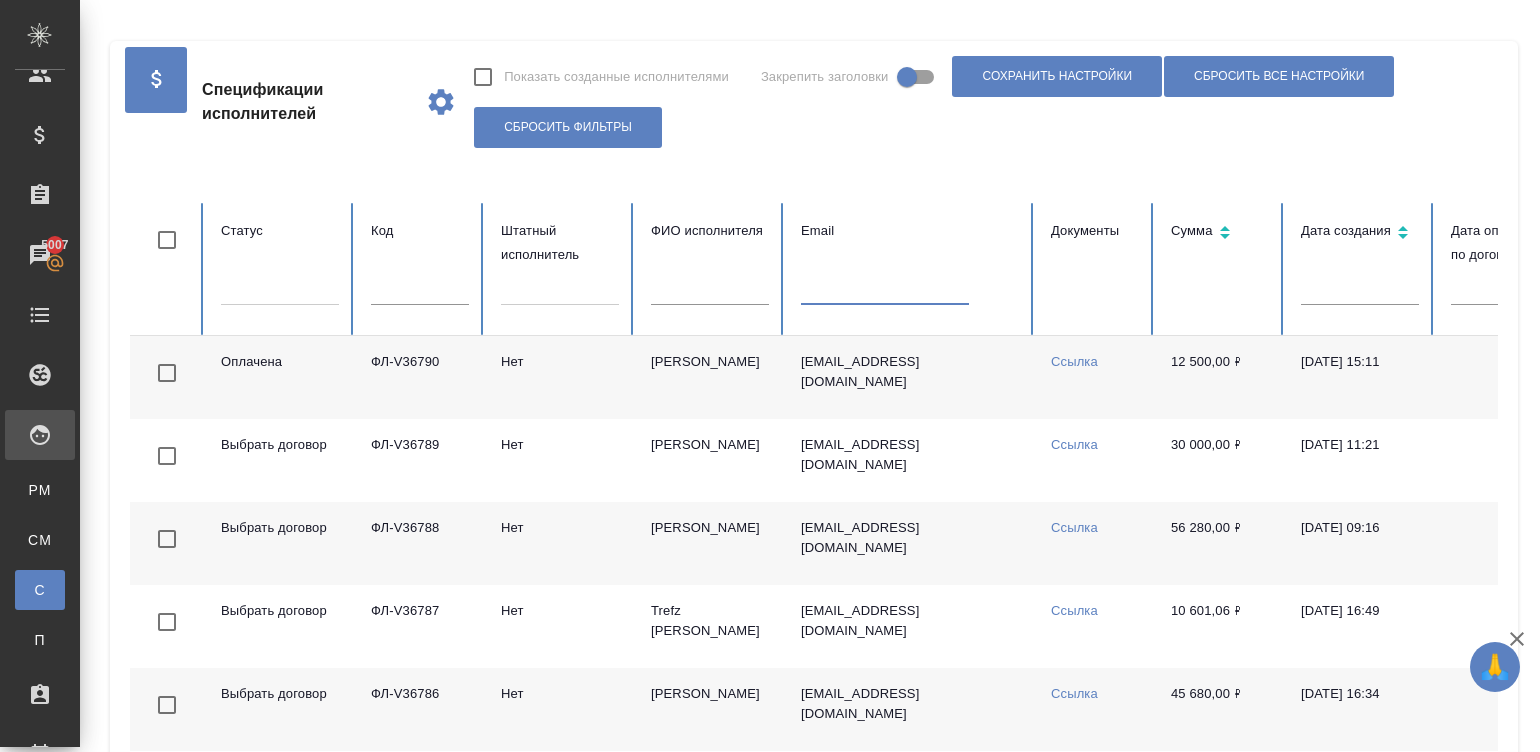 paste on "ainatmurtazova@mail.ru" 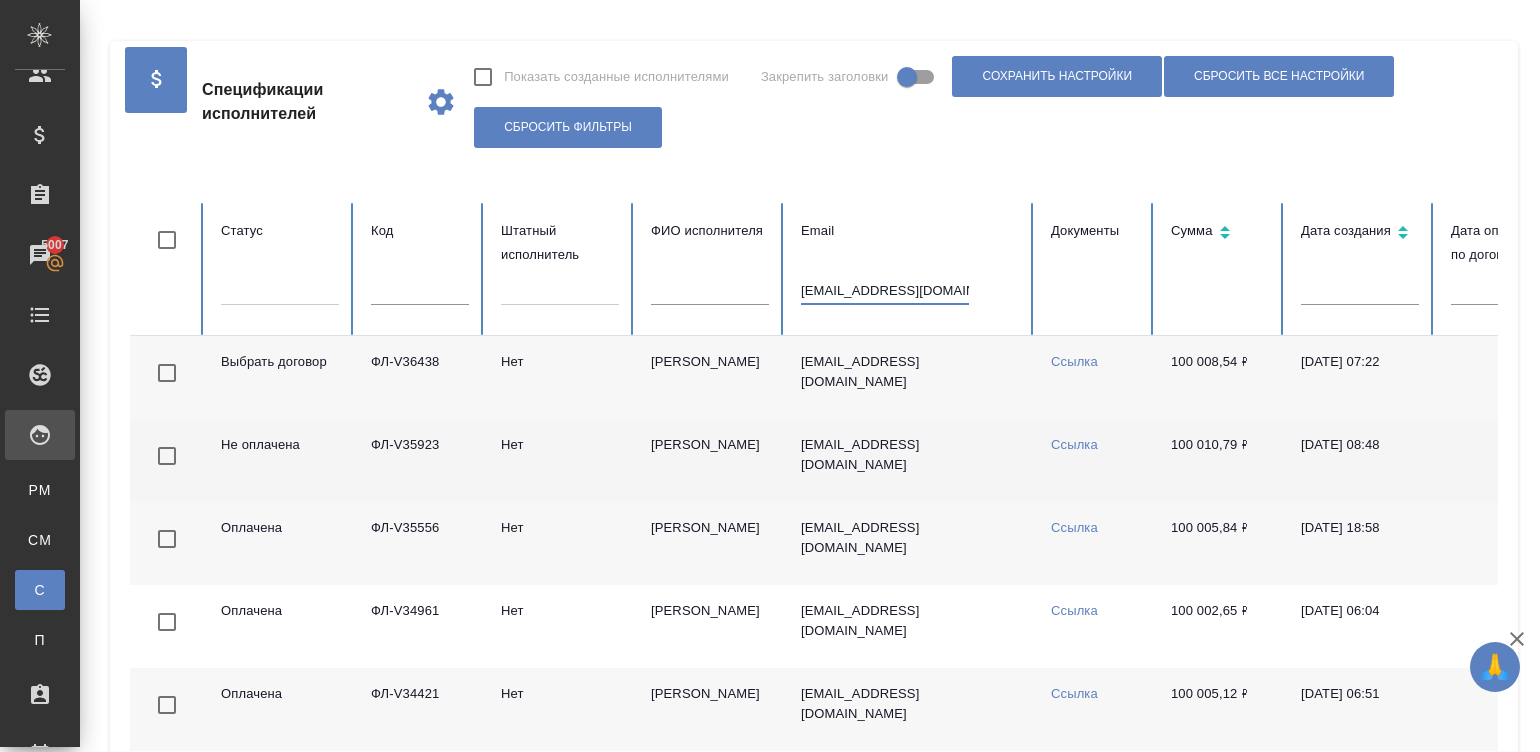 type on "ainatmurtazova@mail.ru" 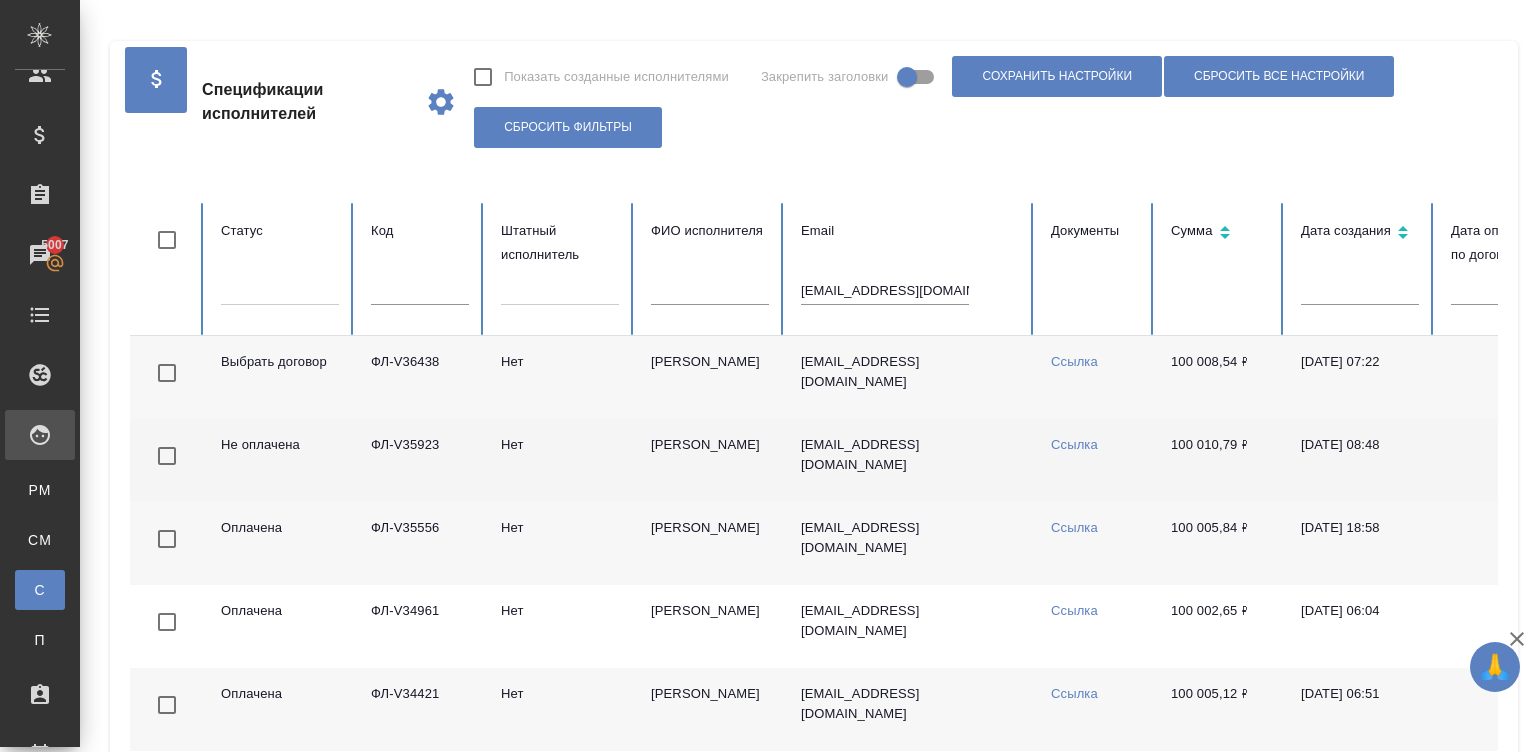 click on "Ссылка" at bounding box center (1095, 460) 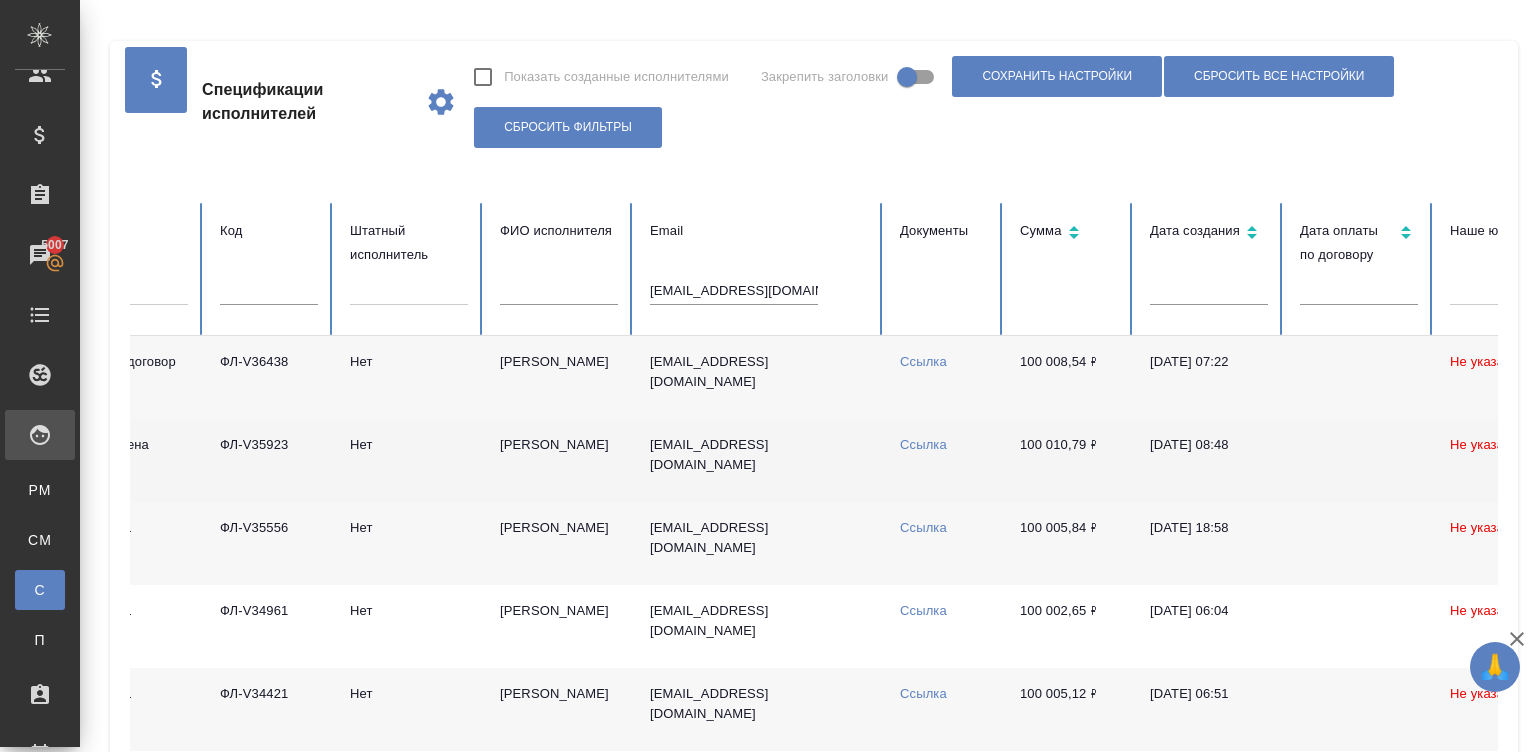 scroll, scrollTop: 0, scrollLeft: 123, axis: horizontal 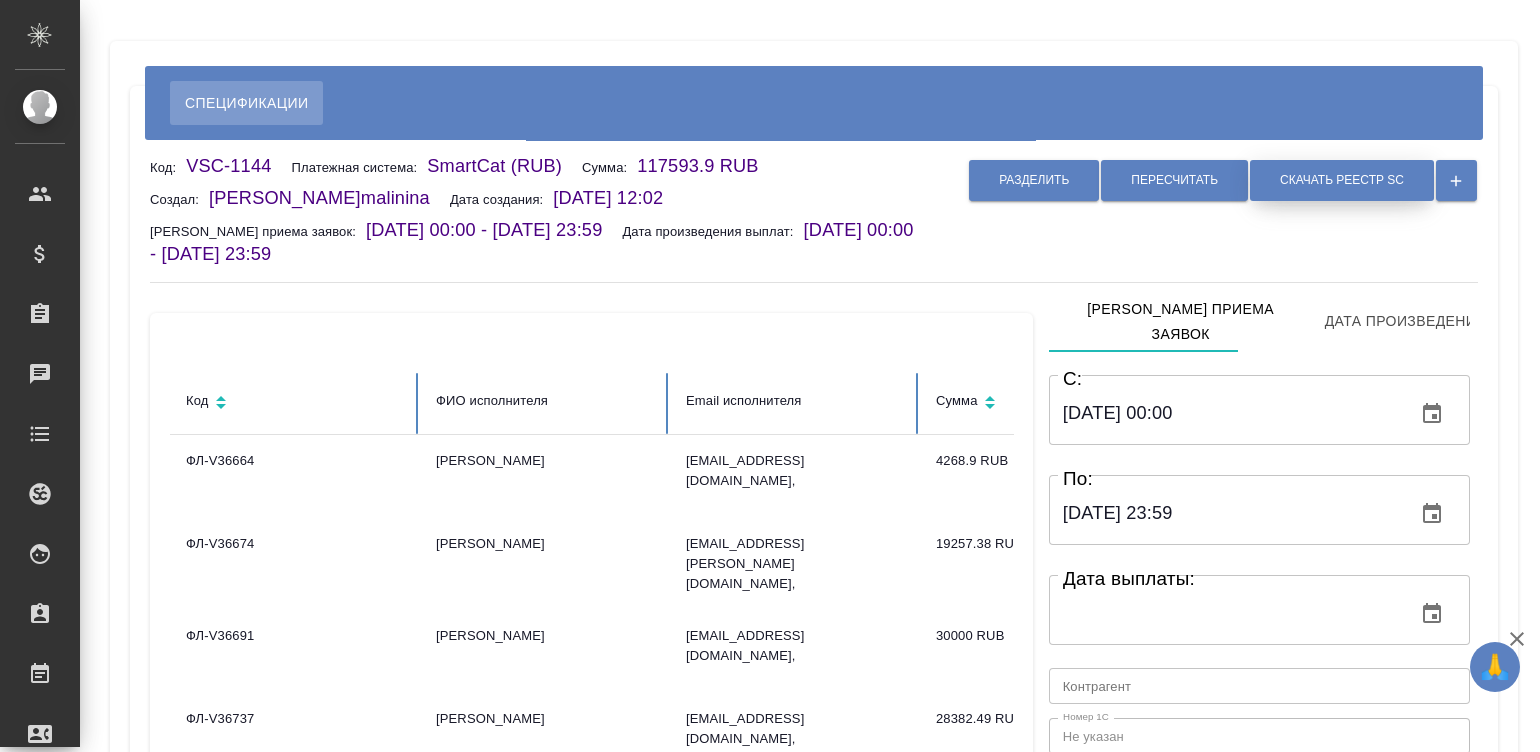 click on "Скачать реестр SC" at bounding box center [1342, 180] 